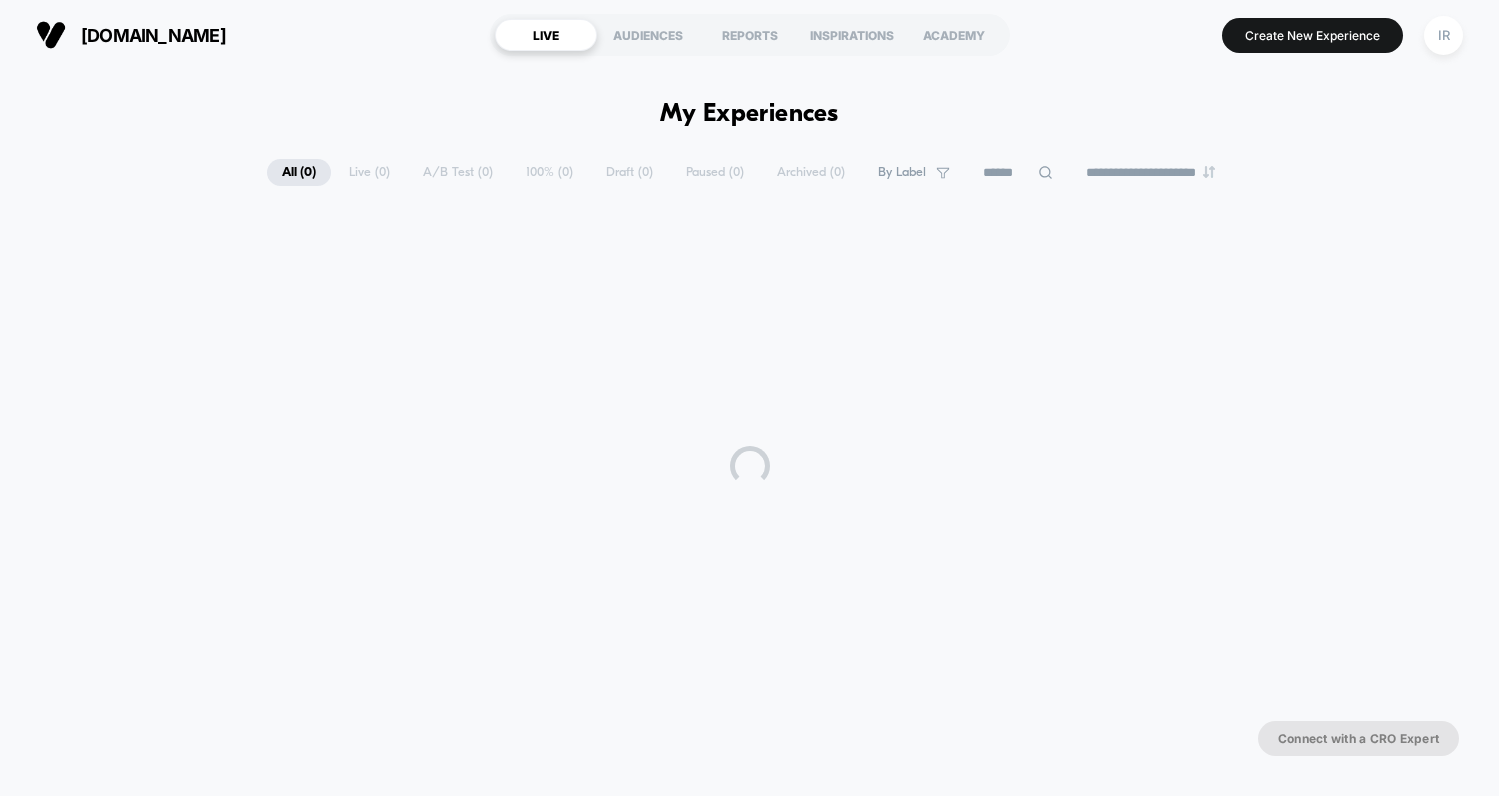 scroll, scrollTop: 0, scrollLeft: 0, axis: both 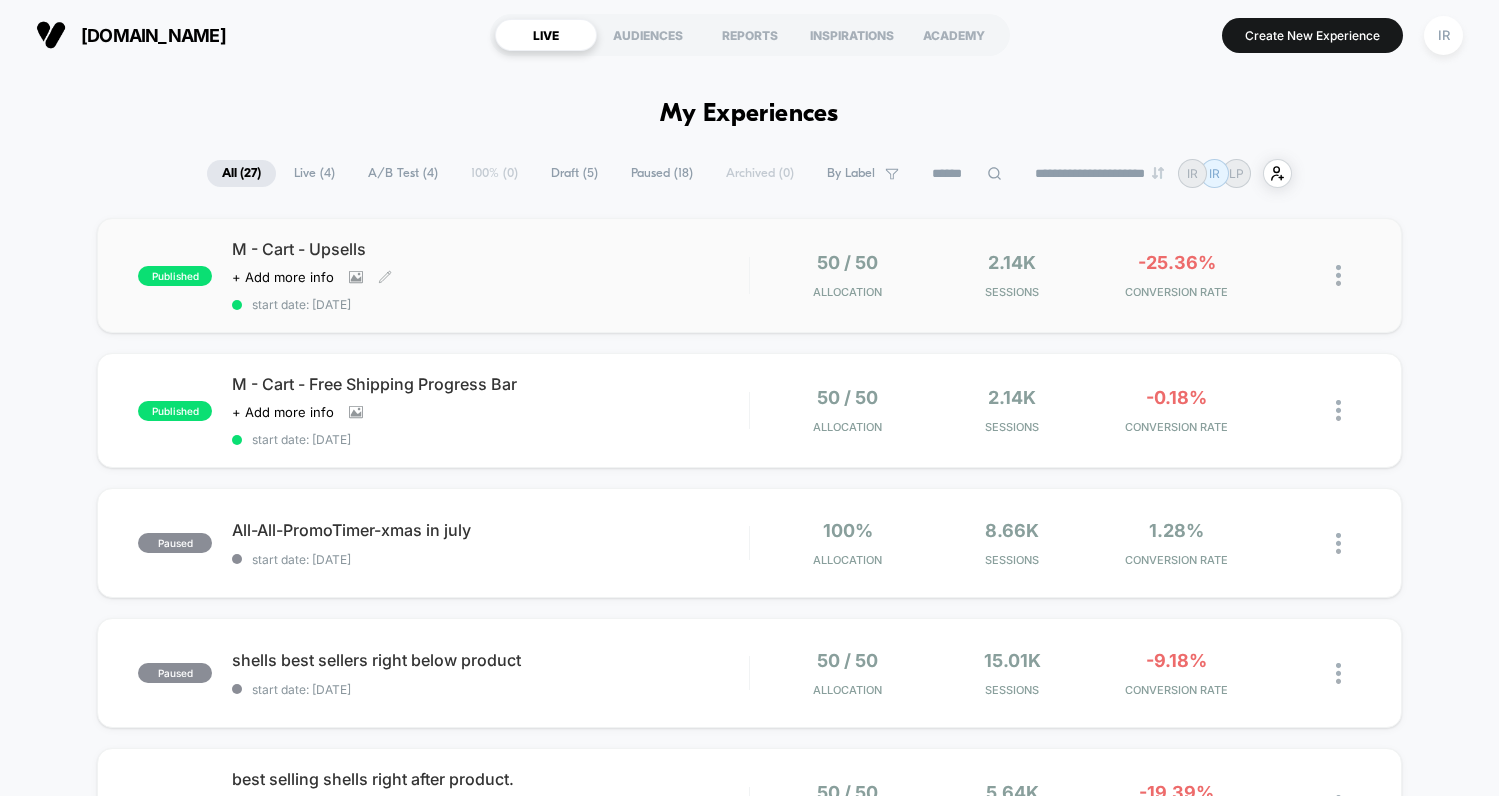 click on "M - Cart - Upsells Click to view images Click to edit experience details + Add more info start date: [DATE]" at bounding box center [490, 275] 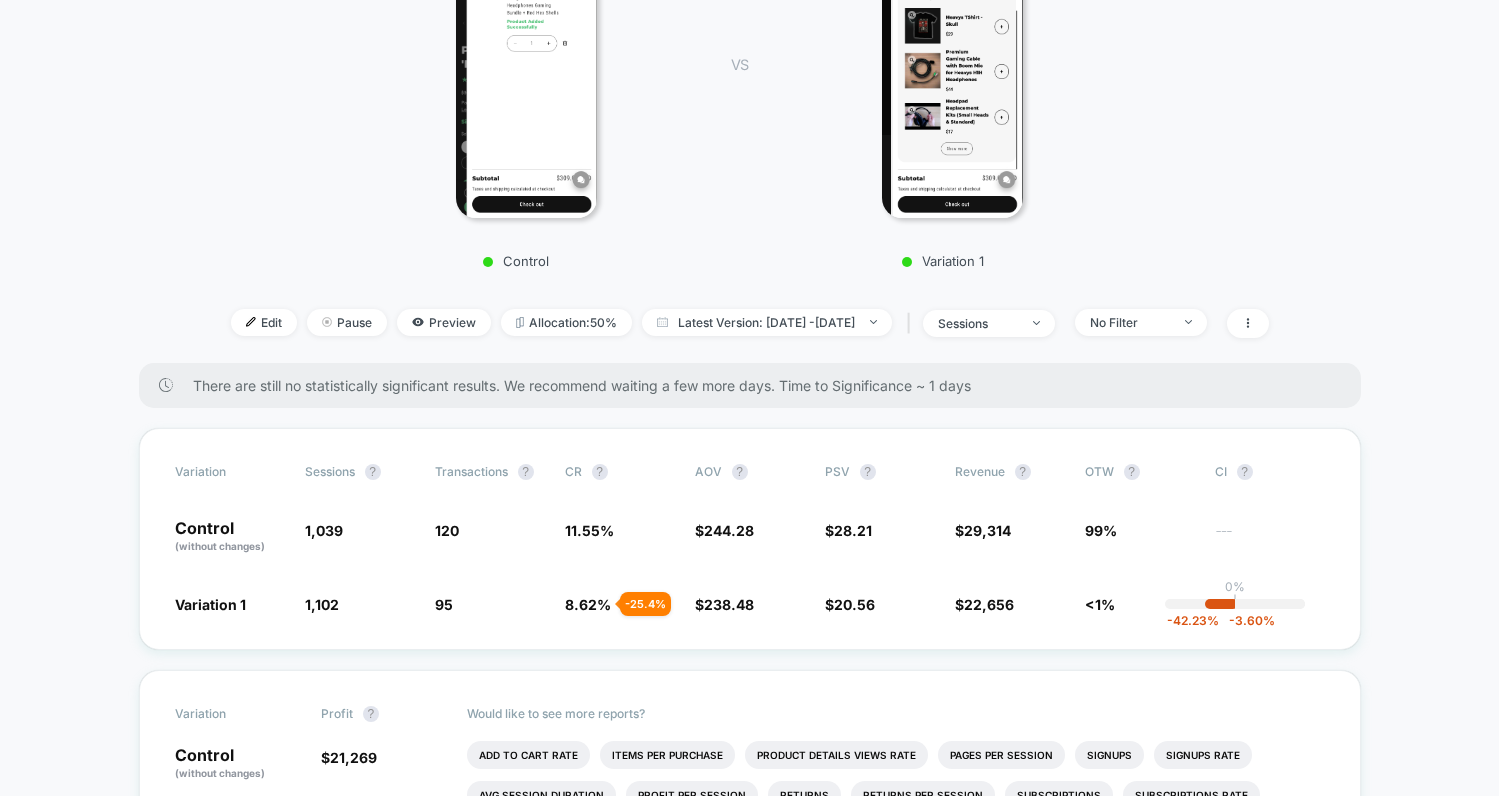 scroll, scrollTop: 528, scrollLeft: 0, axis: vertical 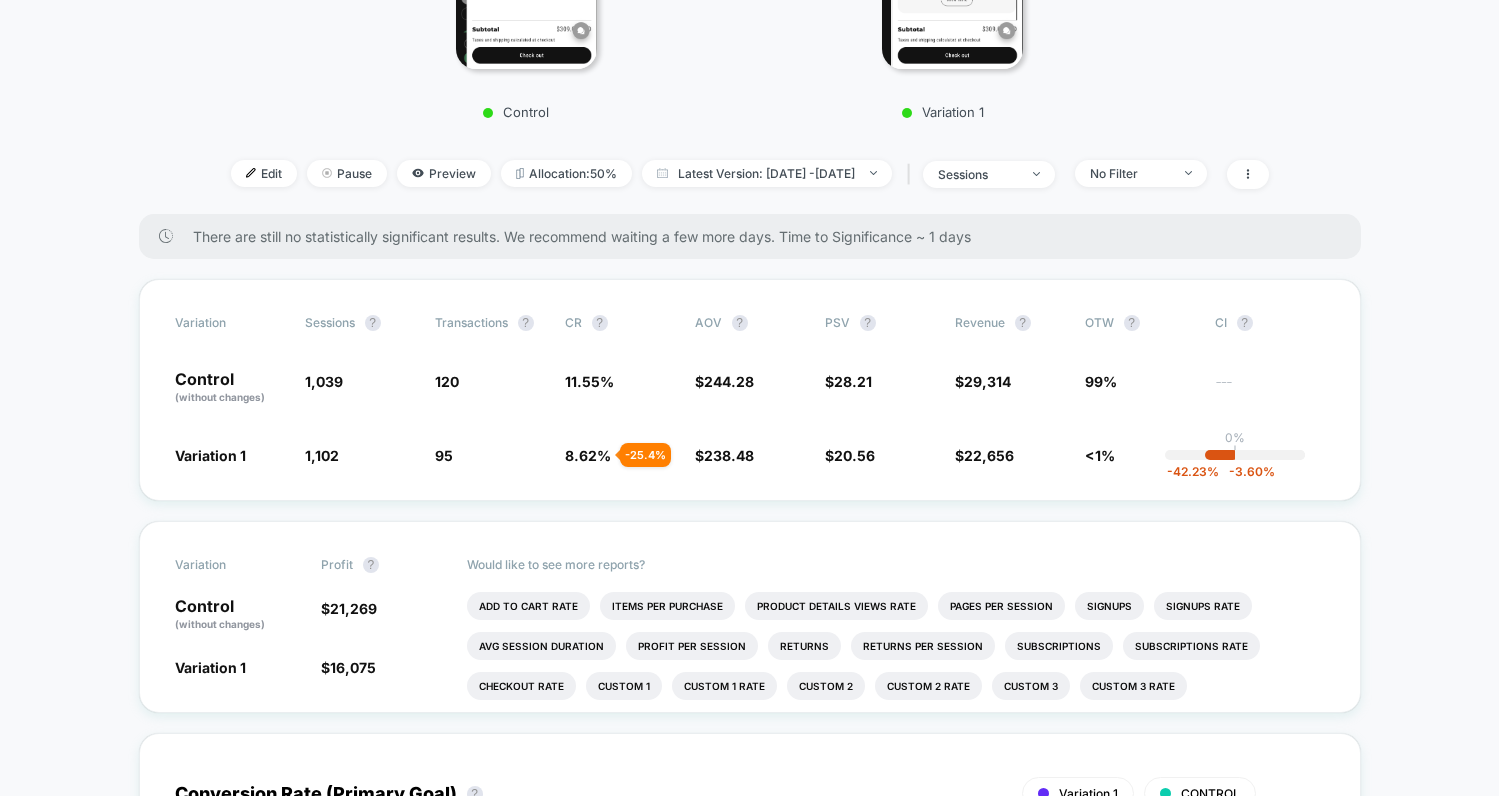 drag, startPoint x: 548, startPoint y: 381, endPoint x: 1082, endPoint y: 508, distance: 548.89435 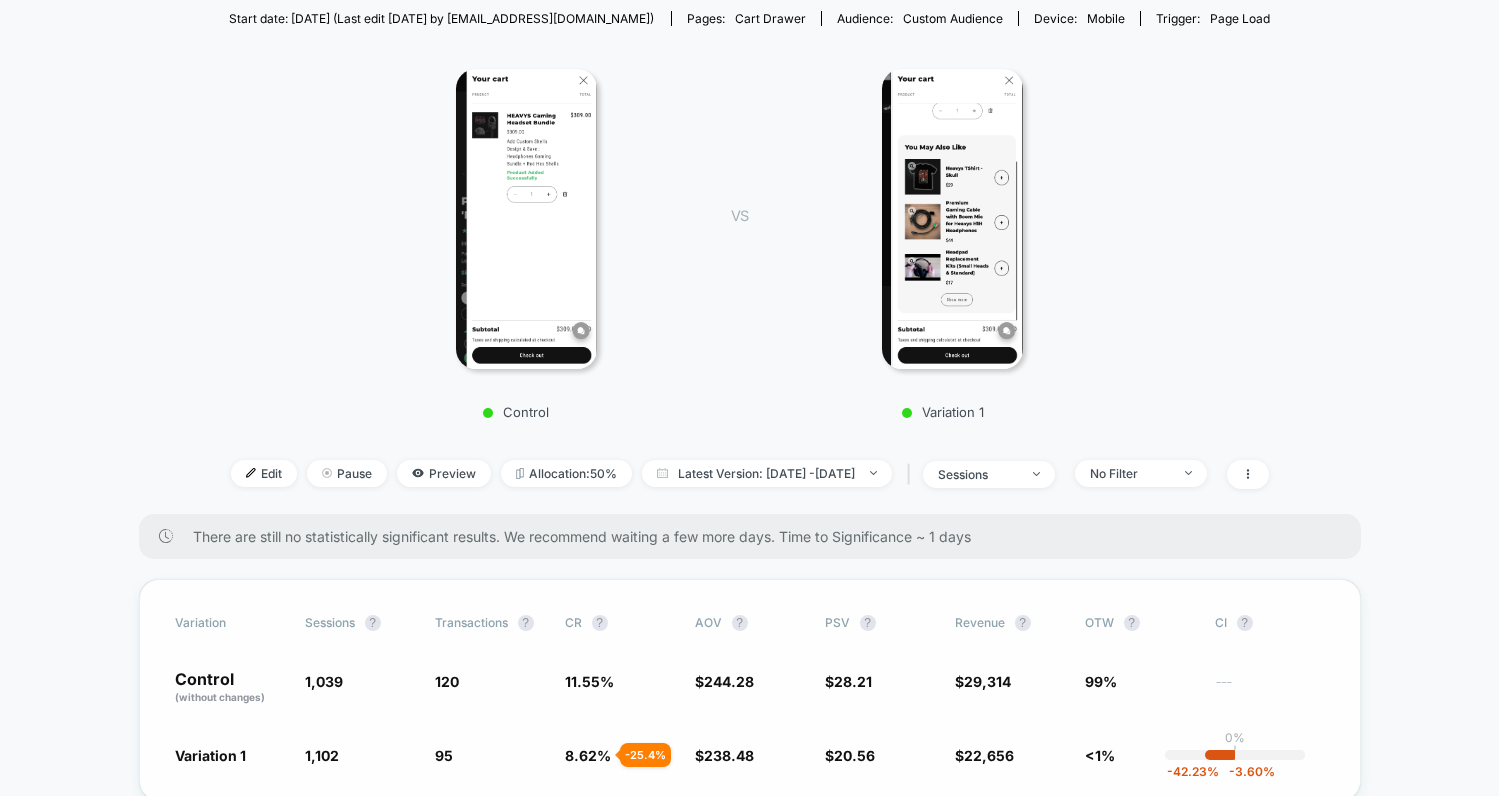 scroll, scrollTop: 0, scrollLeft: 0, axis: both 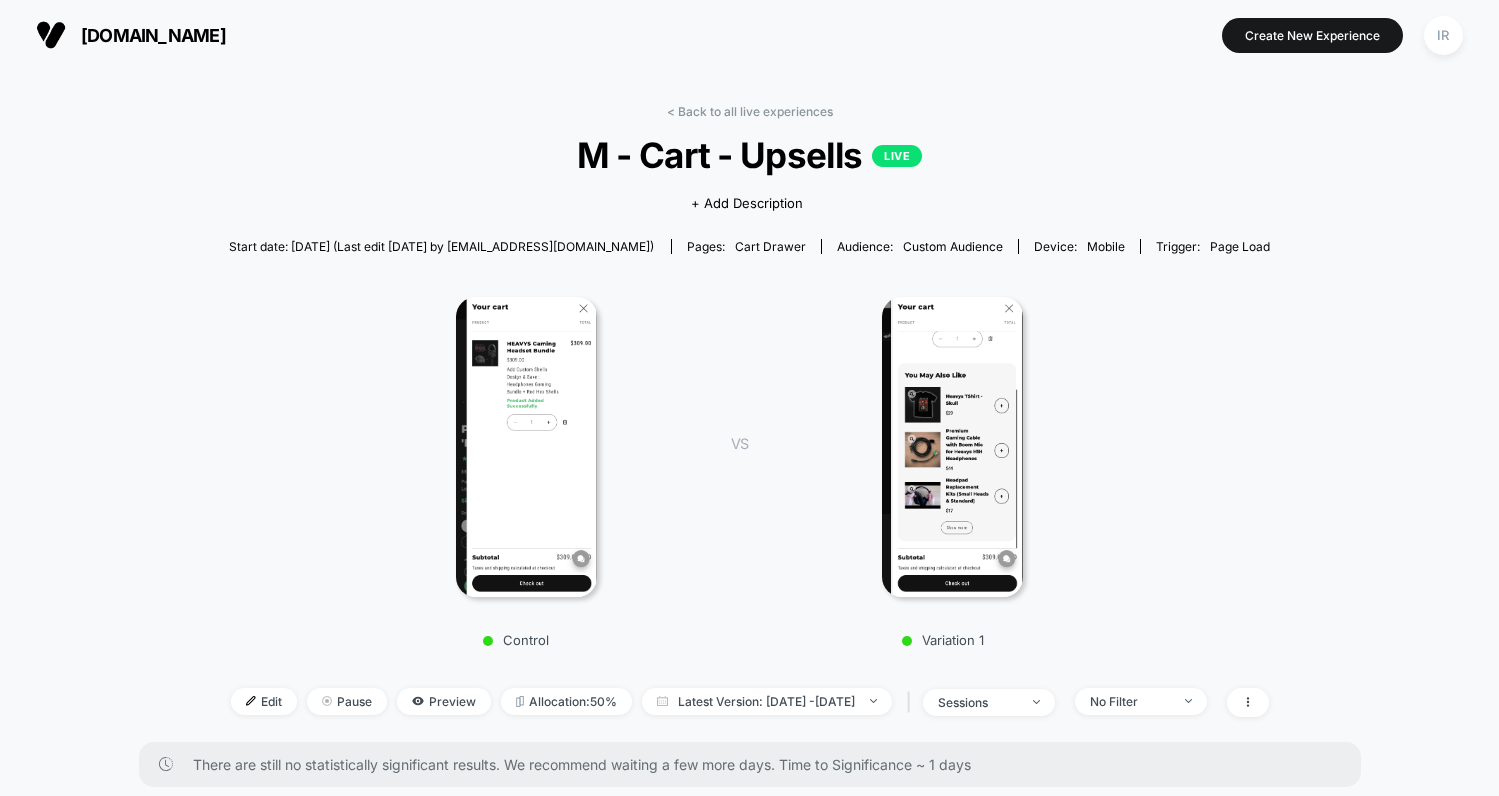 click at bounding box center (526, 447) 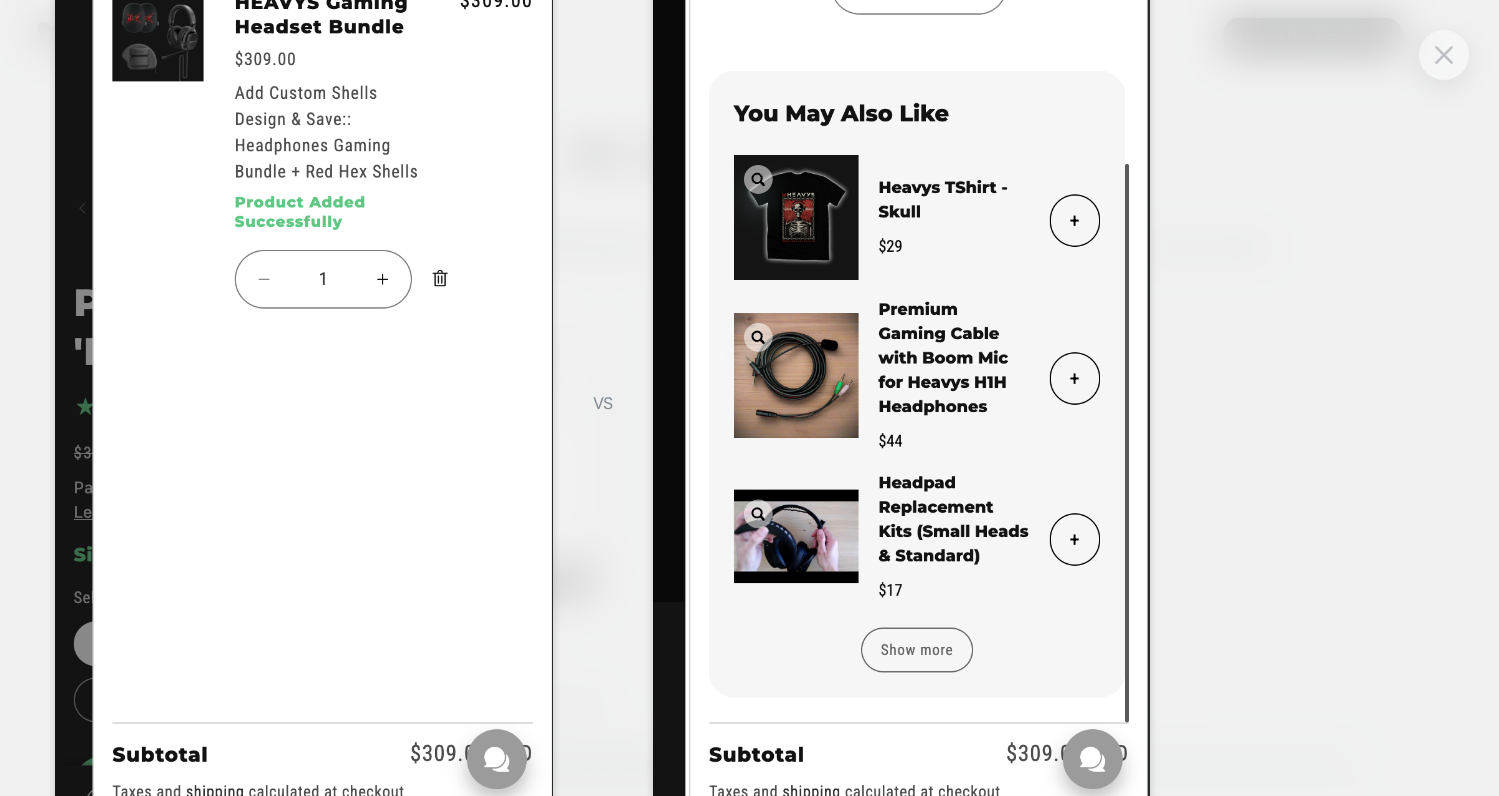 click at bounding box center [1444, 55] 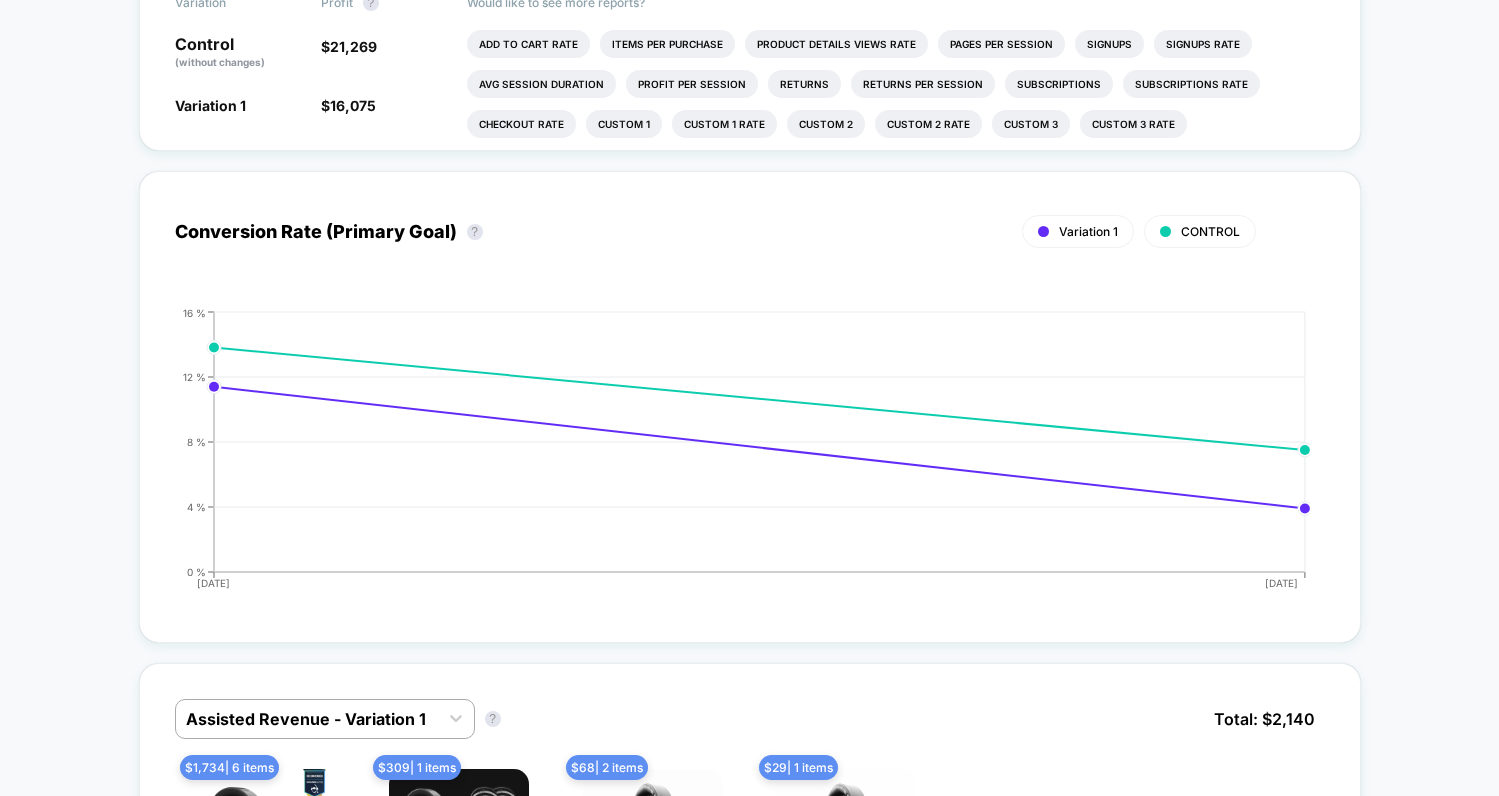 scroll, scrollTop: 490, scrollLeft: 0, axis: vertical 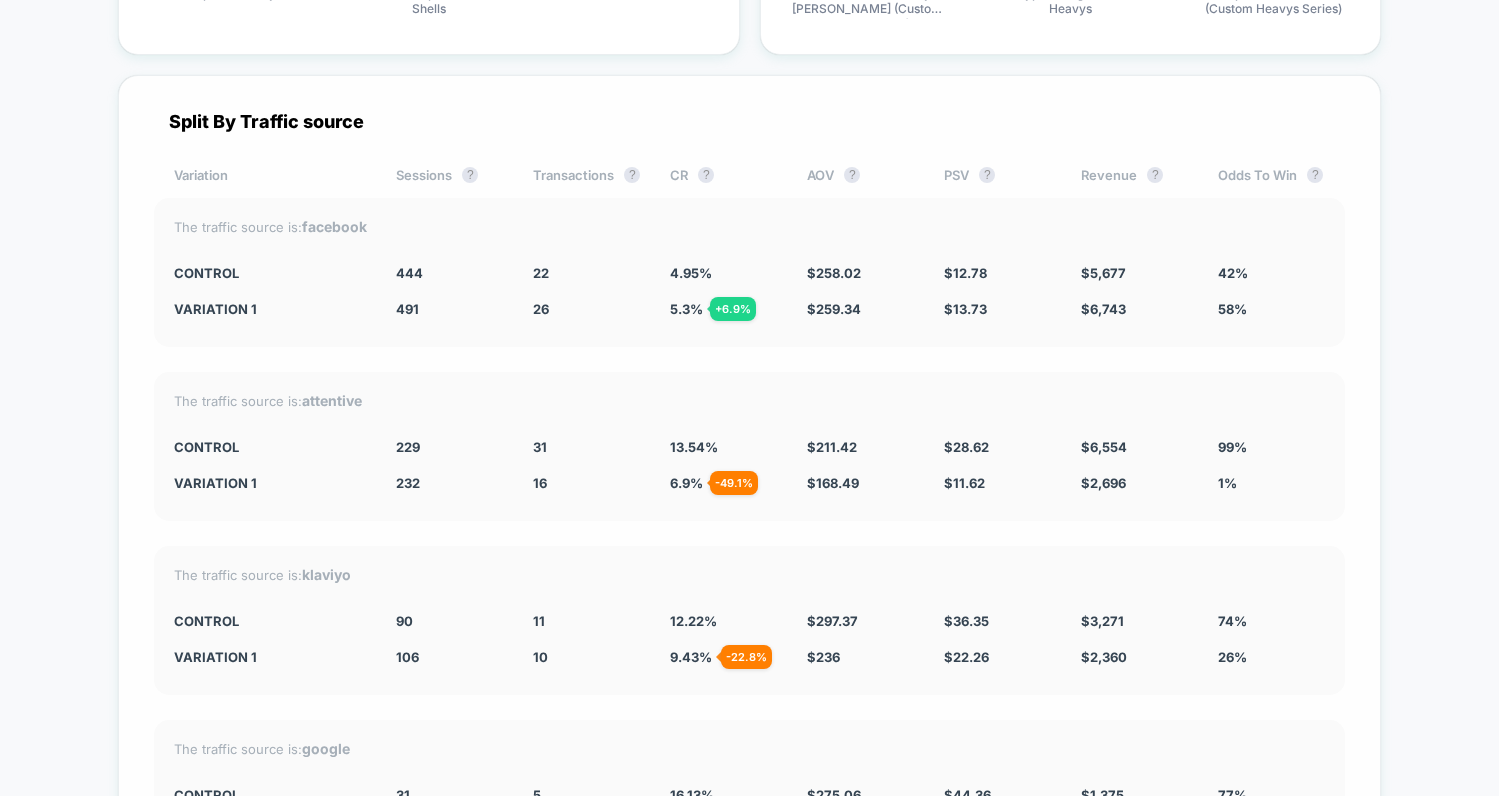 drag, startPoint x: 343, startPoint y: 461, endPoint x: 463, endPoint y: 475, distance: 120.8139 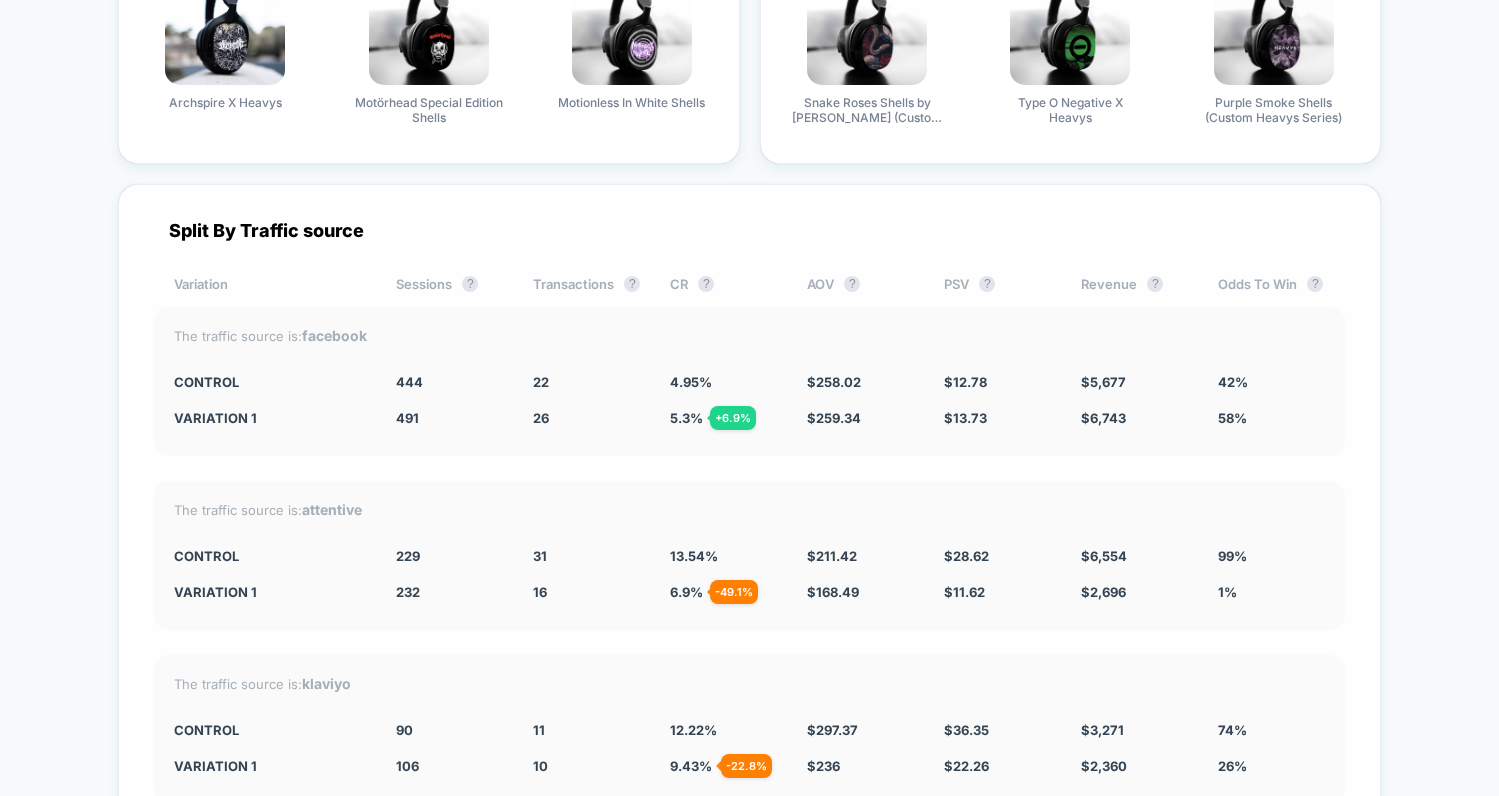 scroll, scrollTop: 3613, scrollLeft: 0, axis: vertical 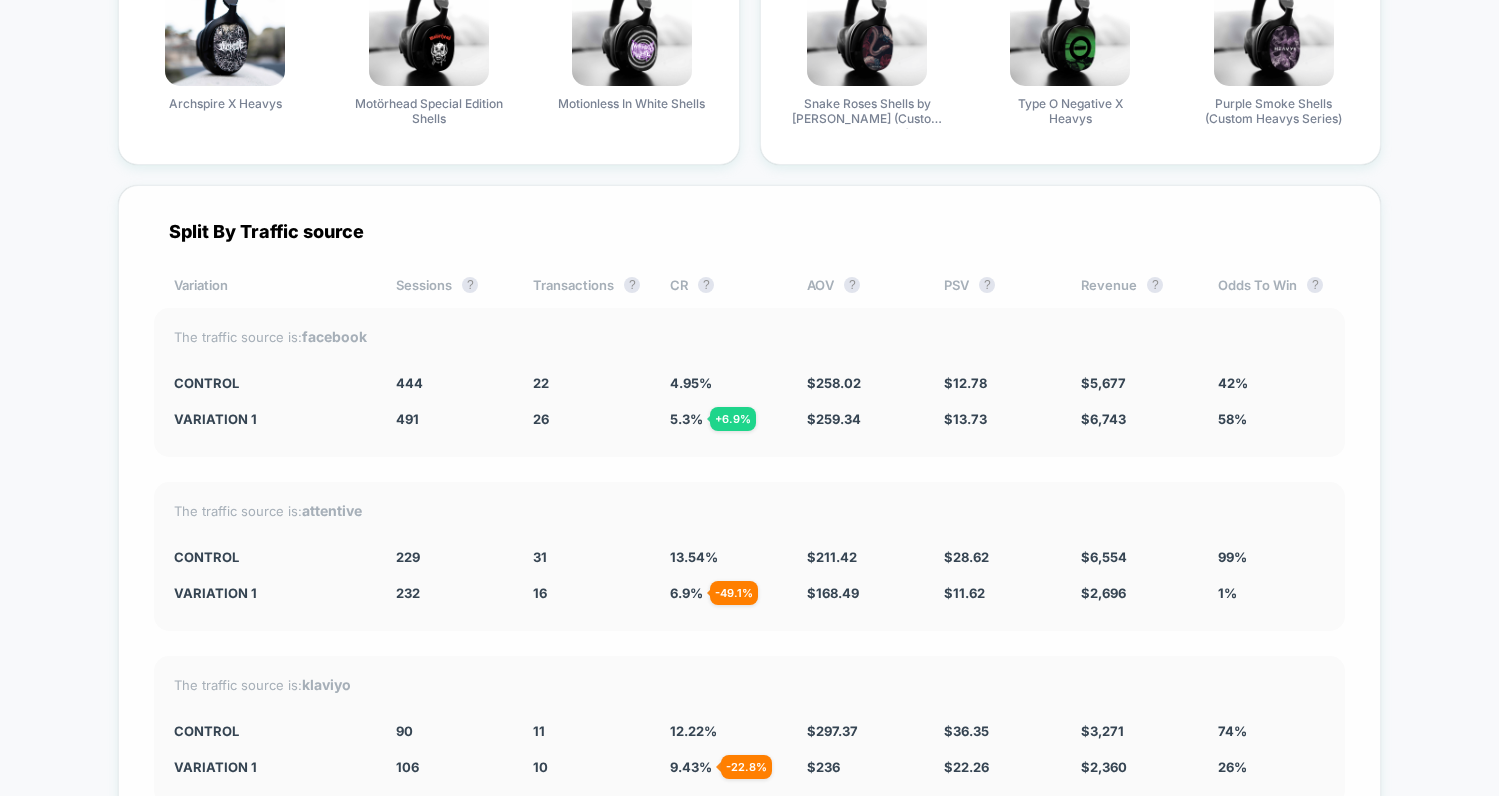 drag, startPoint x: 370, startPoint y: 359, endPoint x: 575, endPoint y: 551, distance: 280.87186 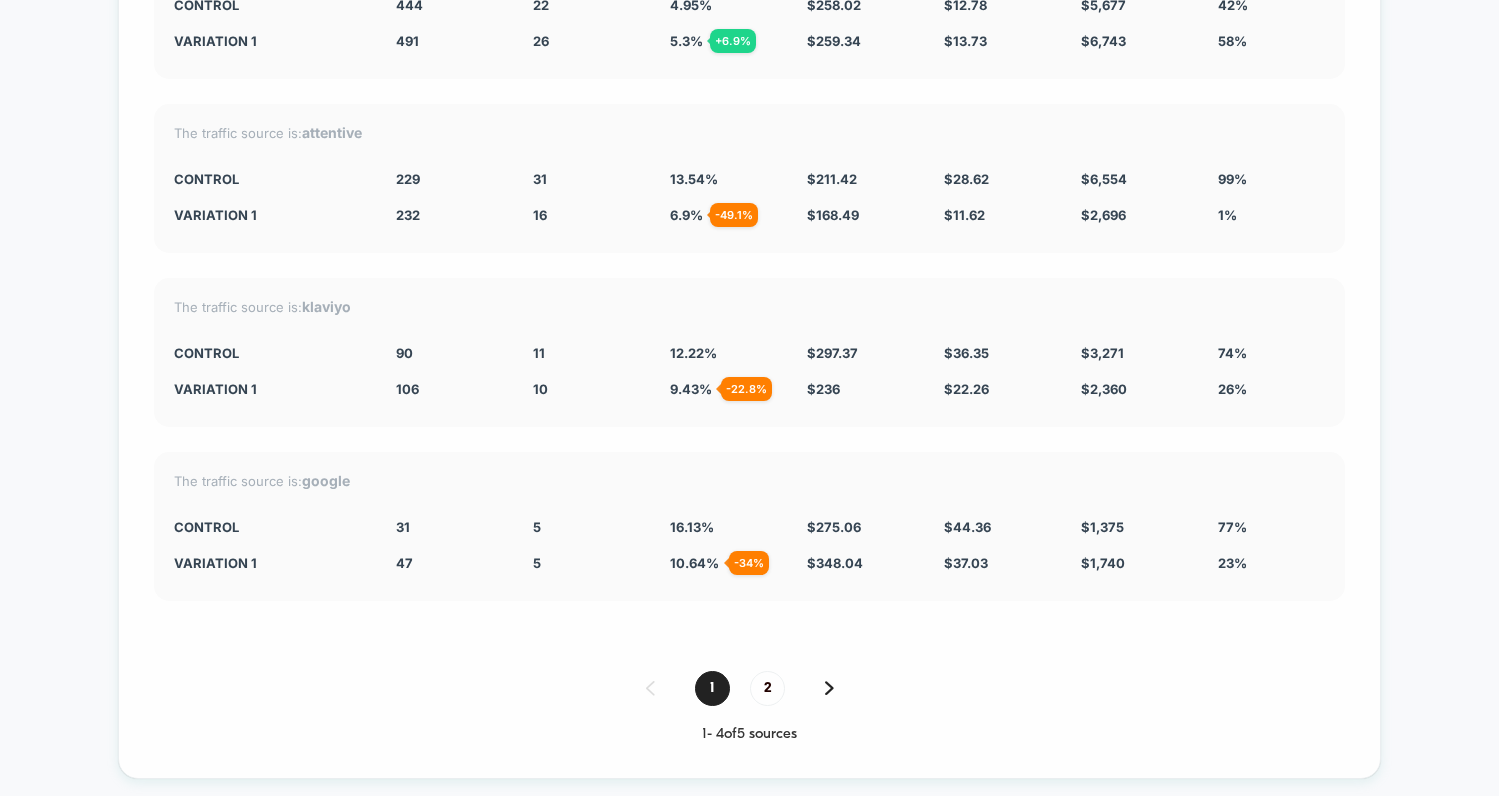scroll, scrollTop: 3965, scrollLeft: 0, axis: vertical 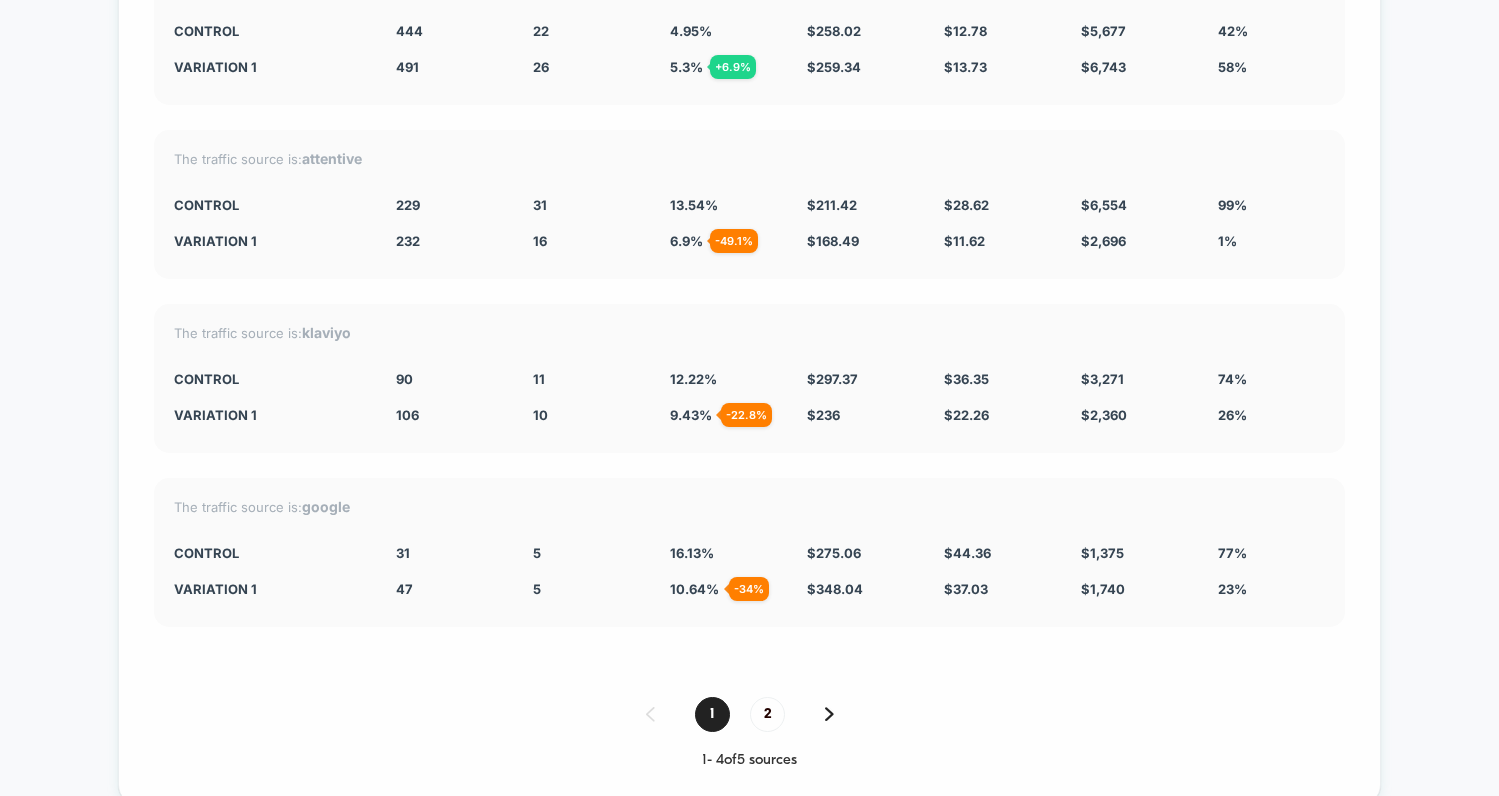 drag, startPoint x: 385, startPoint y: 534, endPoint x: 836, endPoint y: 620, distance: 459.12634 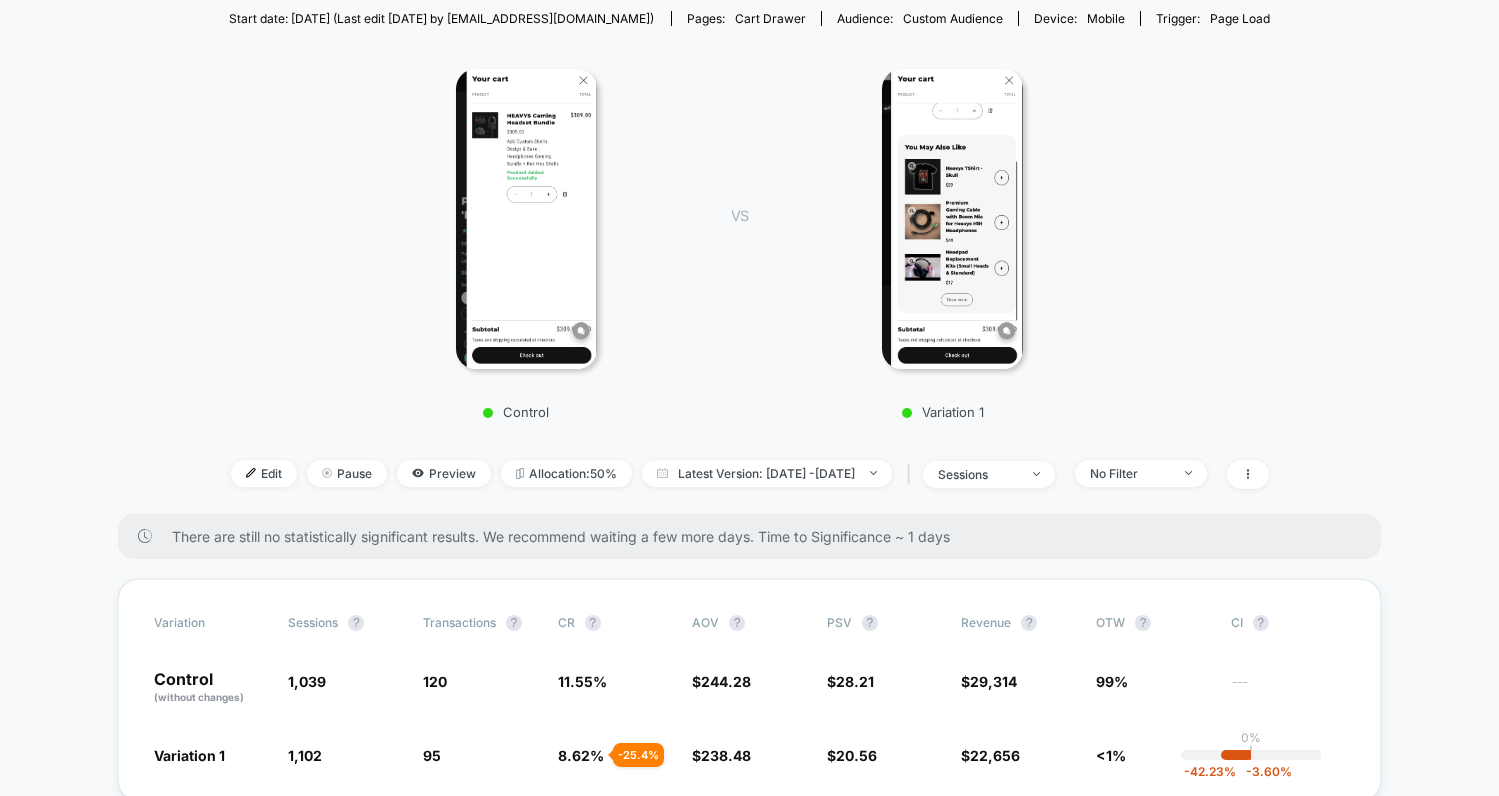 scroll, scrollTop: 0, scrollLeft: 0, axis: both 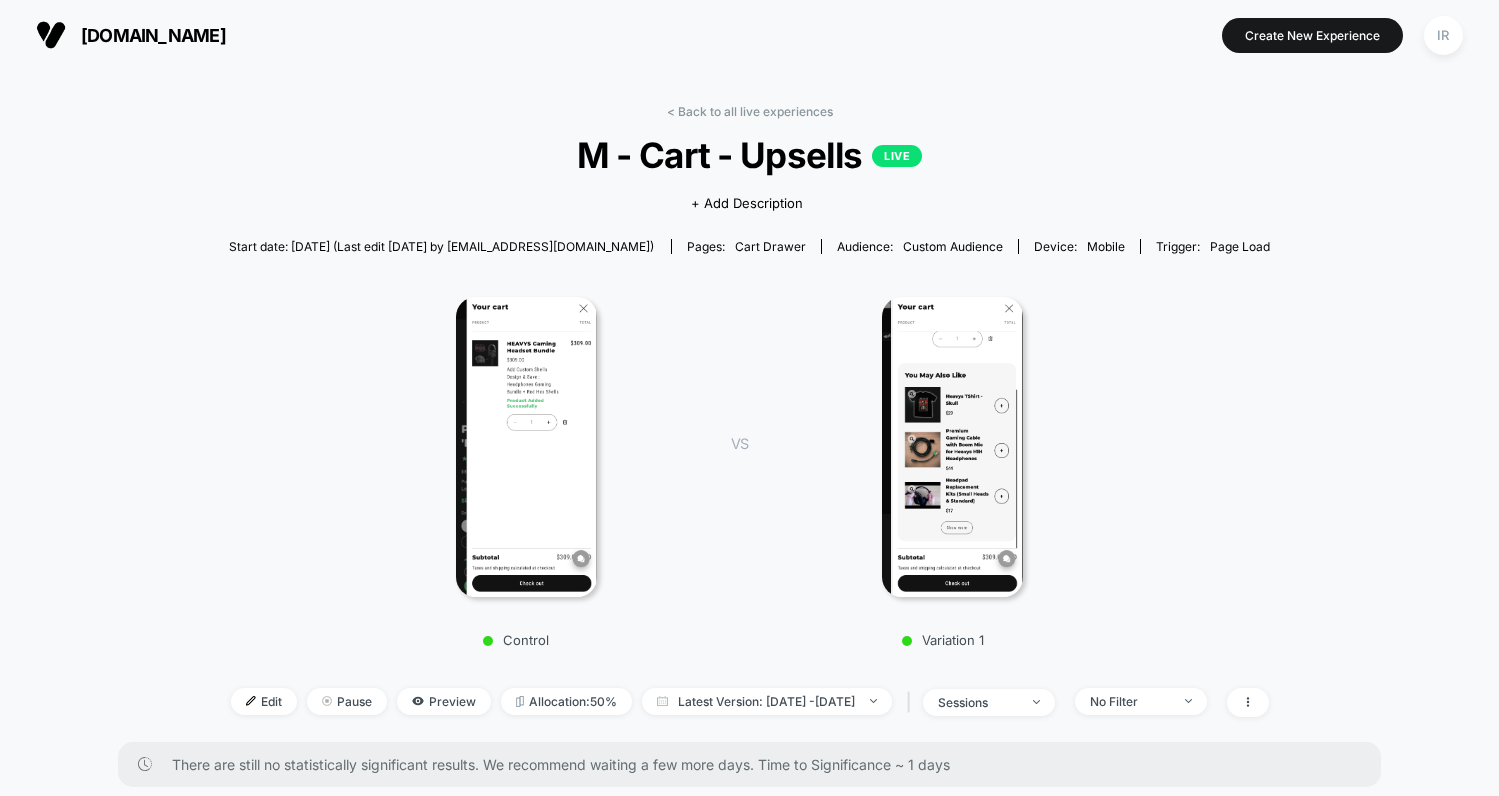 click on "< Back to all live experiences  M - Cart - Upsells LIVE Click to view images Click to edit experience details + Add Description Start date: [DATE] (Last edit [DATE] by [EMAIL_ADDRESS][DOMAIN_NAME]) Pages: cart drawer Audience: Custom Audience Device: mobile Trigger: Page Load Control VS Variation 1 Edit Pause  Preview Allocation:  50% Latest Version:     [DATE]    -    [DATE] |   sessions   No Filter There are still no statistically significant results. We recommend waiting a few more days . Time to Significance ~ 1 days Variation Sessions ? Transactions ? CR ? AOV ? PSV ? Revenue ? OTW ? CI ? Control (without changes) 1,039 120 11.55 % $ 244.28 $ 28.21 $ 29,314 99% --- Variation 1 1,102 + 6.1 % 95 - 25.4 % 8.62 % - 25.4 % $ 238.48 - 2.4 % $ 20.56 - 27.1 % $ 22,656 - 27.1 % <1% 0% | -42.23 % -3.60 % Variation Profit ? Control (without changes) $ 21,269 Variation 1 $ 16,075 - 28.7 % Would like to see more reports? Add To Cart Rate Items Per Purchase Product Details Views Rate Pages Per Session Signups ? ?" at bounding box center (749, 2642) 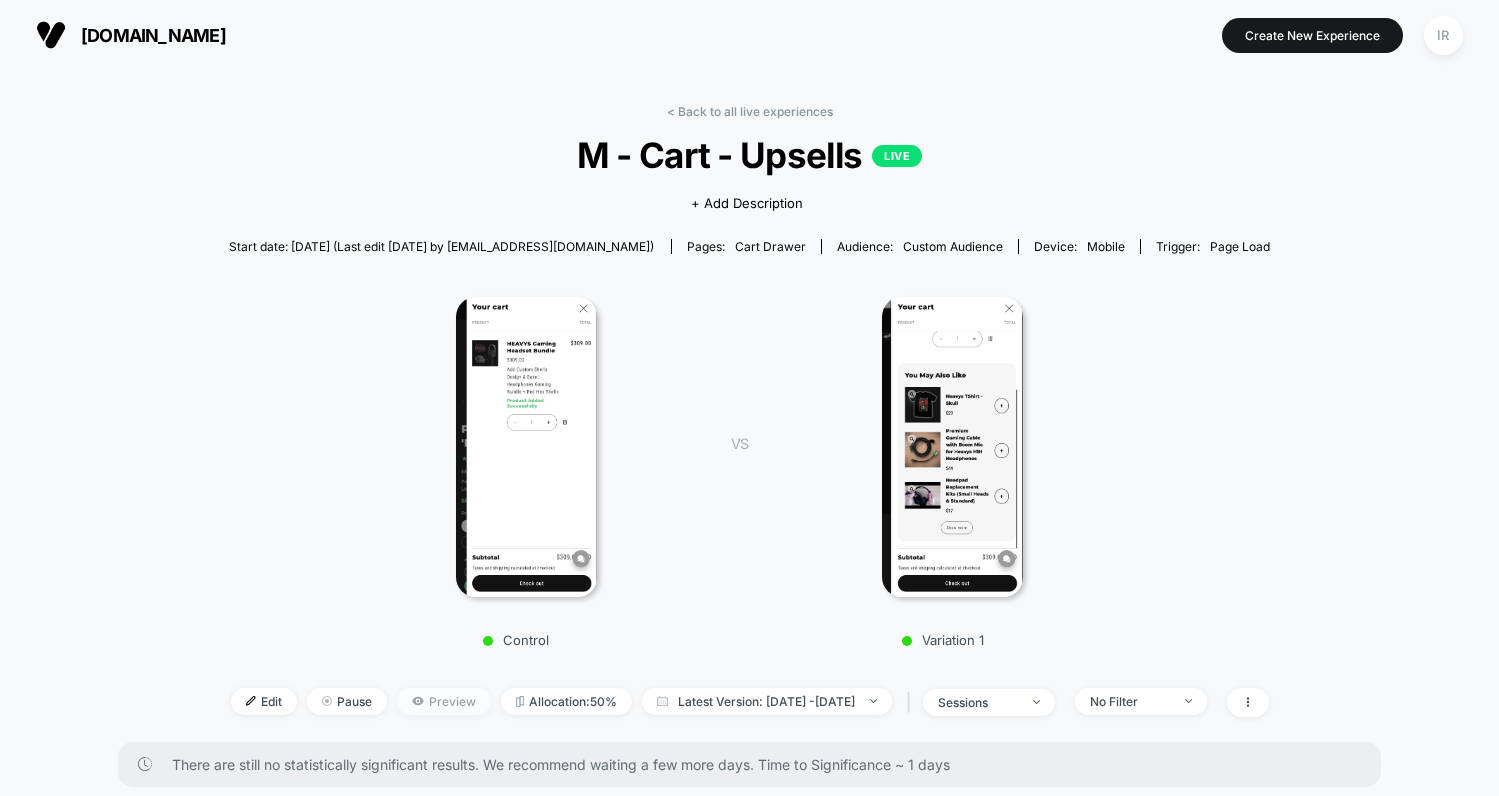 click on "Preview" at bounding box center (444, 701) 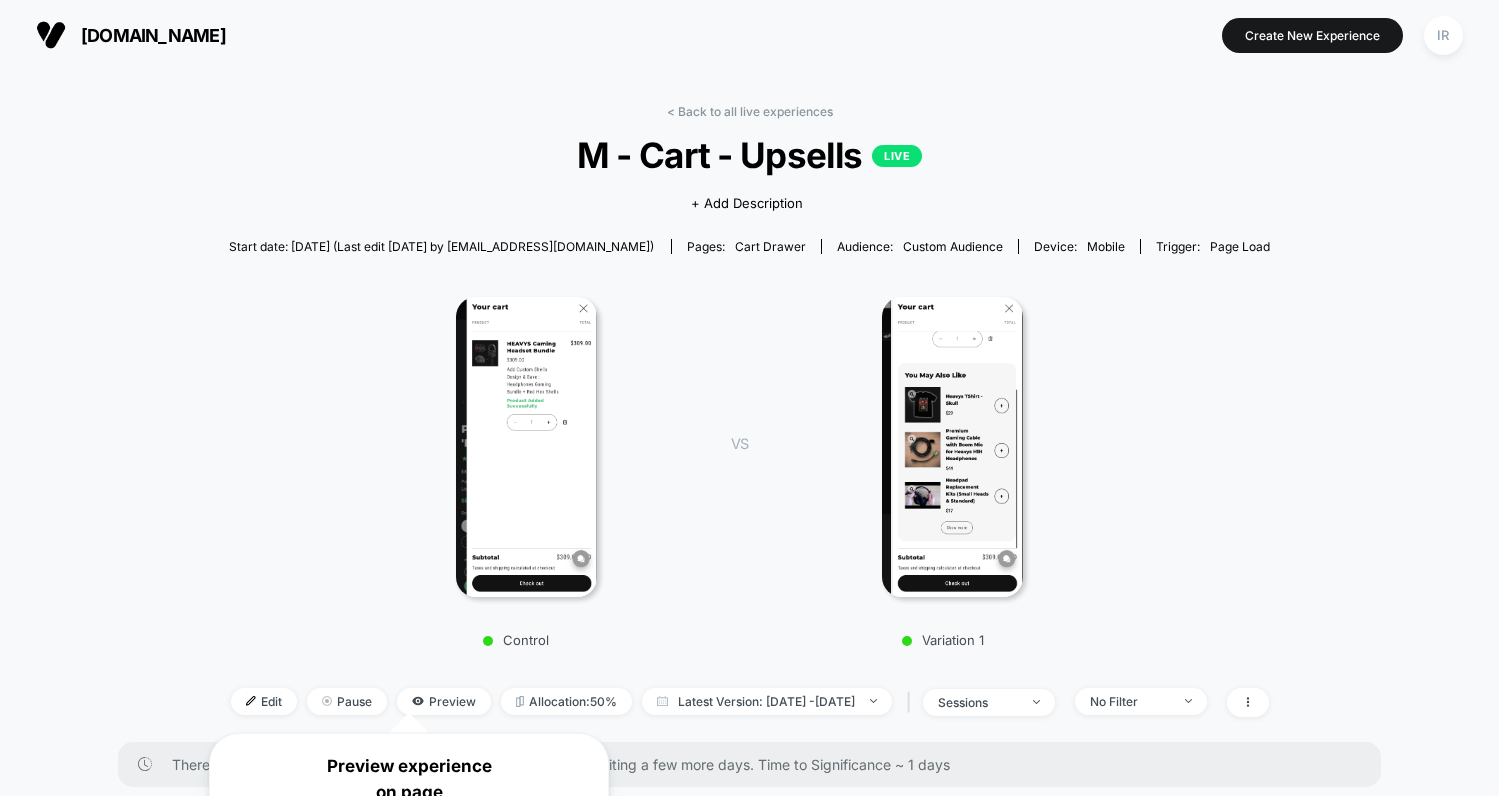 click on "**********" at bounding box center (409, 996) 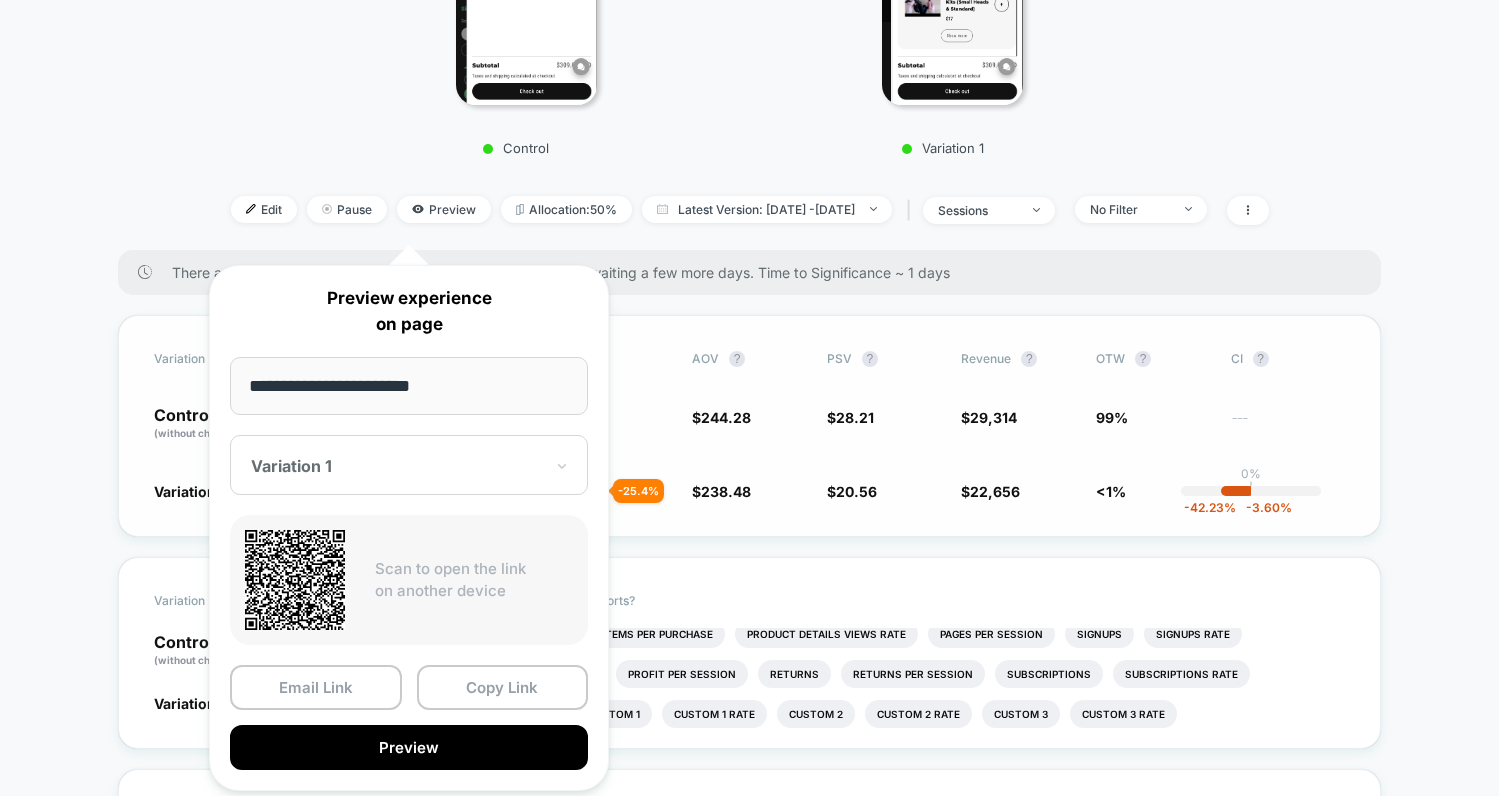 scroll, scrollTop: 646, scrollLeft: 0, axis: vertical 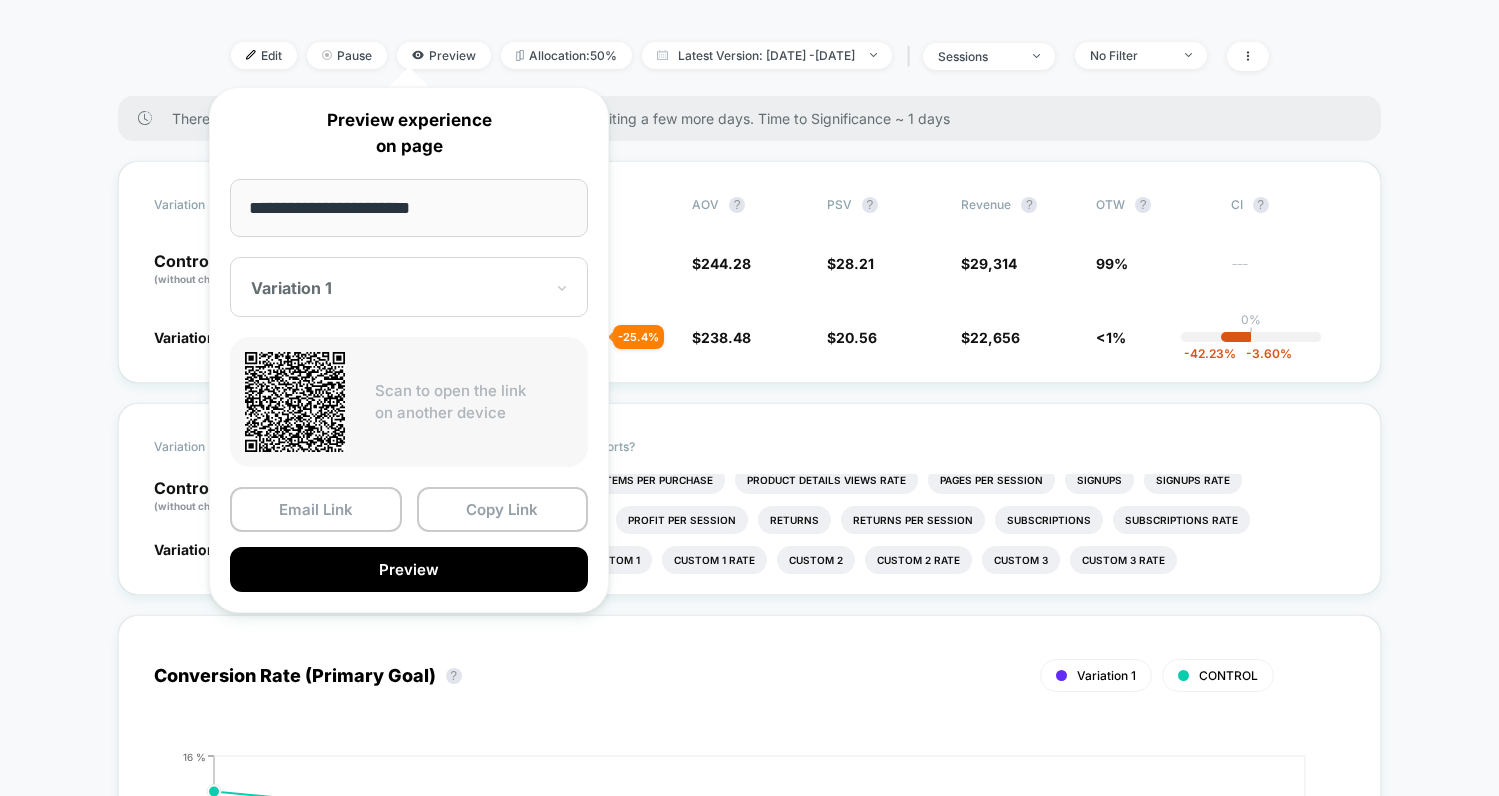 click on "< Back to all live experiences  M - Cart - Upsells LIVE Click to view images Click to edit experience details + Add Description Start date: [DATE] (Last edit [DATE] by [EMAIL_ADDRESS][DOMAIN_NAME]) Pages: cart drawer Audience: Custom Audience Device: mobile Trigger: Page Load Control VS Variation 1 Edit Pause  Preview Allocation:  50% Latest Version:     [DATE]    -    [DATE] |   sessions   No Filter There are still no statistically significant results. We recommend waiting a few more days . Time to Significance ~ 1 days Variation Sessions ? Transactions ? CR ? AOV ? PSV ? Revenue ? OTW ? CI ? Control (without changes) 1,039 120 11.55 % $ 244.28 $ 28.21 $ 29,314 99% --- Variation 1 1,102 + 6.1 % 95 - 25.4 % 8.62 % - 25.4 % $ 238.48 - 2.4 % $ 20.56 - 27.1 % $ 22,656 - 27.1 % <1% 0% | -42.23 % -3.60 % Variation Profit ? Control (without changes) $ 21,269 Variation 1 $ 16,075 - 28.7 % Would like to see more reports? Add To Cart Rate Items Per Purchase Product Details Views Rate Pages Per Session Signups ? ?" at bounding box center [750, 1976] 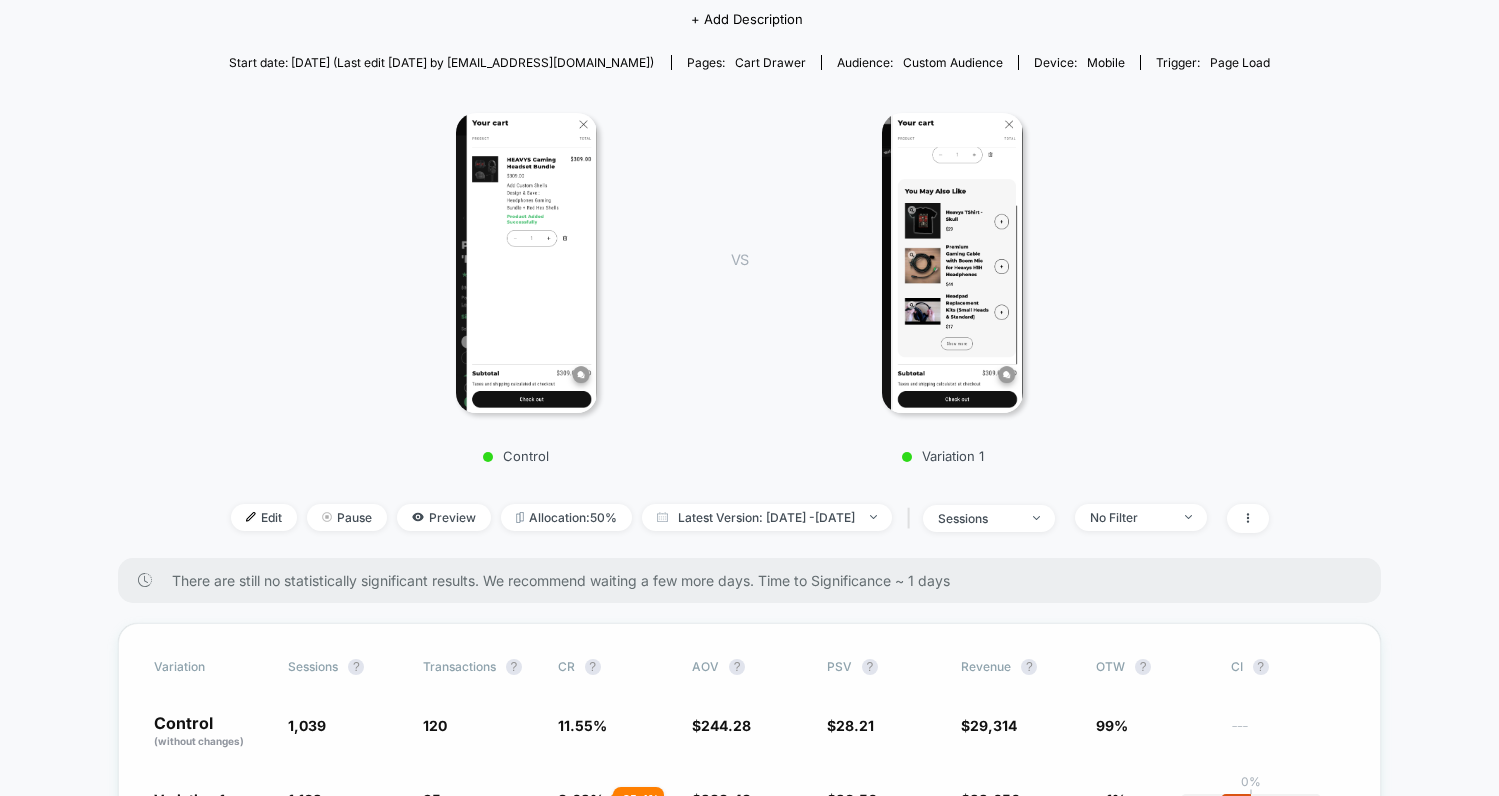 scroll, scrollTop: 0, scrollLeft: 0, axis: both 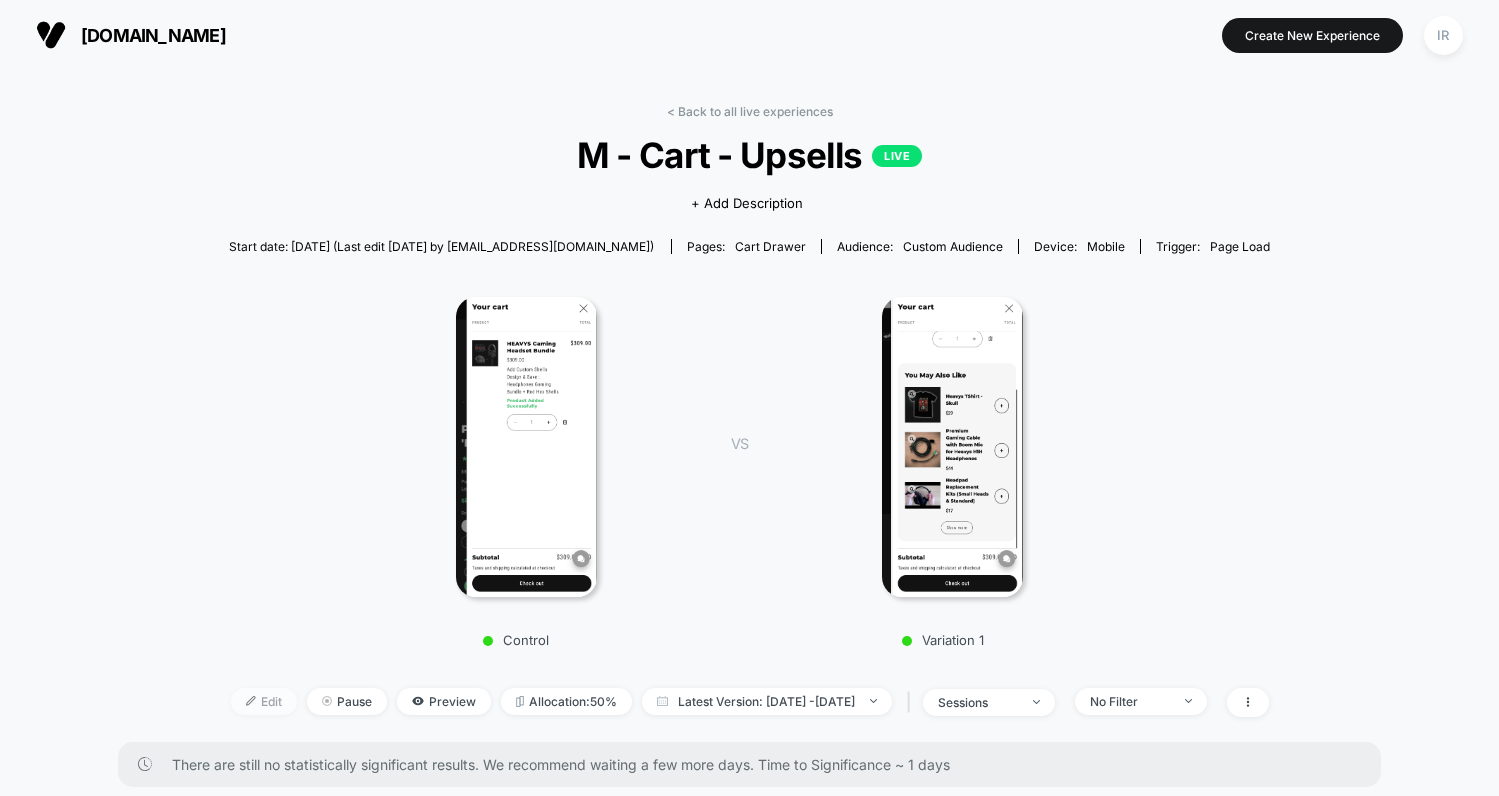 click on "Edit" at bounding box center [264, 701] 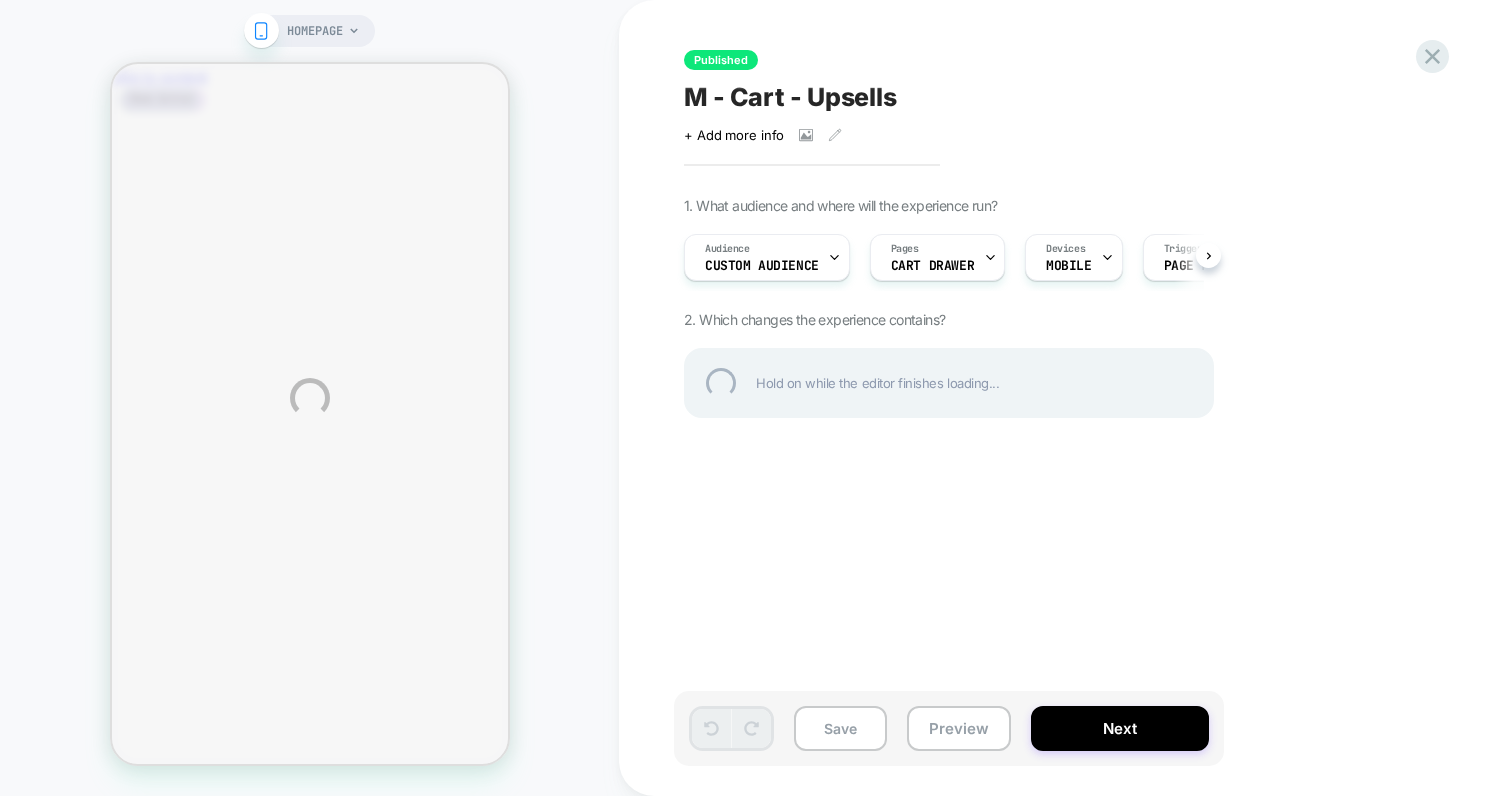 scroll, scrollTop: 0, scrollLeft: 0, axis: both 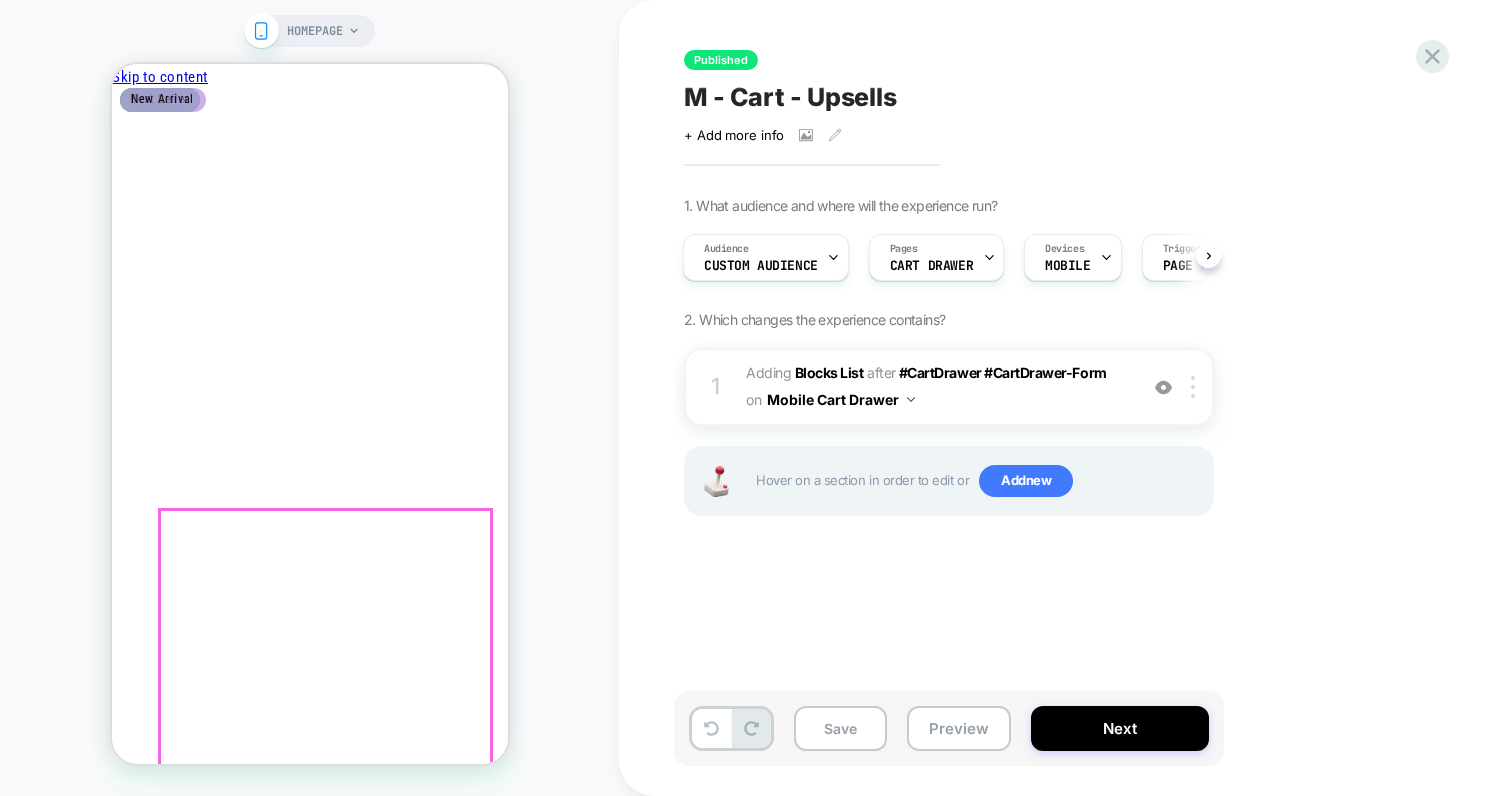 click on "You May Also Like" at bounding box center [309, 811] 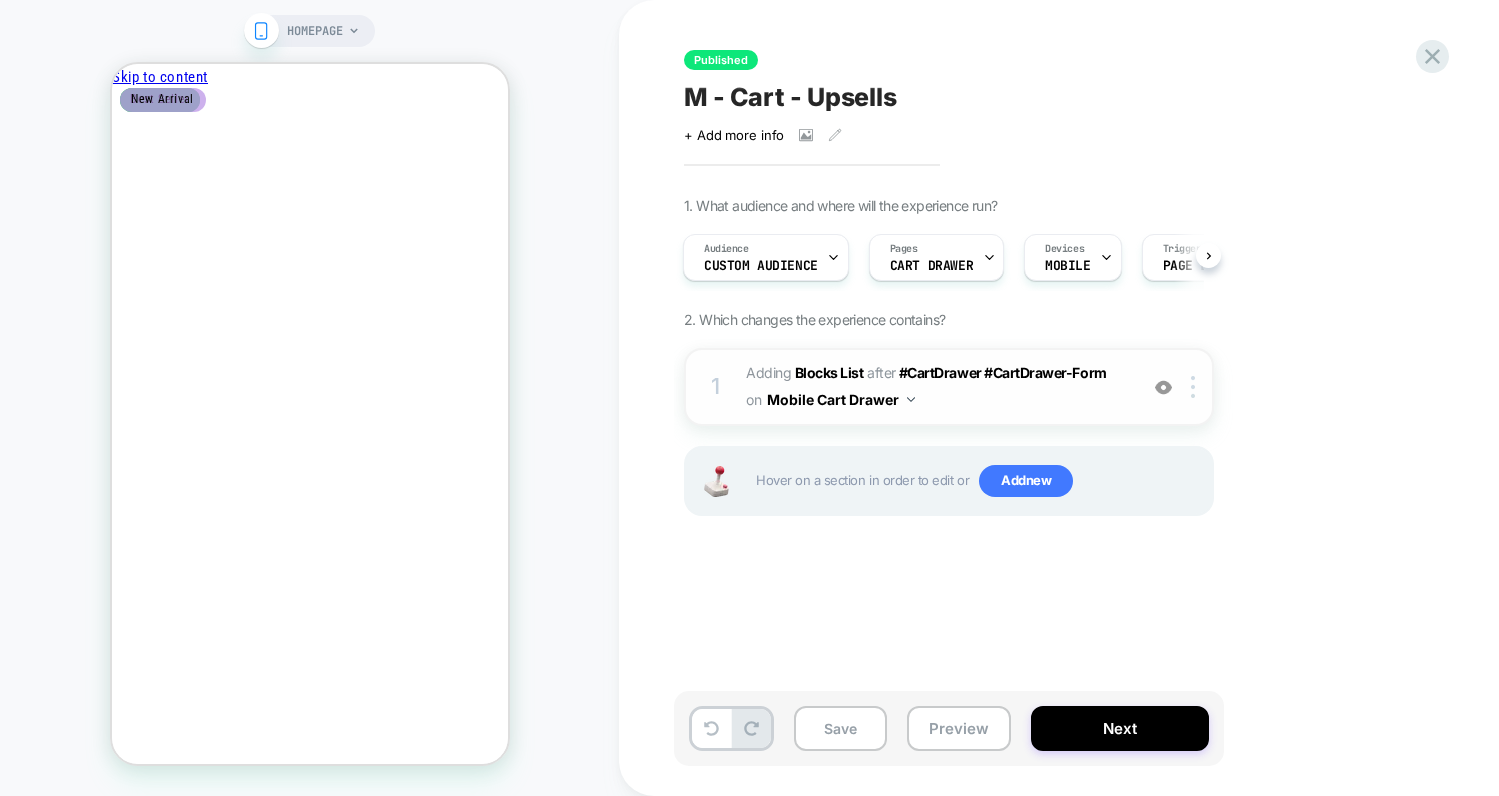 click on "#_loomi_addon_1753278396767 Adding   Blocks List   AFTER #CartDrawer #CartDrawer-Form #CartDrawer #CartDrawer-Form   on Mobile Cart Drawer" at bounding box center [936, 387] 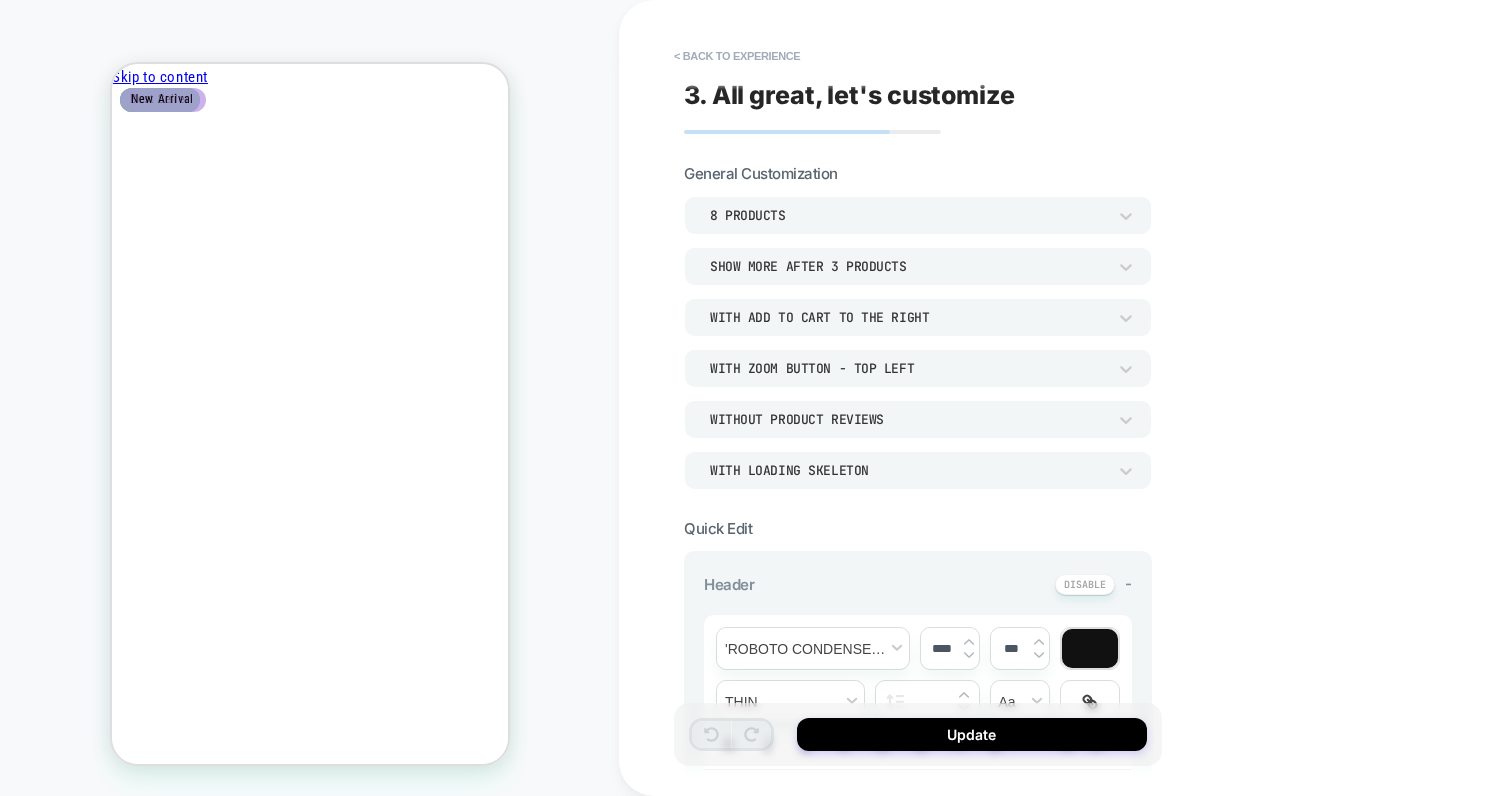 scroll, scrollTop: 380, scrollLeft: 0, axis: vertical 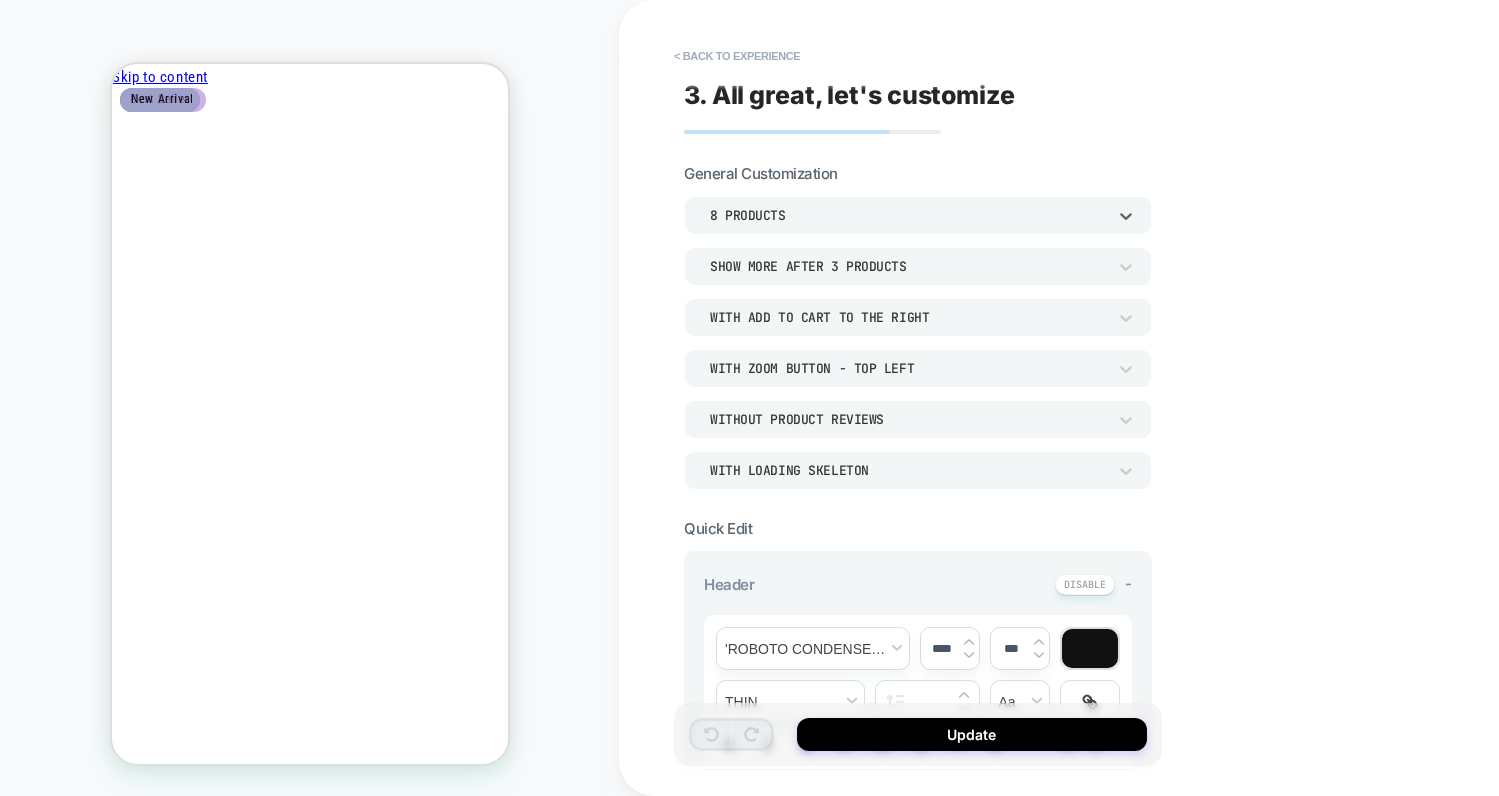click on "8 Products" at bounding box center (908, 215) 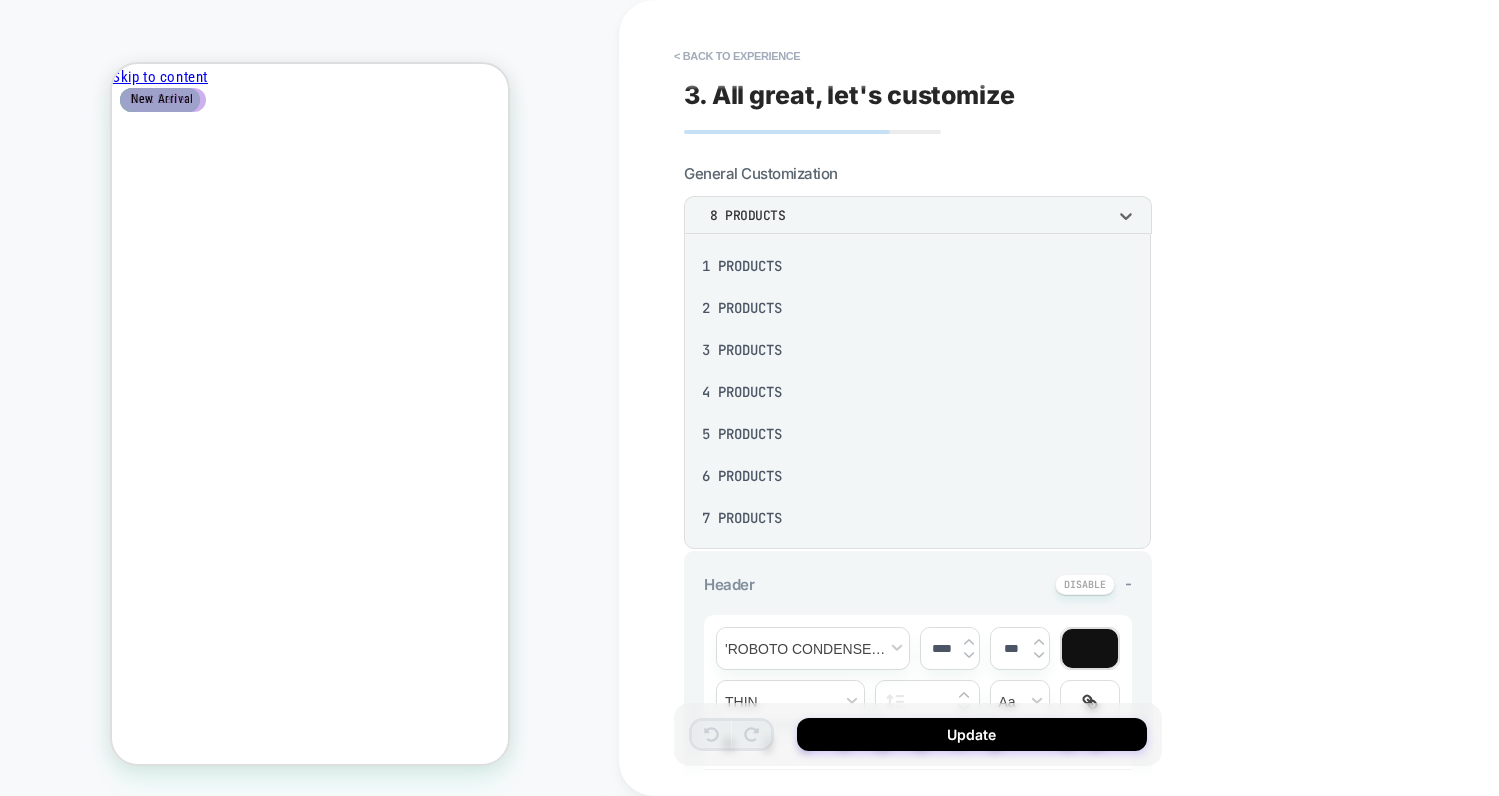 click at bounding box center (749, 398) 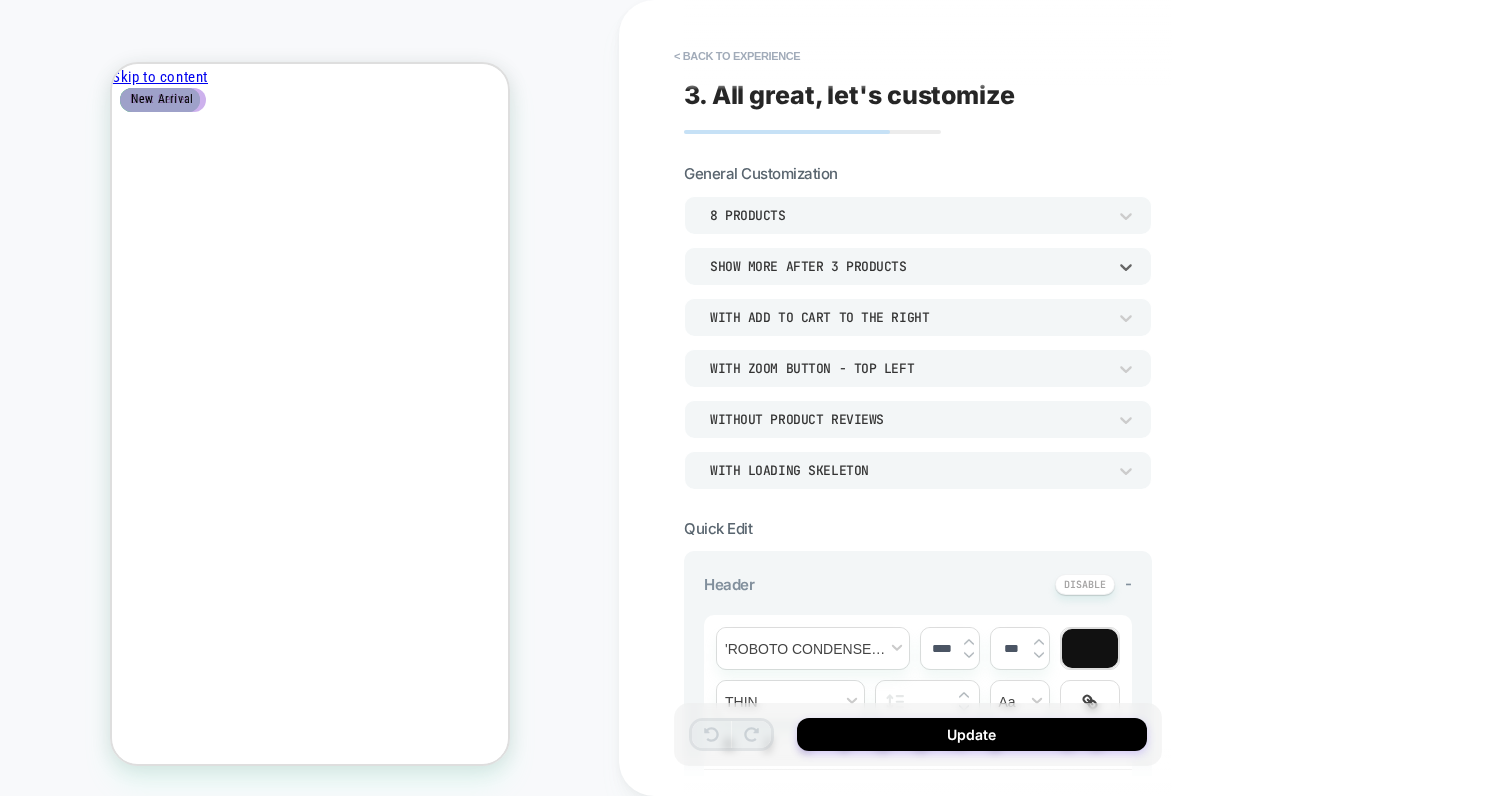 click on "Show more after 3 Products" at bounding box center (908, 266) 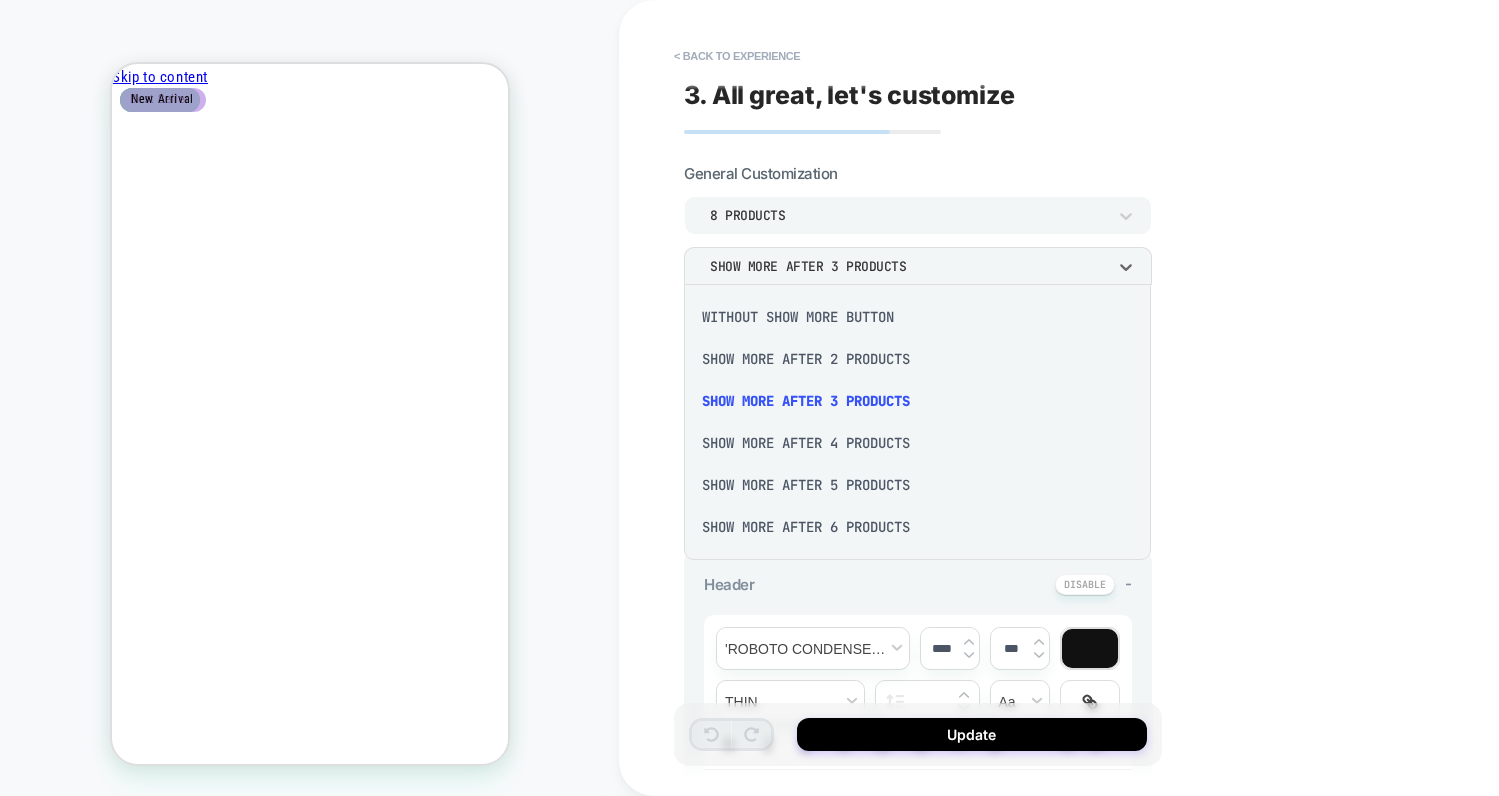 click on "Show more after 4 Products" at bounding box center (917, 443) 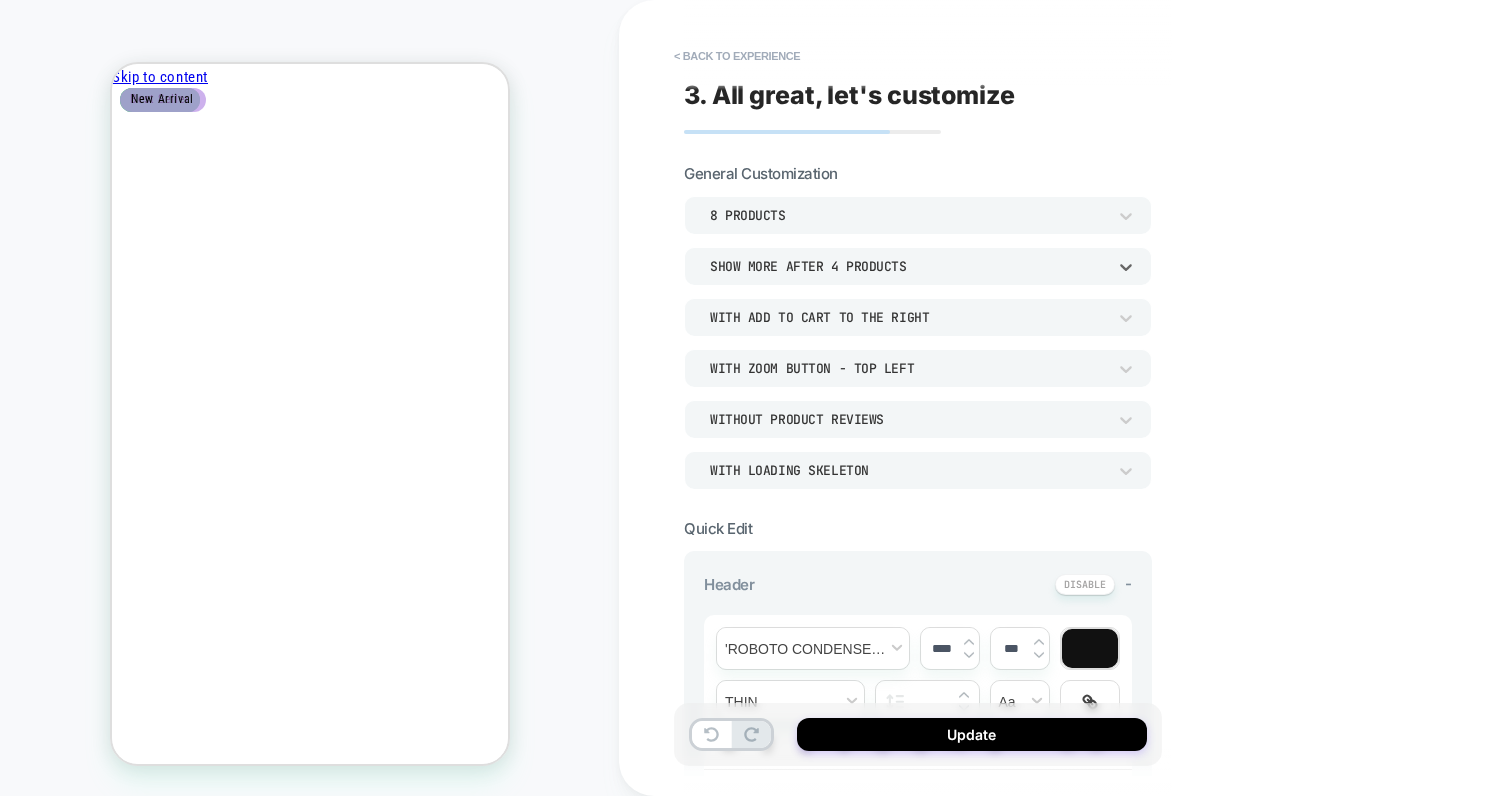scroll, scrollTop: 428, scrollLeft: 0, axis: vertical 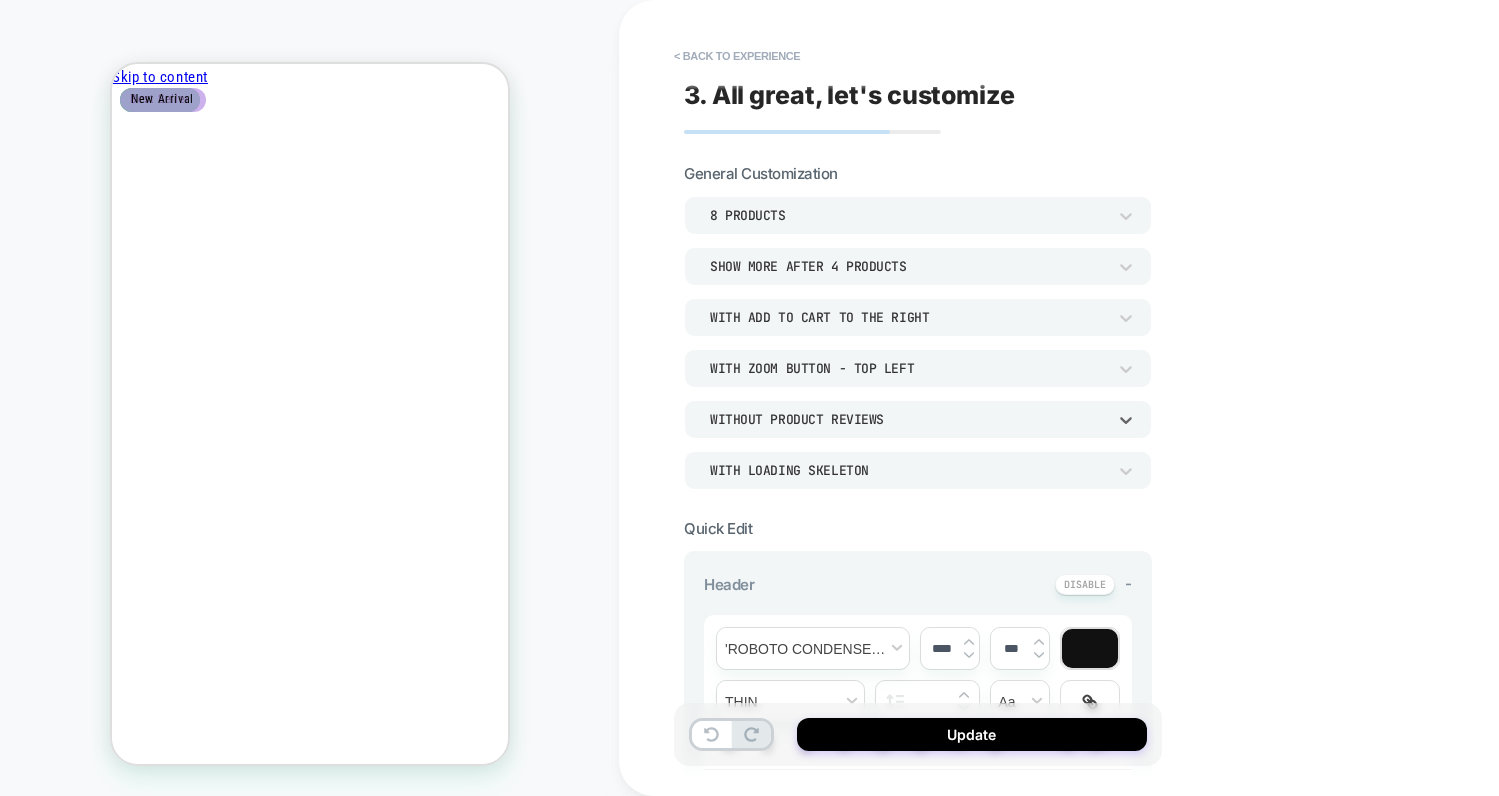 click on "Without Product Reviews" at bounding box center [908, 419] 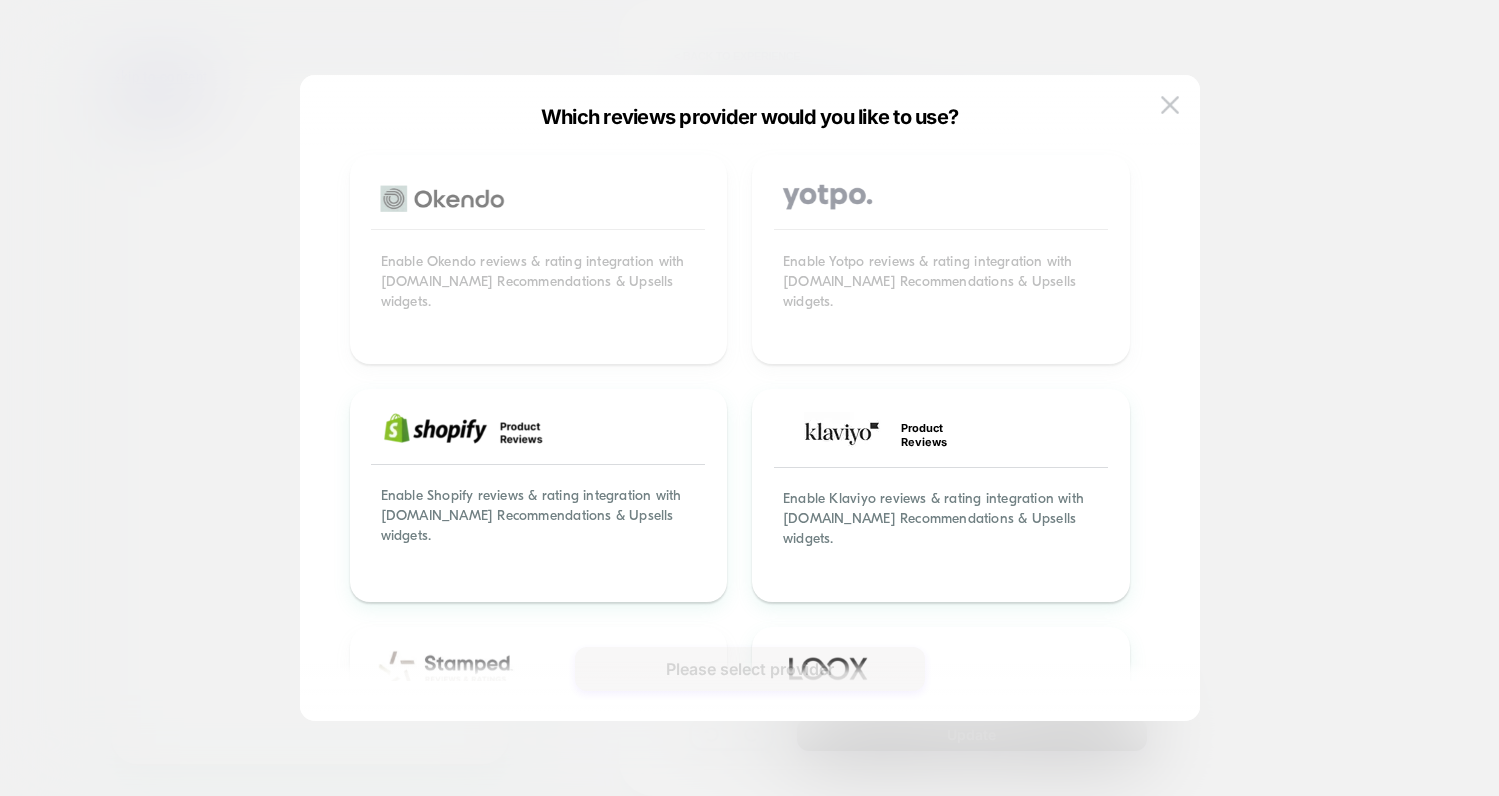 click at bounding box center [749, 398] 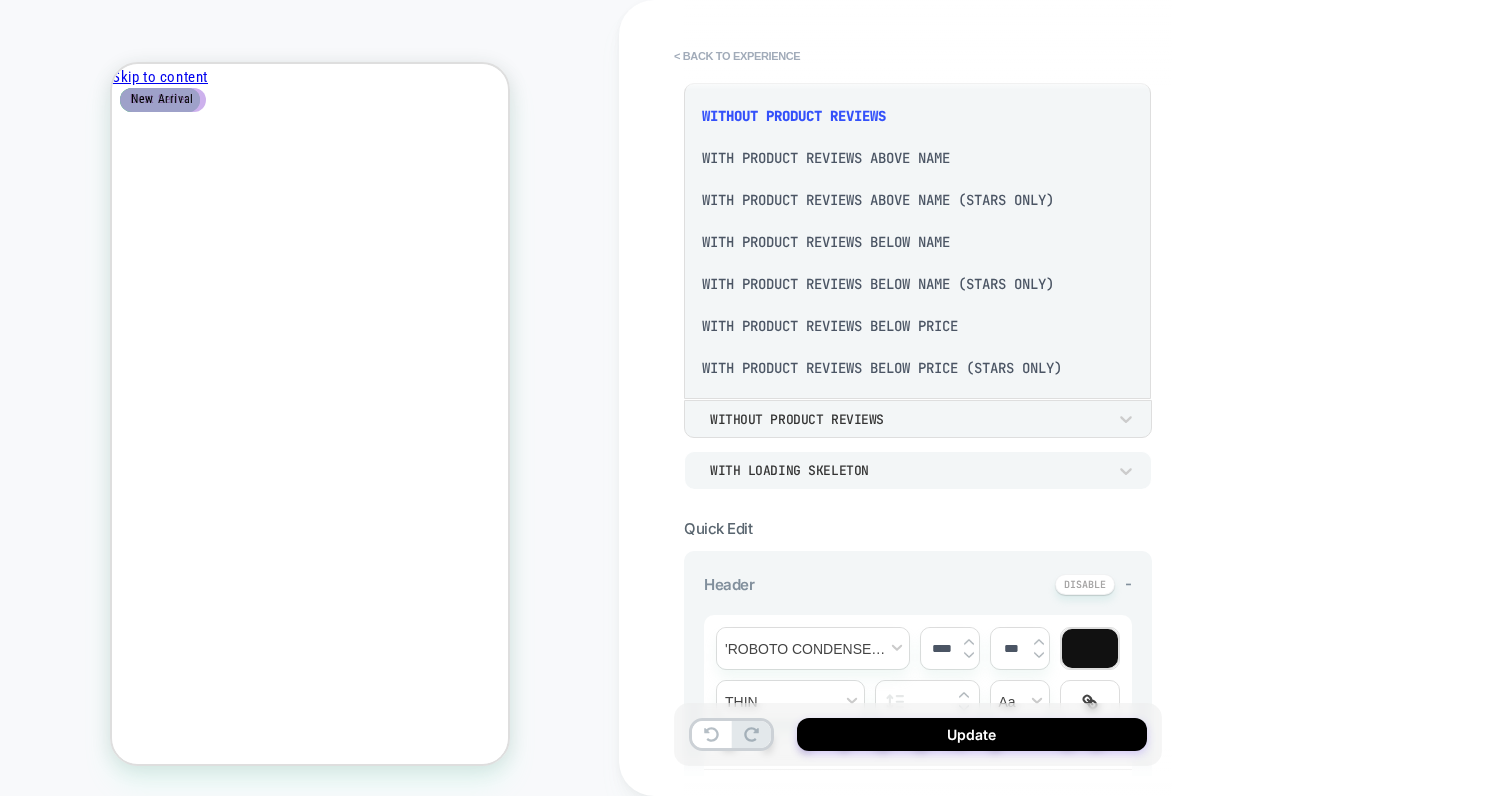 click at bounding box center [749, 398] 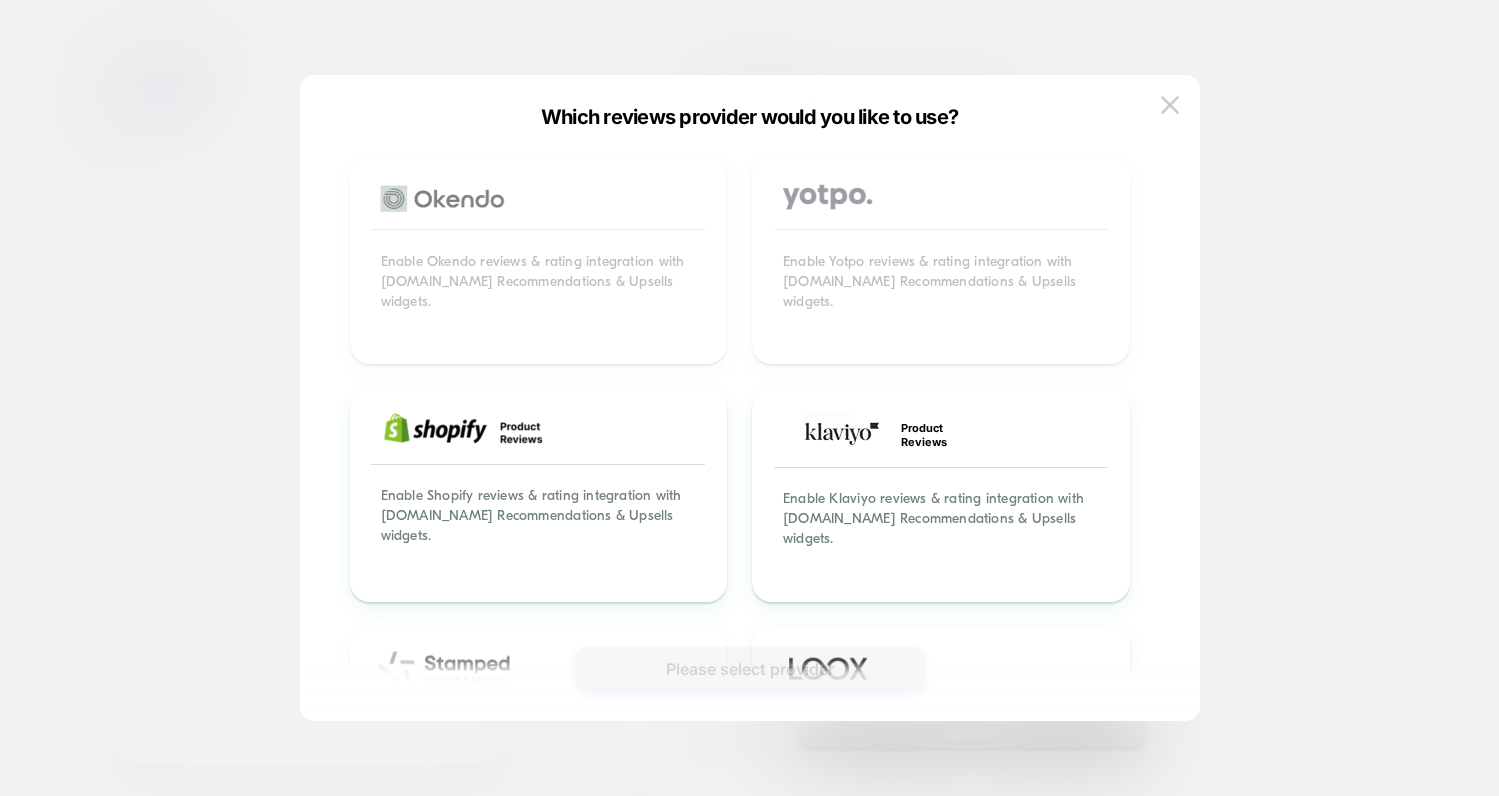 click at bounding box center (749, 398) 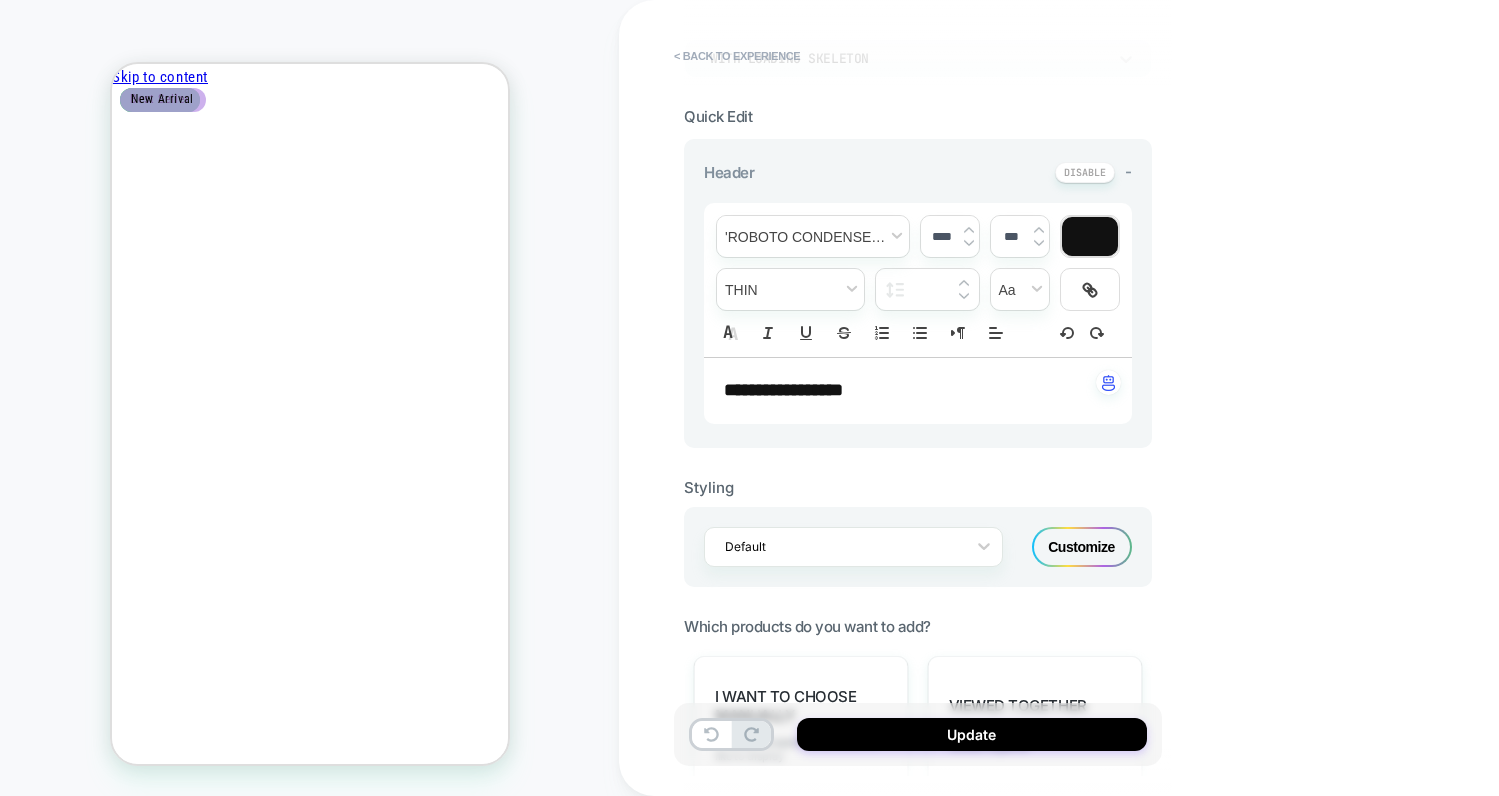 scroll, scrollTop: 0, scrollLeft: 0, axis: both 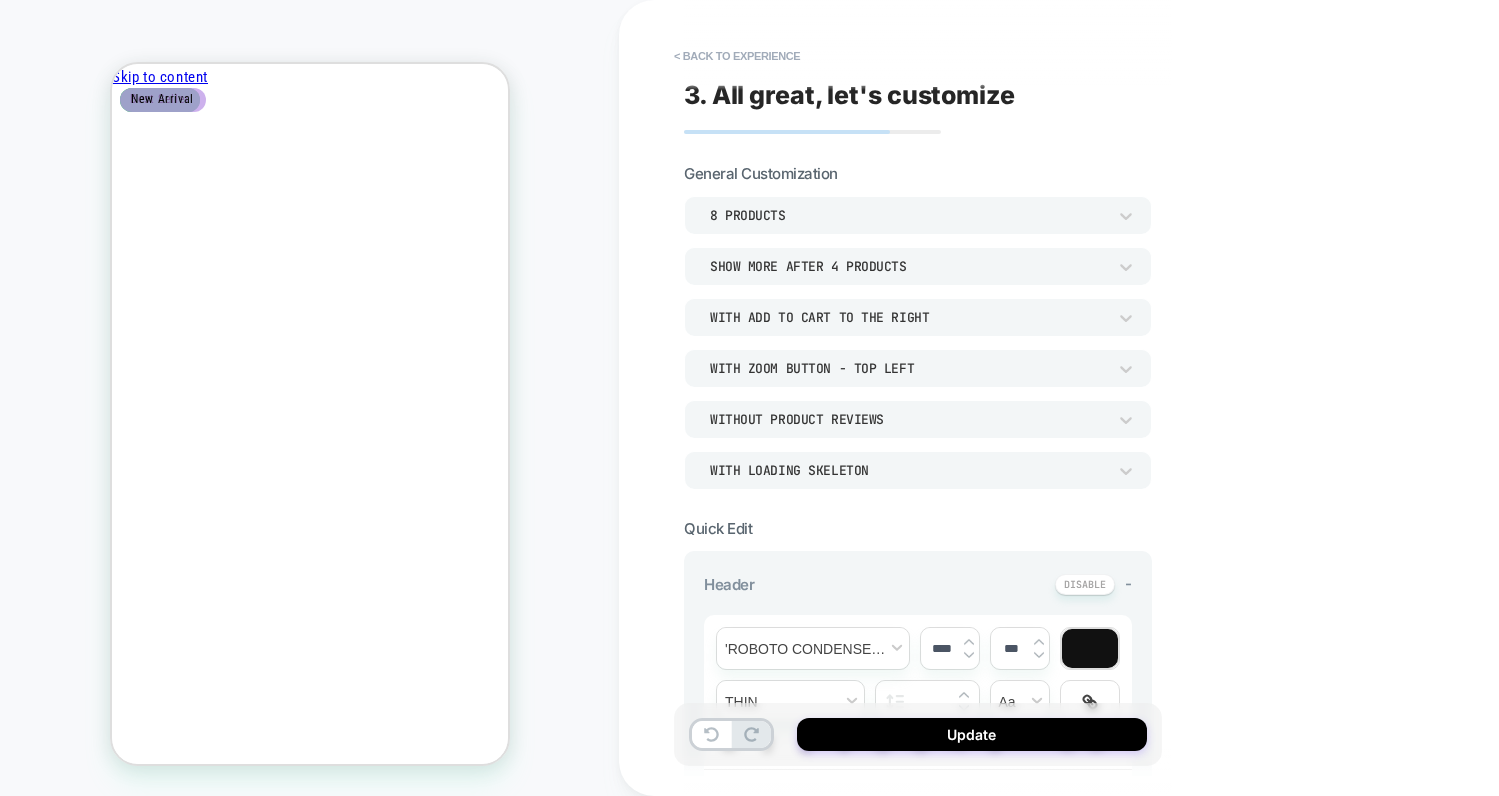 click on "Premium Gaming Cable with Boom Mic for Heavys H1H Headphones $44 + AUX Audio Cable (Regular, Long or Silver-Coated) from   $9   + Premium Silver-Coated AUX Cable (1.8 meters/5.9 feet) $39 $49 + Heavys Red HeX Shells $34 +" at bounding box center [309, 1057] 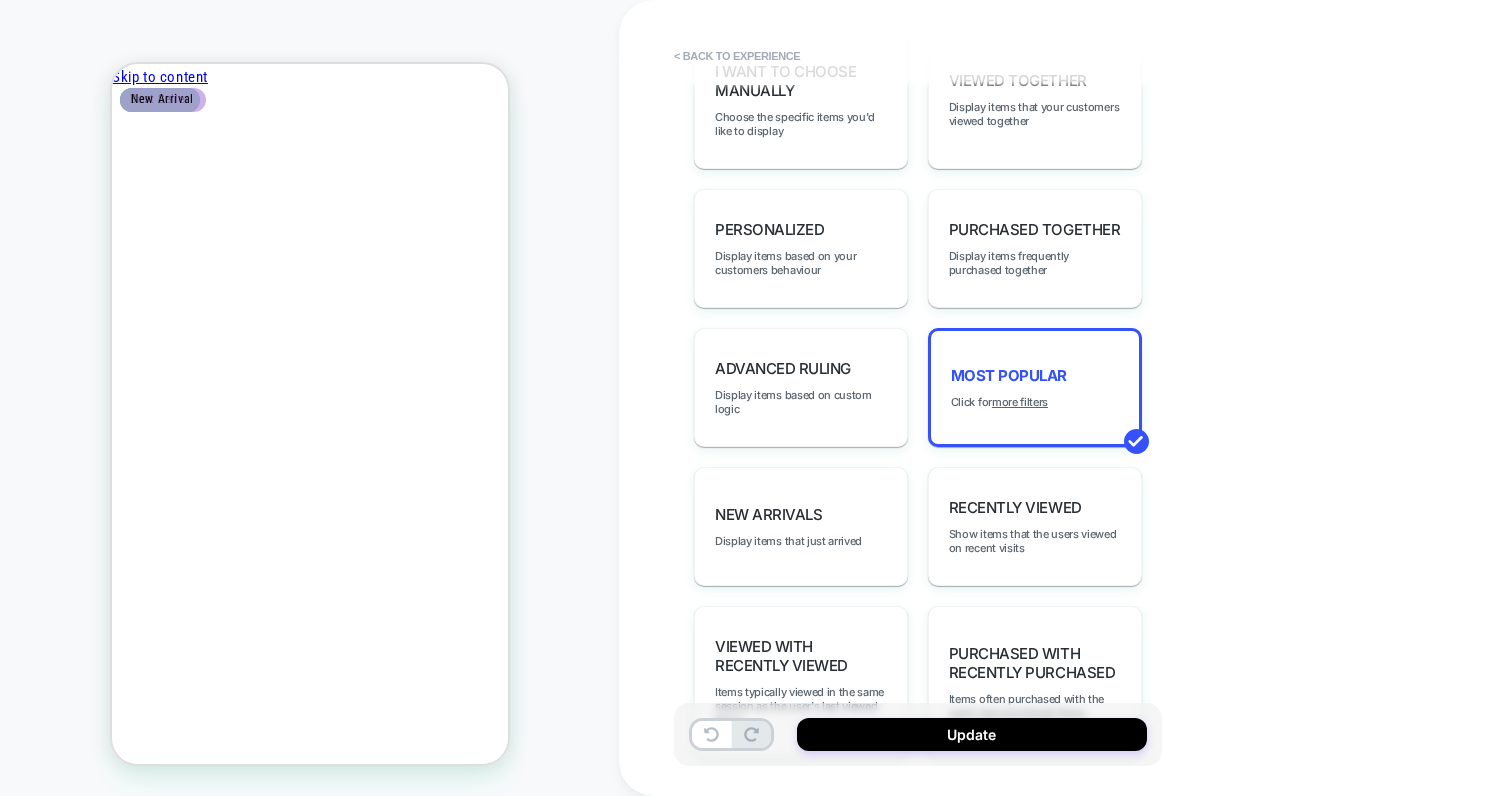 scroll, scrollTop: 1033, scrollLeft: 0, axis: vertical 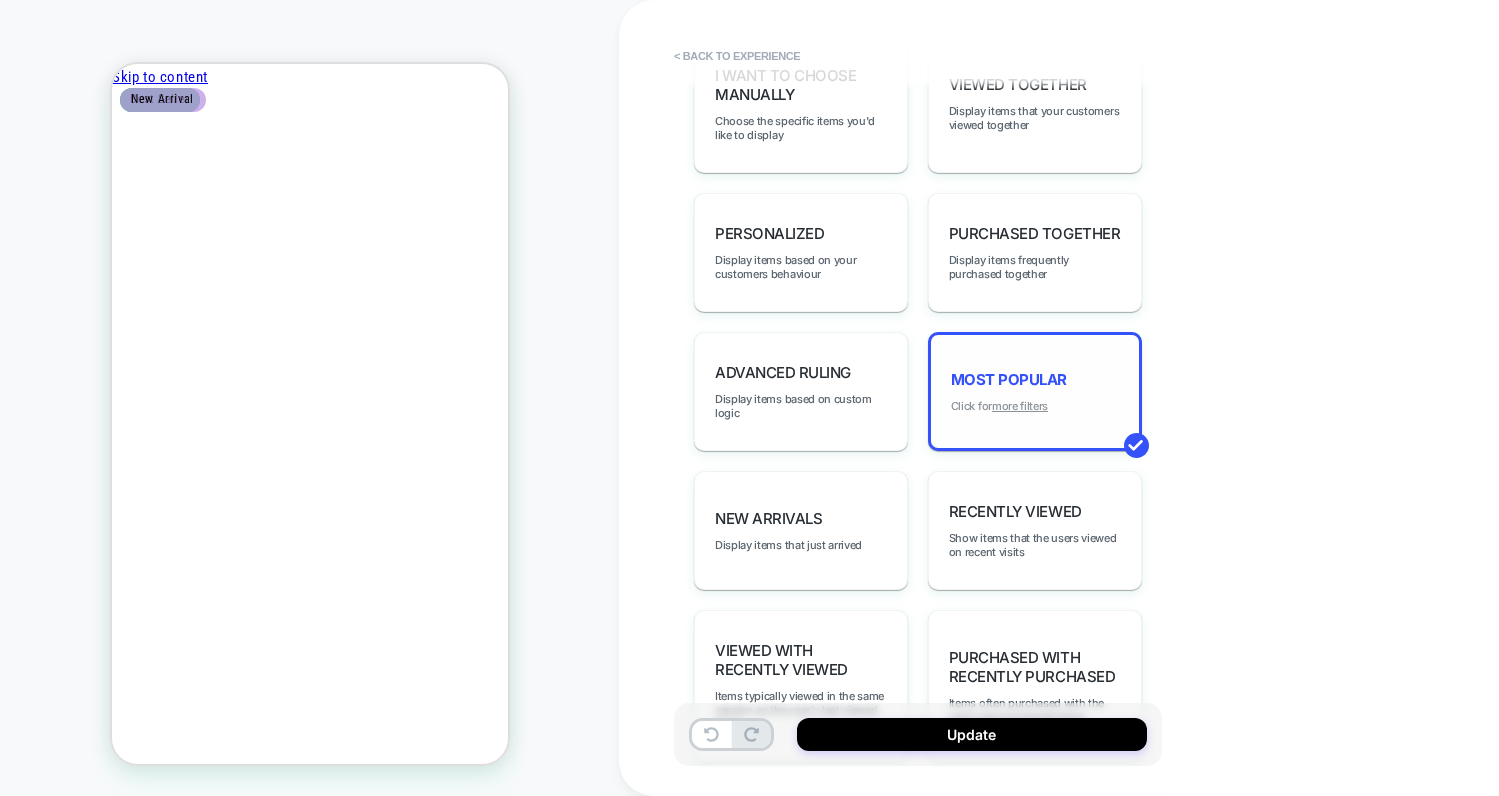 click on "more filters" at bounding box center (1020, 406) 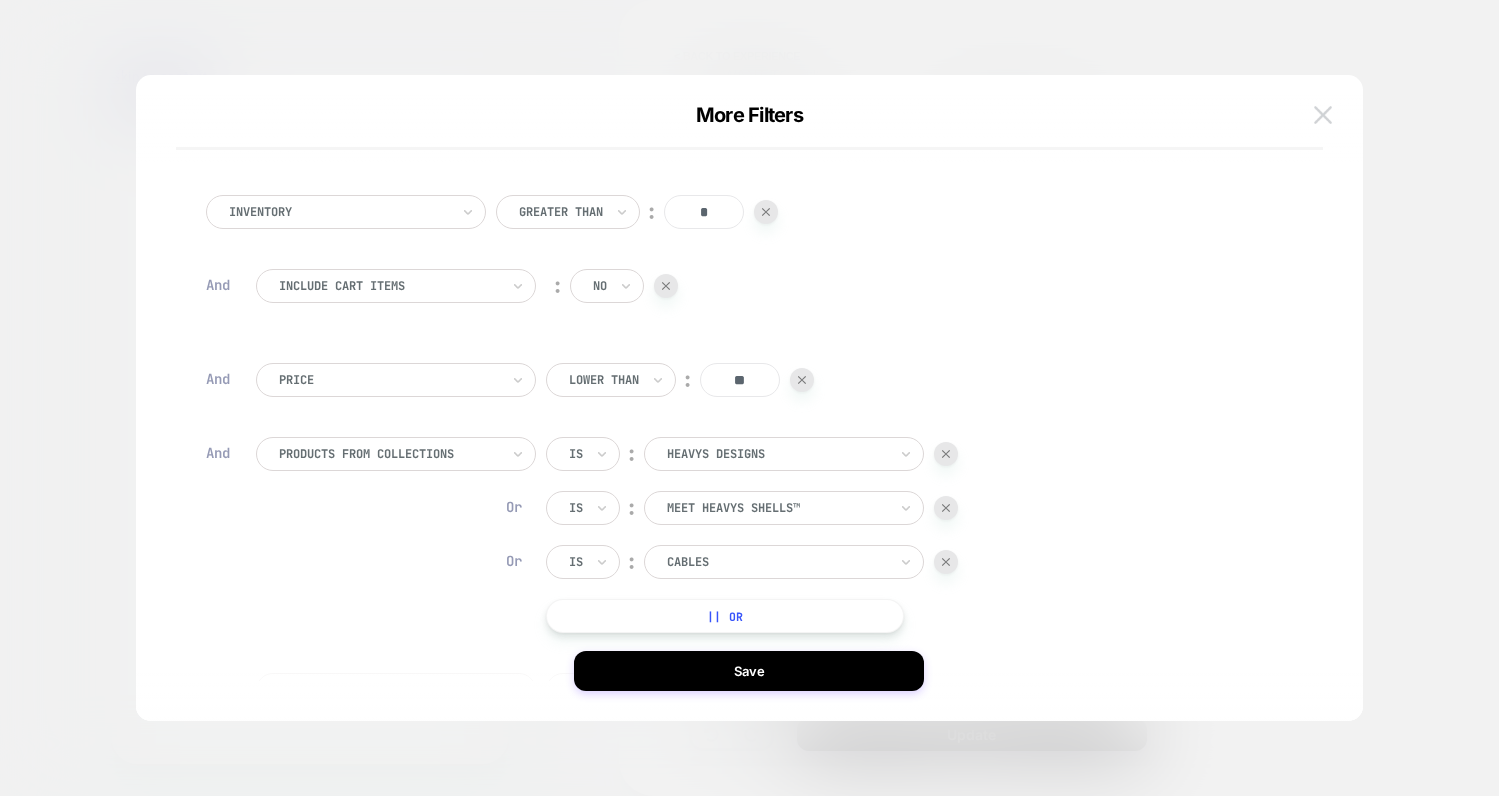 click at bounding box center (1323, 114) 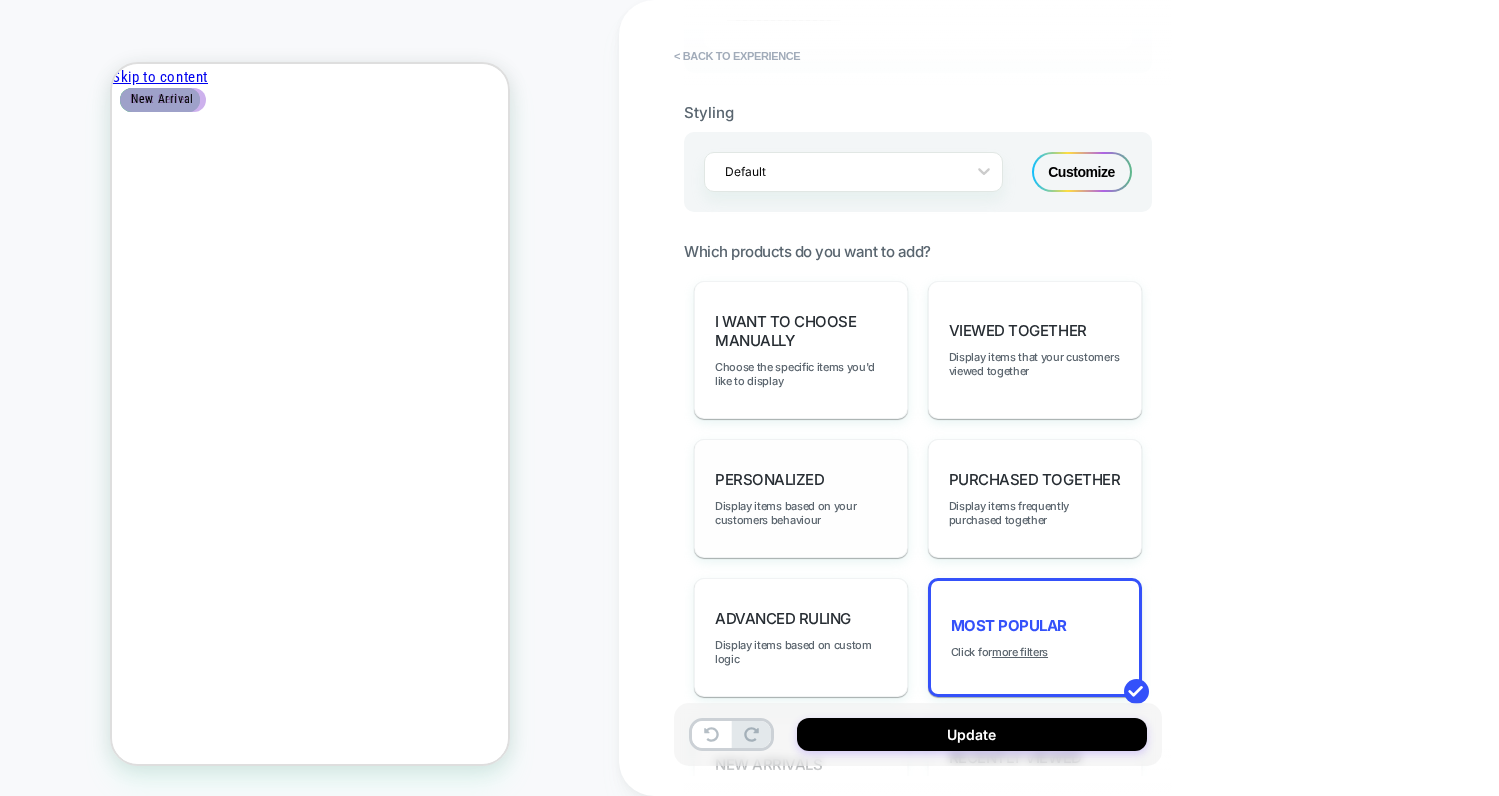 scroll, scrollTop: 812, scrollLeft: 0, axis: vertical 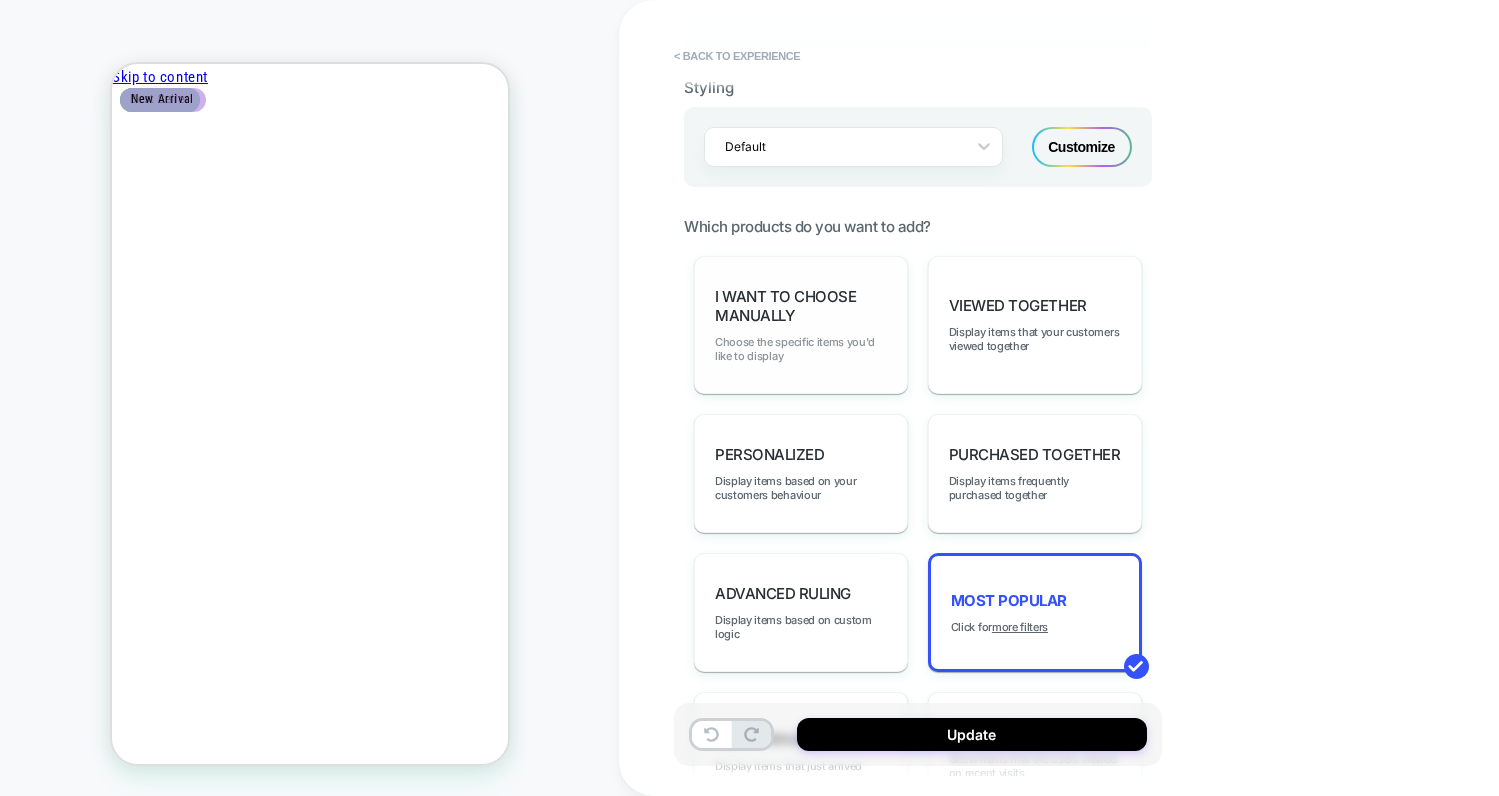 click on "Choose the specific items you'd like to display" at bounding box center [801, 349] 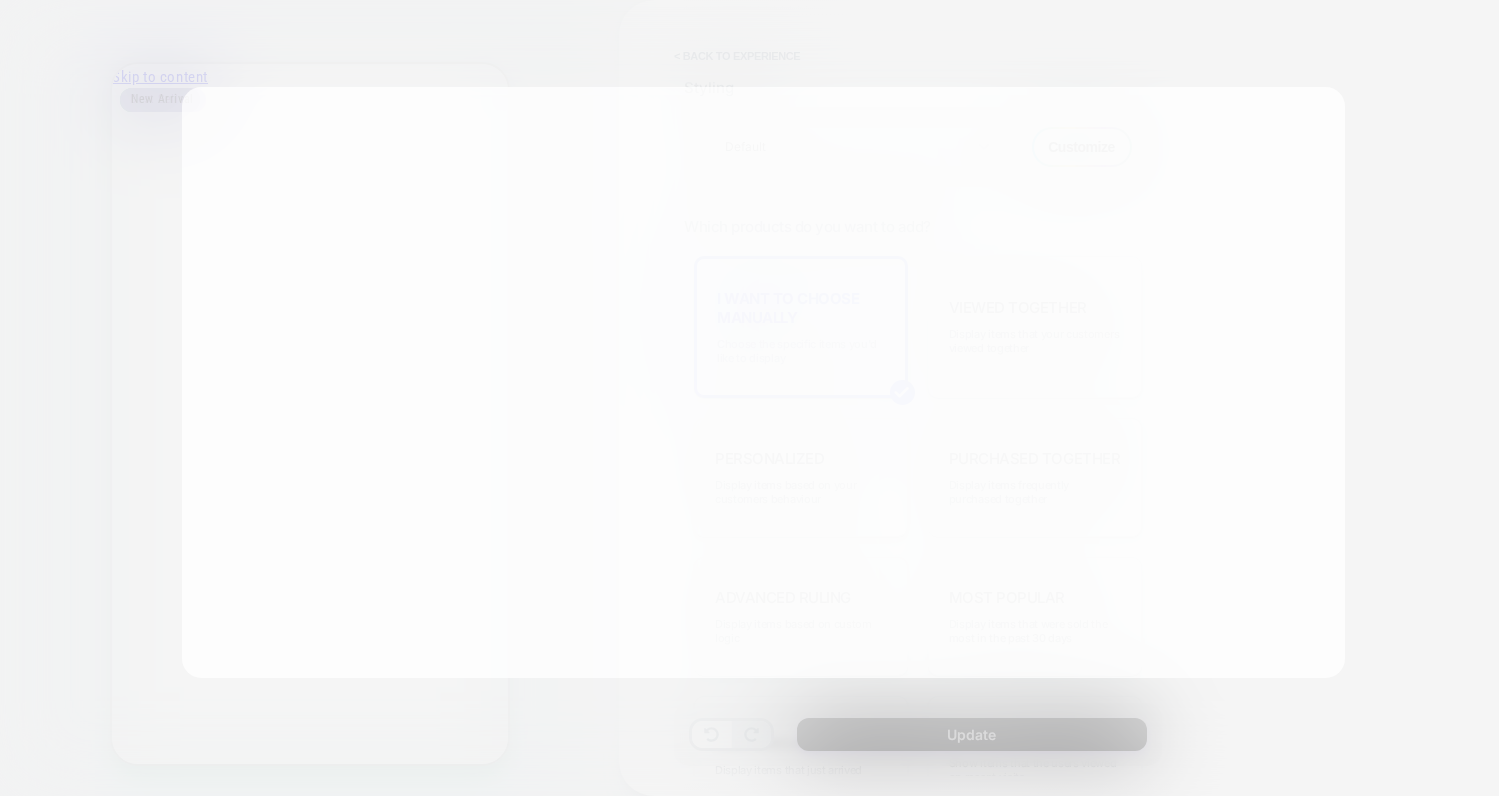 scroll, scrollTop: 0, scrollLeft: 0, axis: both 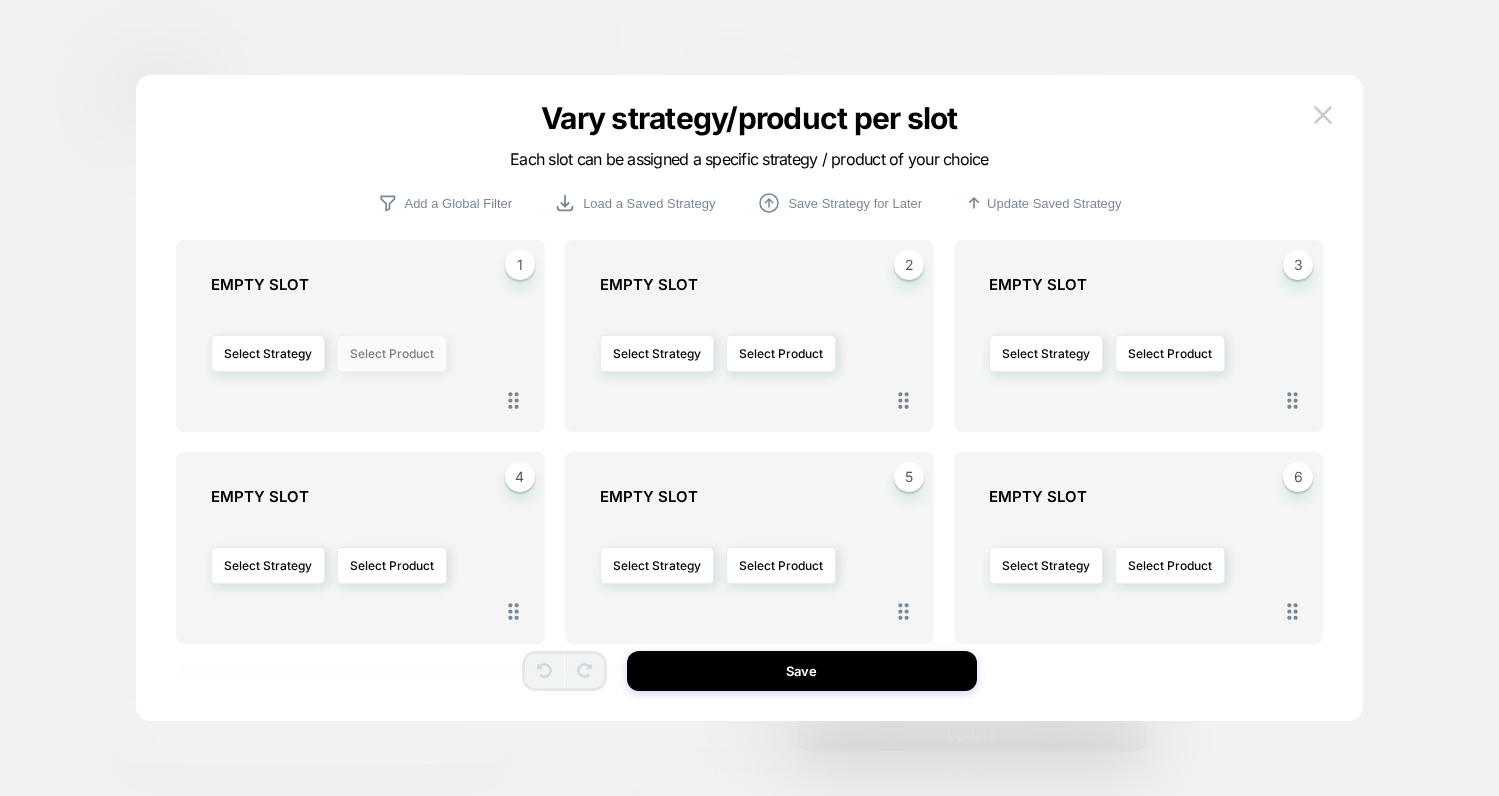 click on "Select Product" at bounding box center (392, 353) 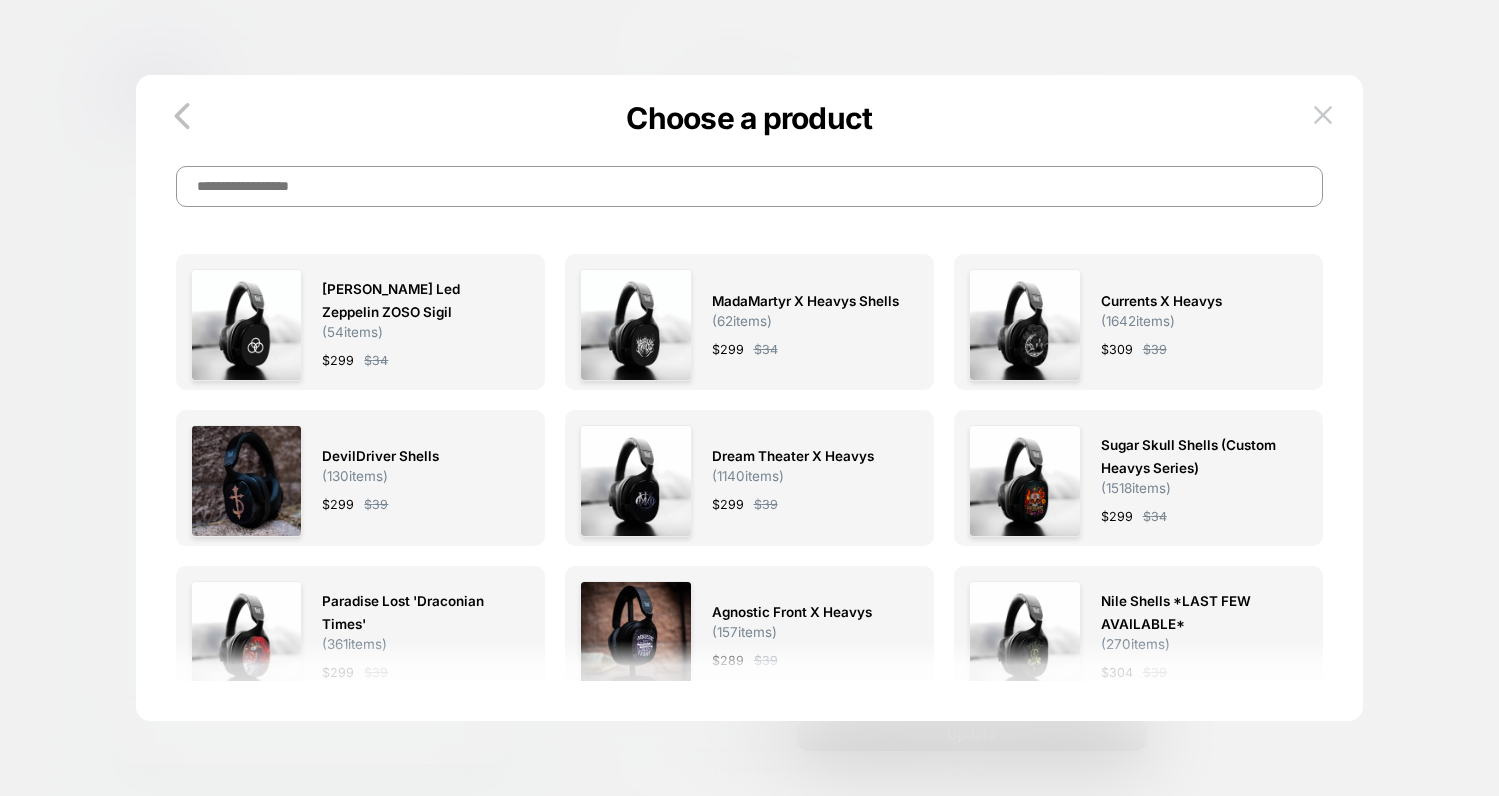 click on "Choose a product" at bounding box center (749, 166) 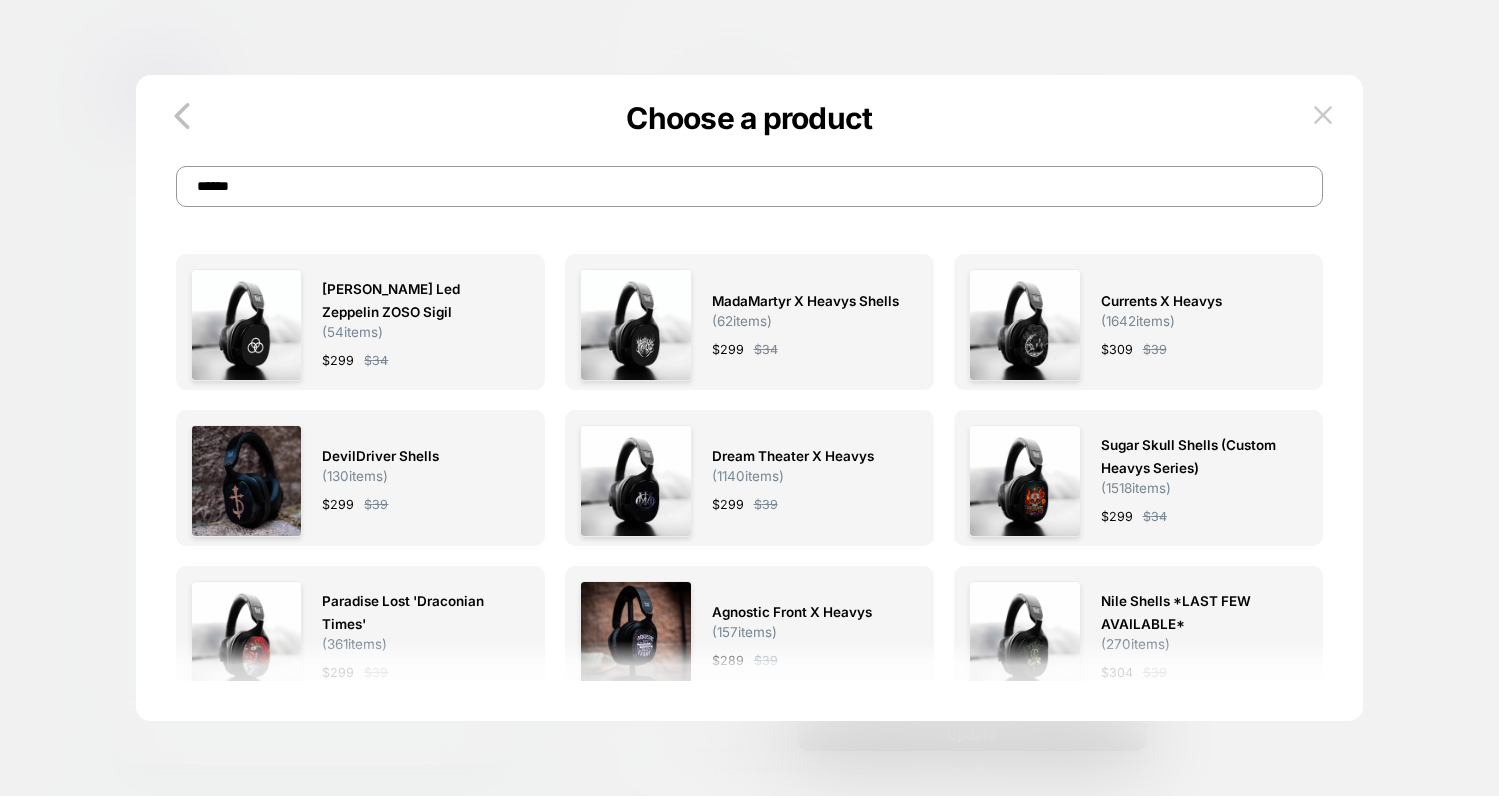 type on "******" 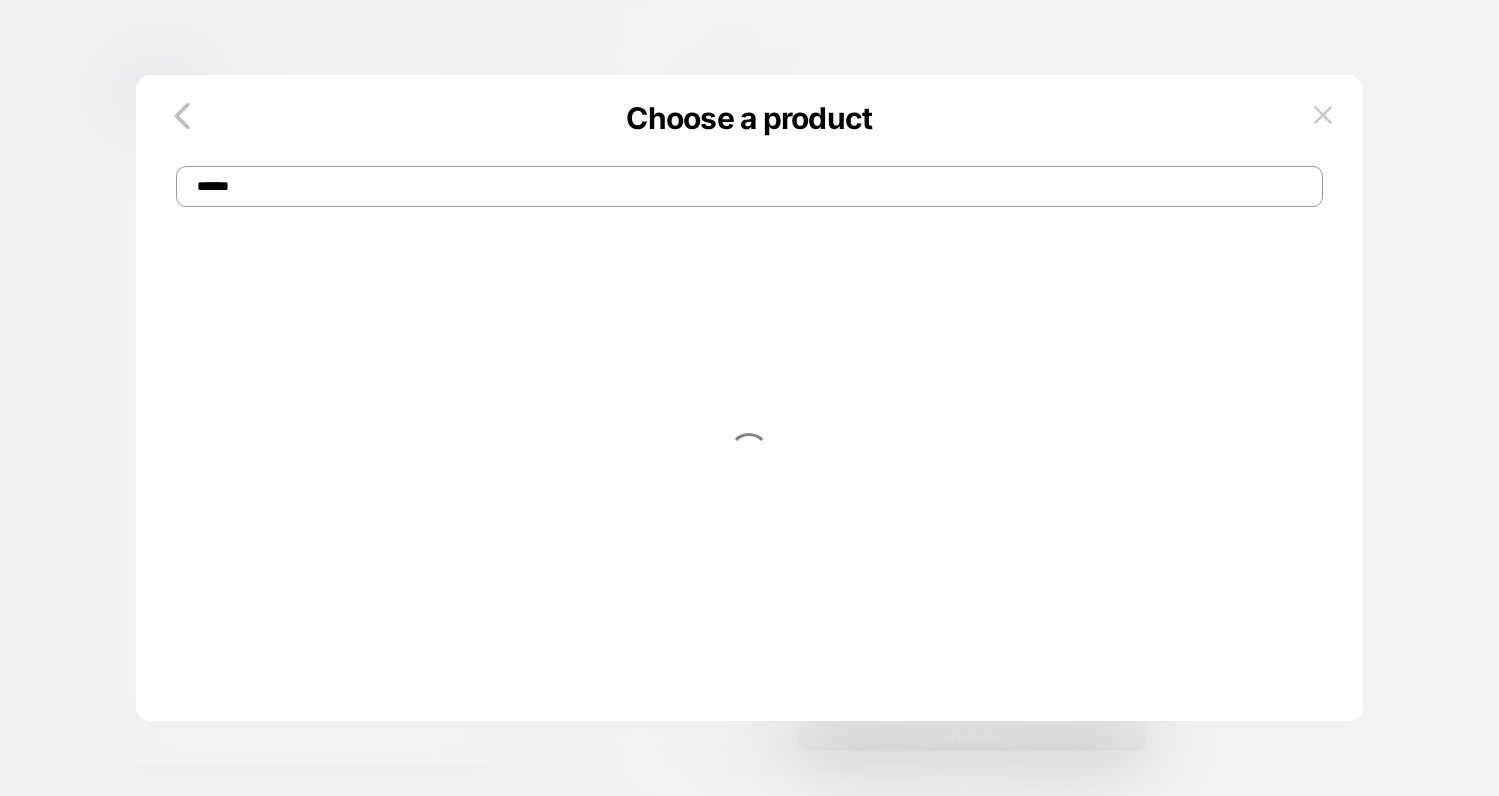 click on "******" at bounding box center [749, 186] 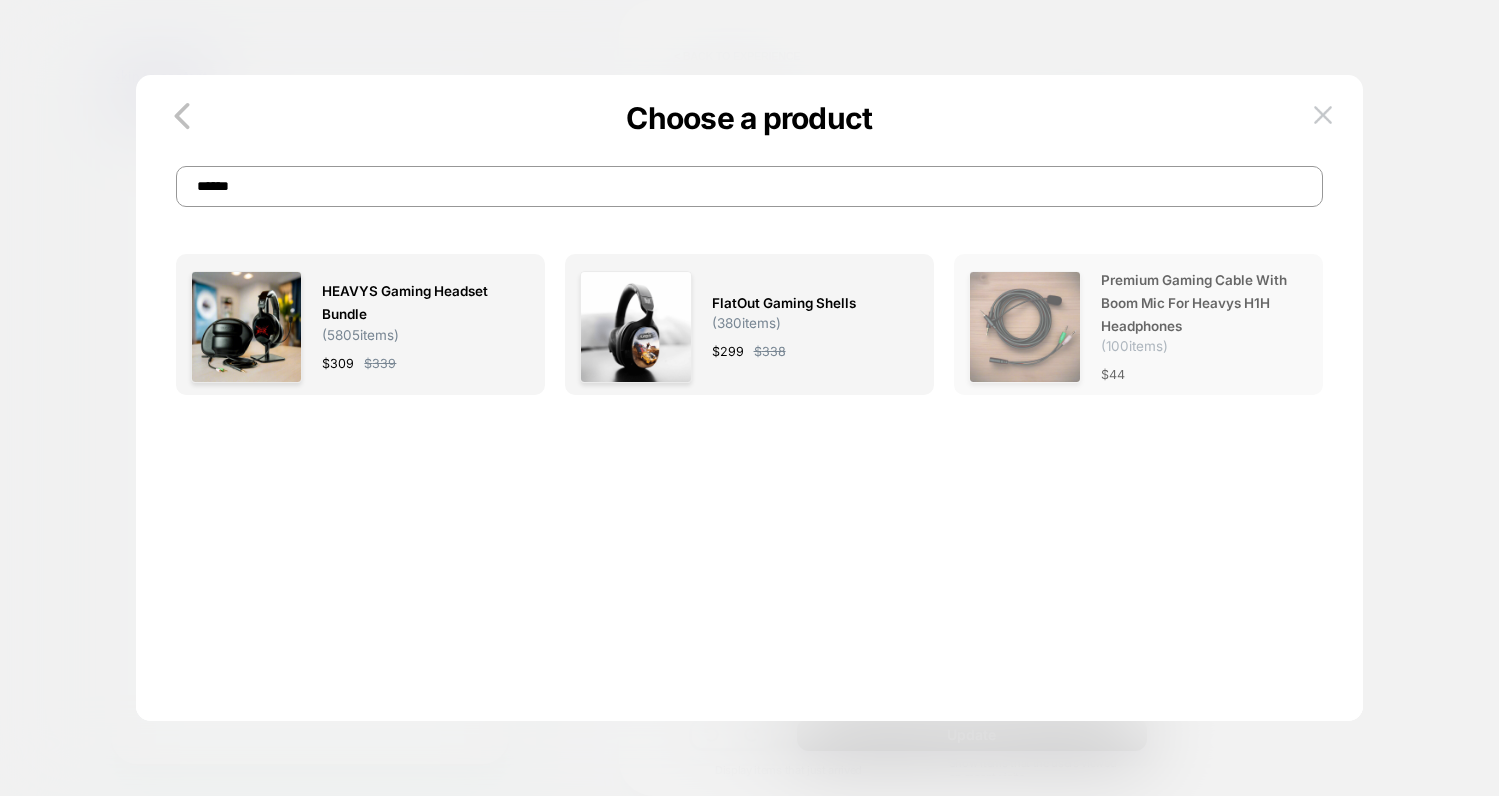 click on "Premium Gaming Cable with Boom Mic for Heavys H1H Headphones" at bounding box center [1195, 303] 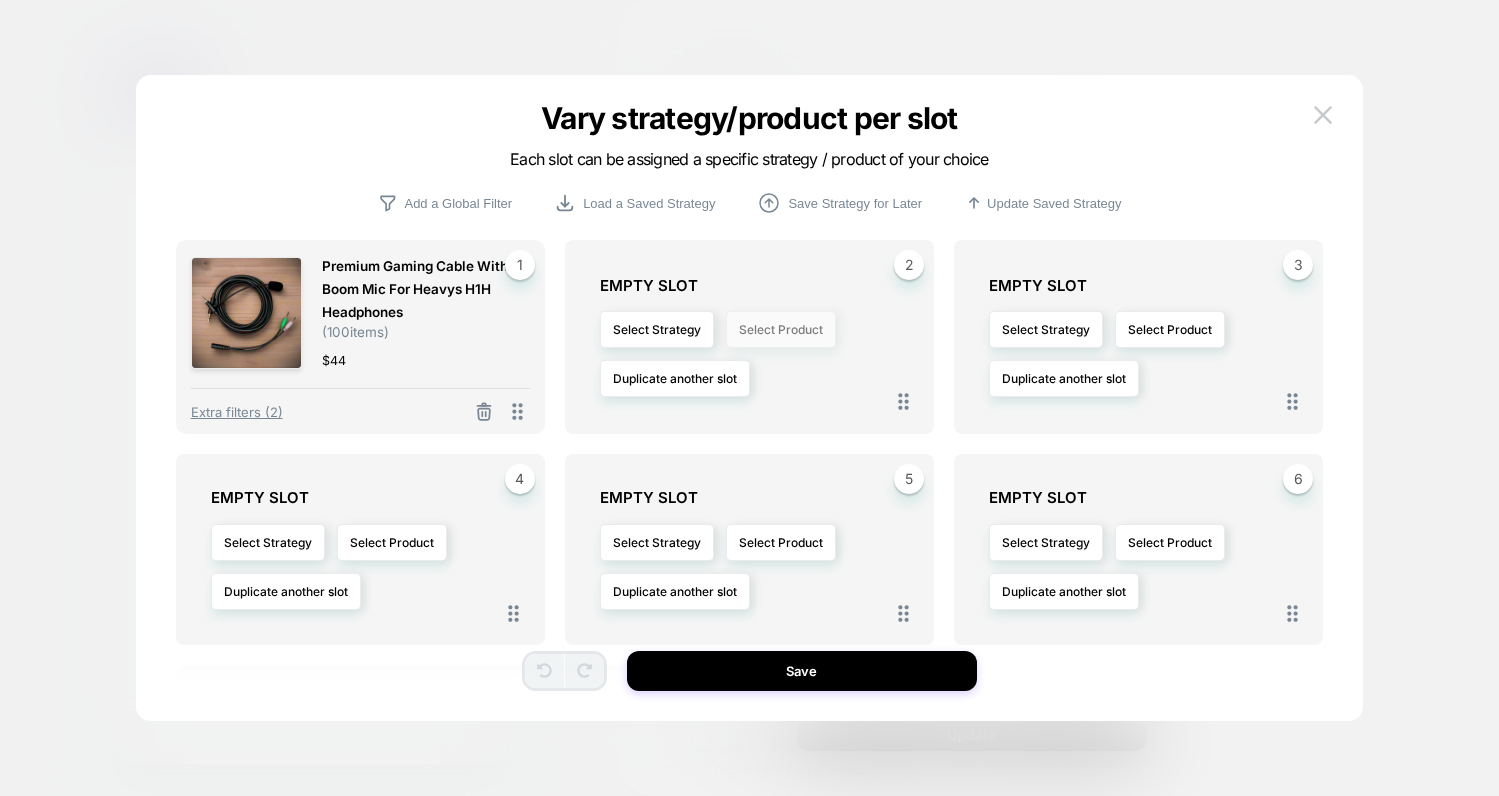 click on "Select Product" at bounding box center (781, 329) 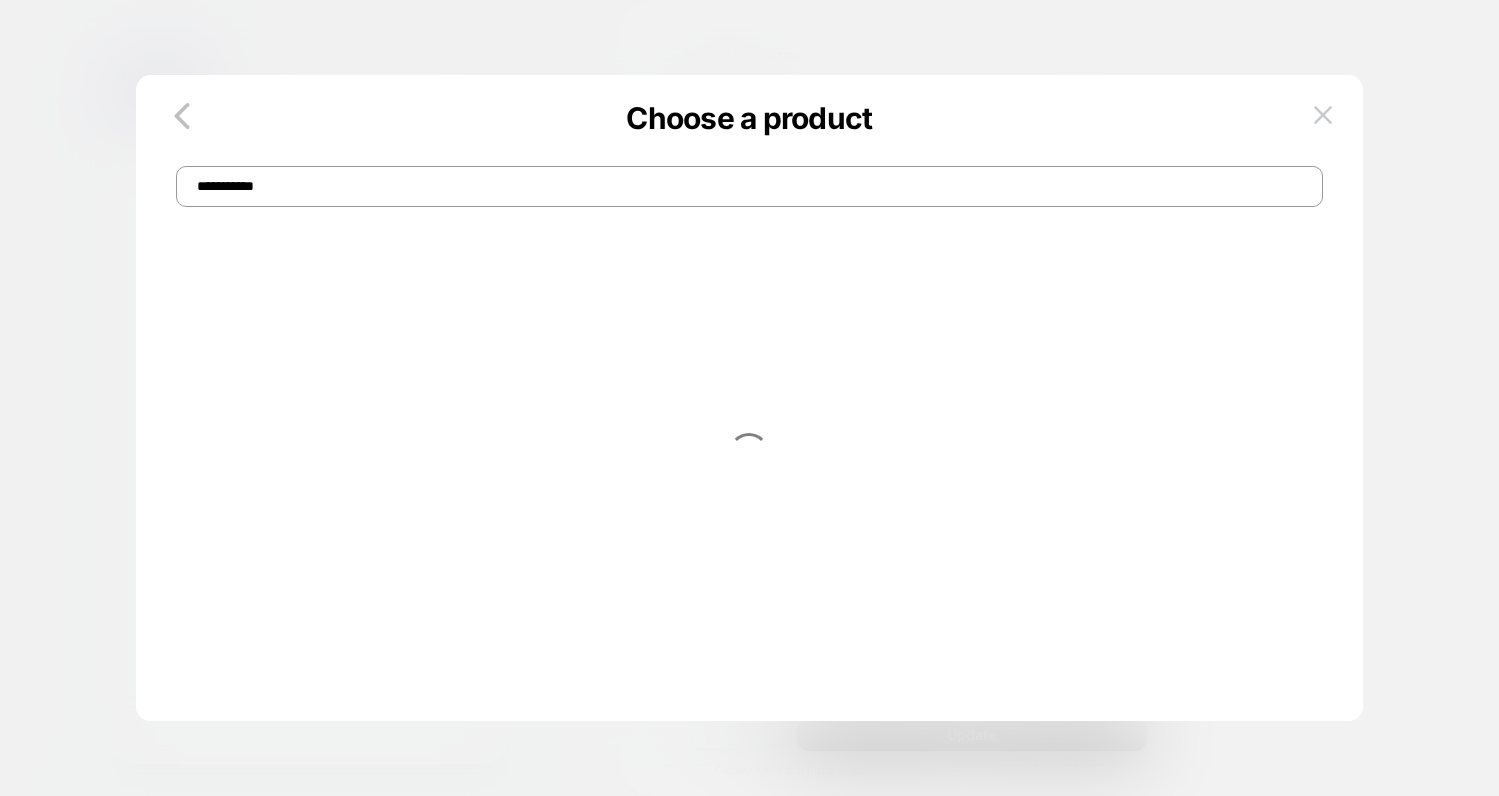 click on "**********" at bounding box center [749, 186] 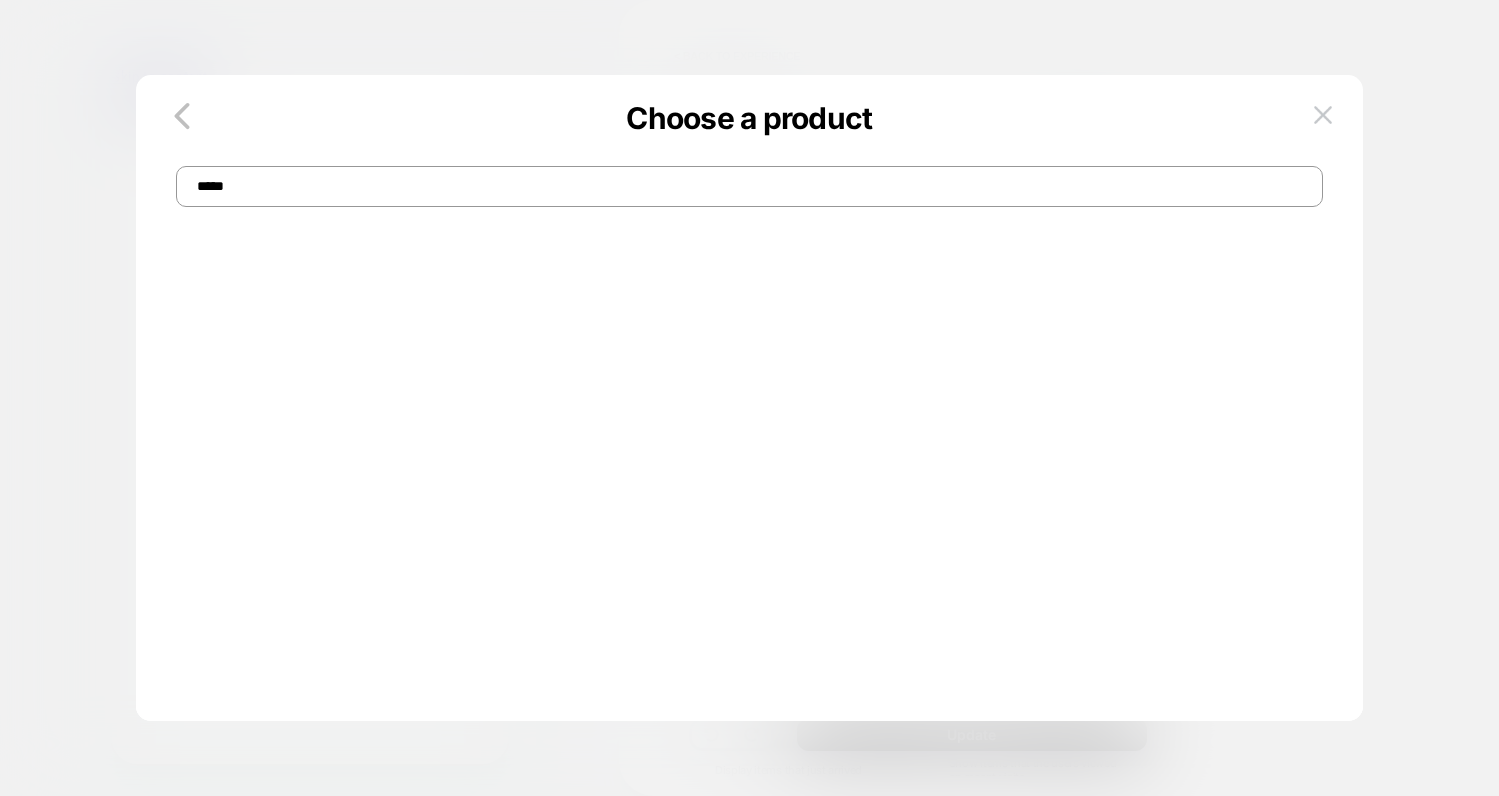 click on "*****" at bounding box center [749, 186] 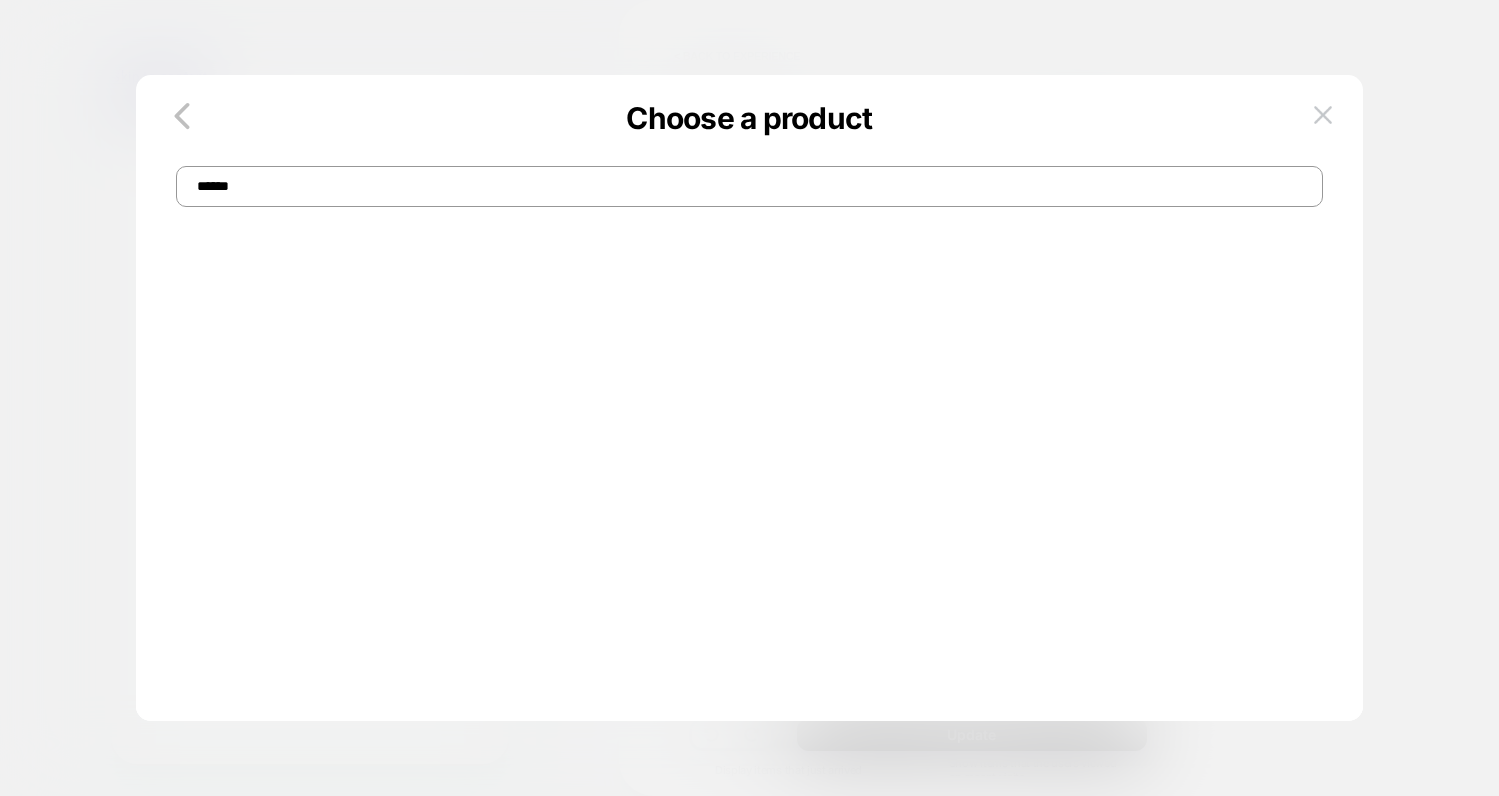 type on "*****" 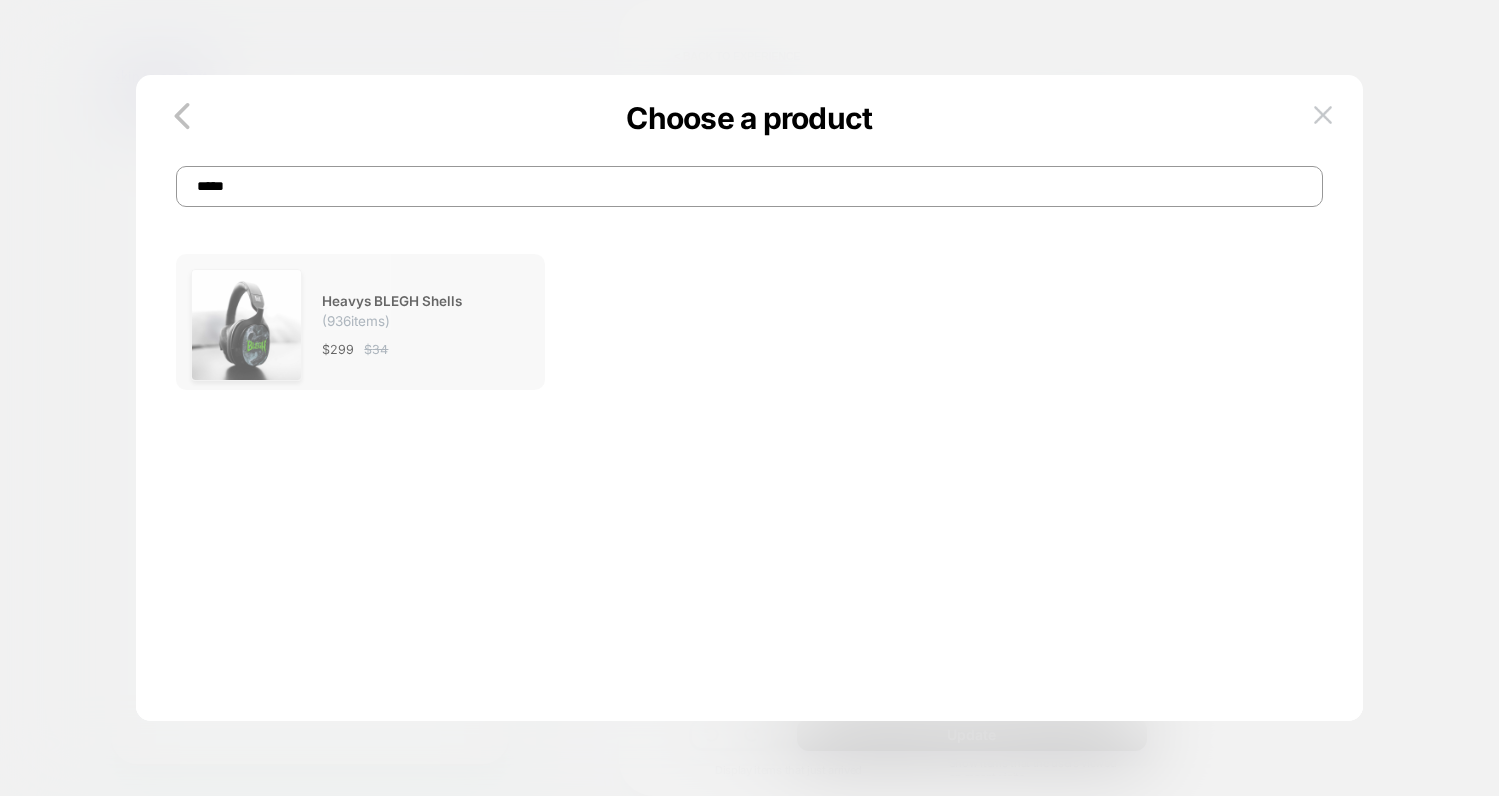 click on "$ 299 $ 34" at bounding box center [416, 349] 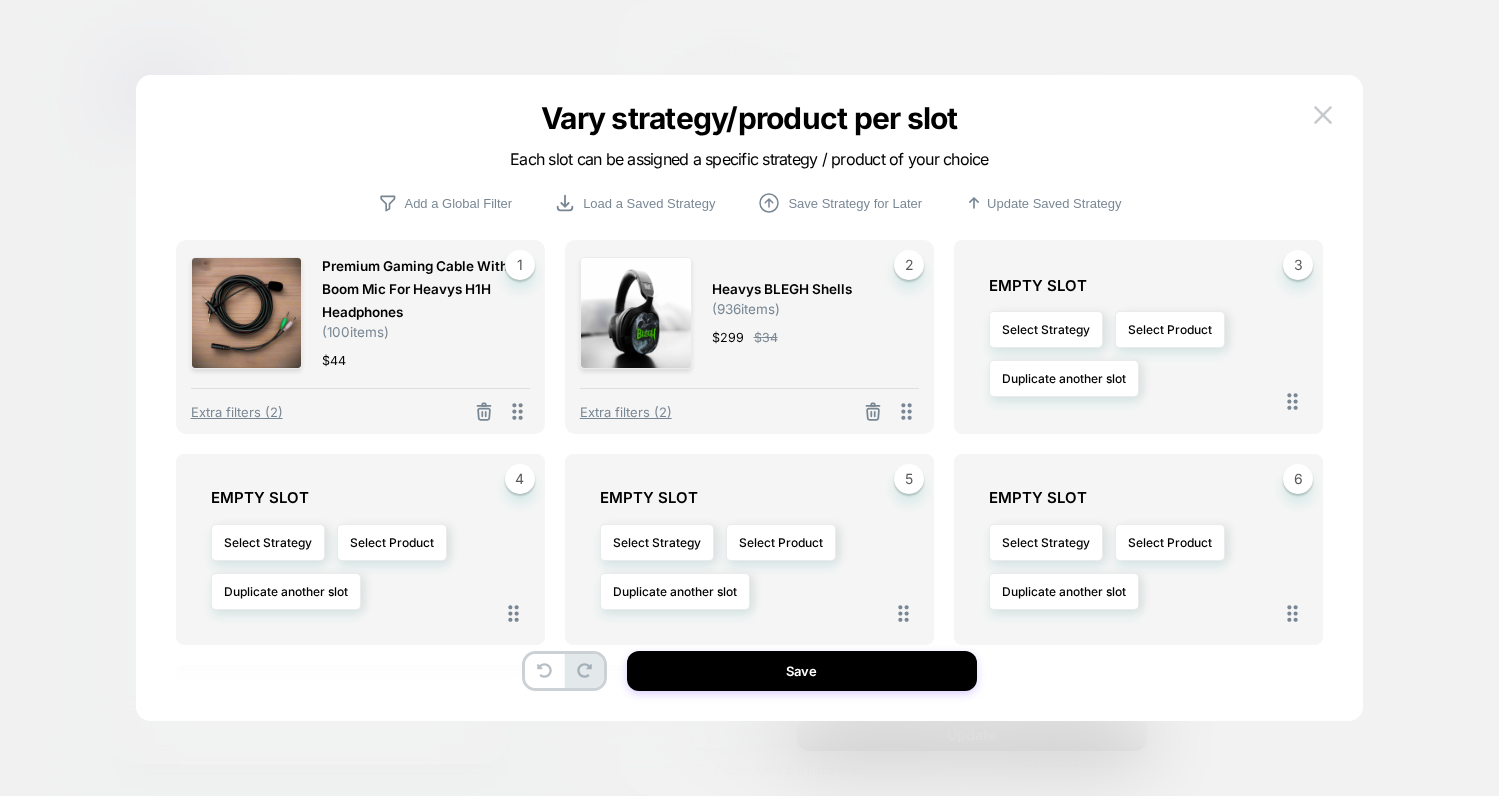 scroll, scrollTop: 139, scrollLeft: 0, axis: vertical 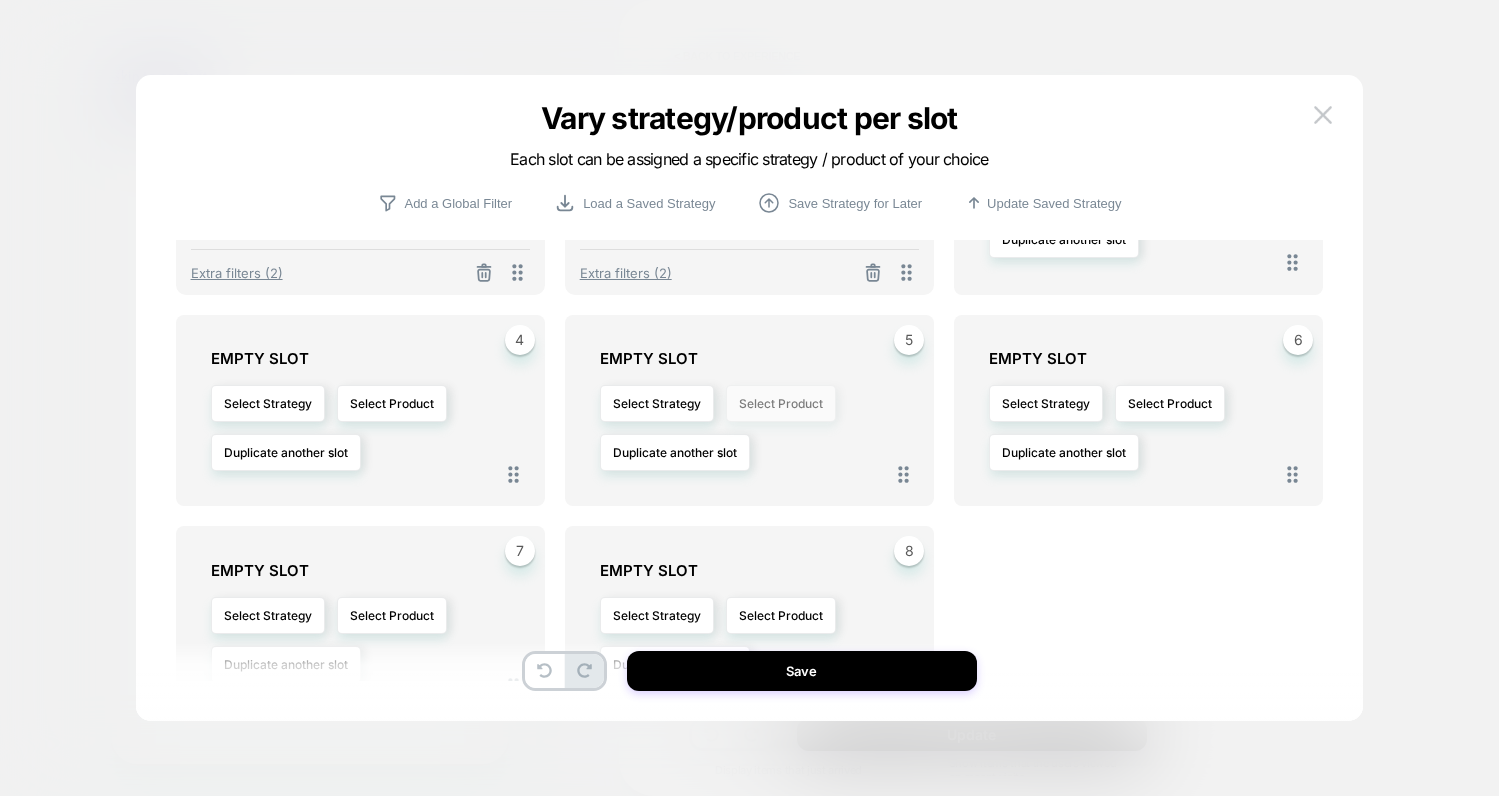 click on "Select Product" at bounding box center (781, 403) 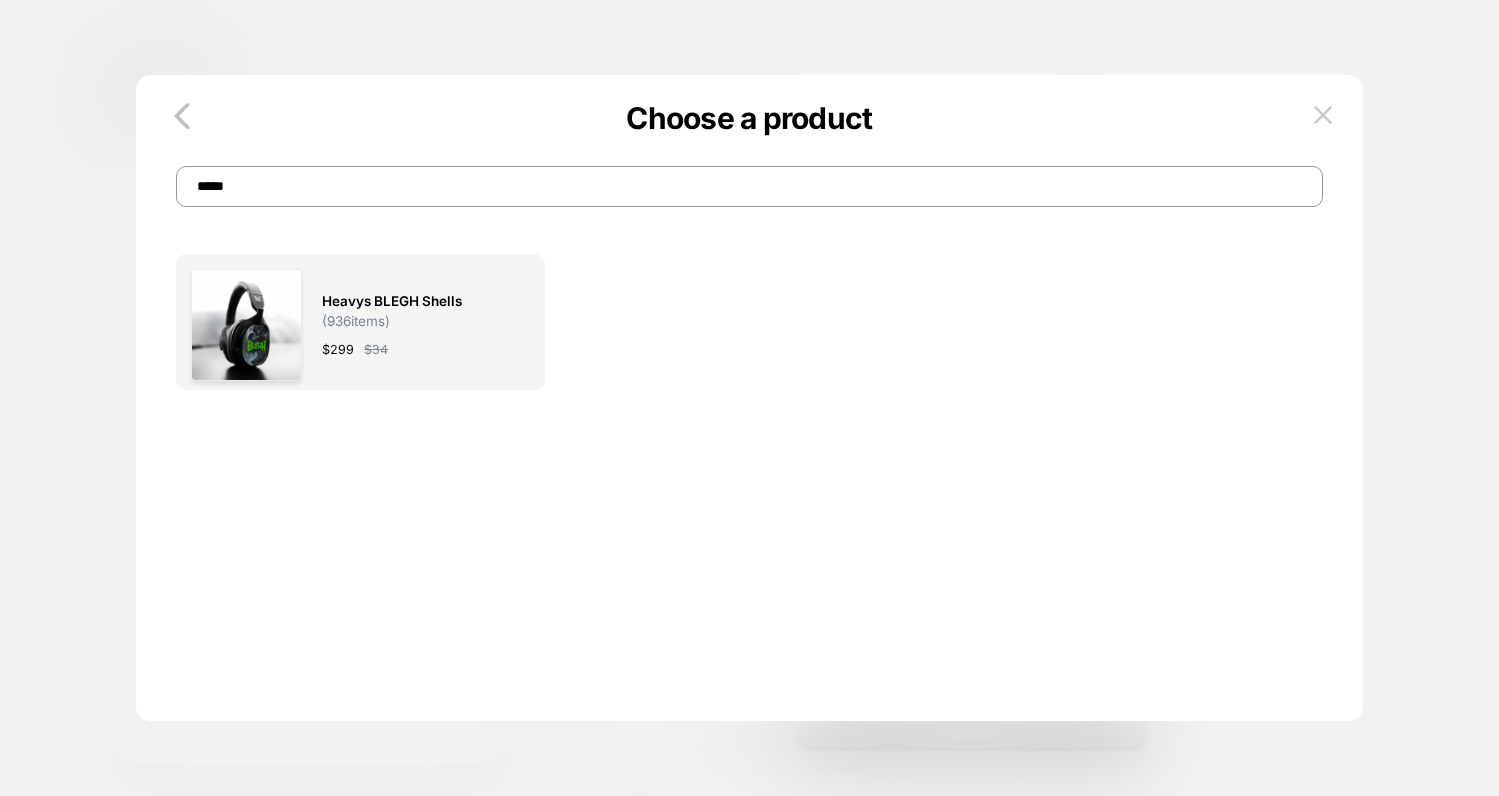 click on "*****" at bounding box center [749, 186] 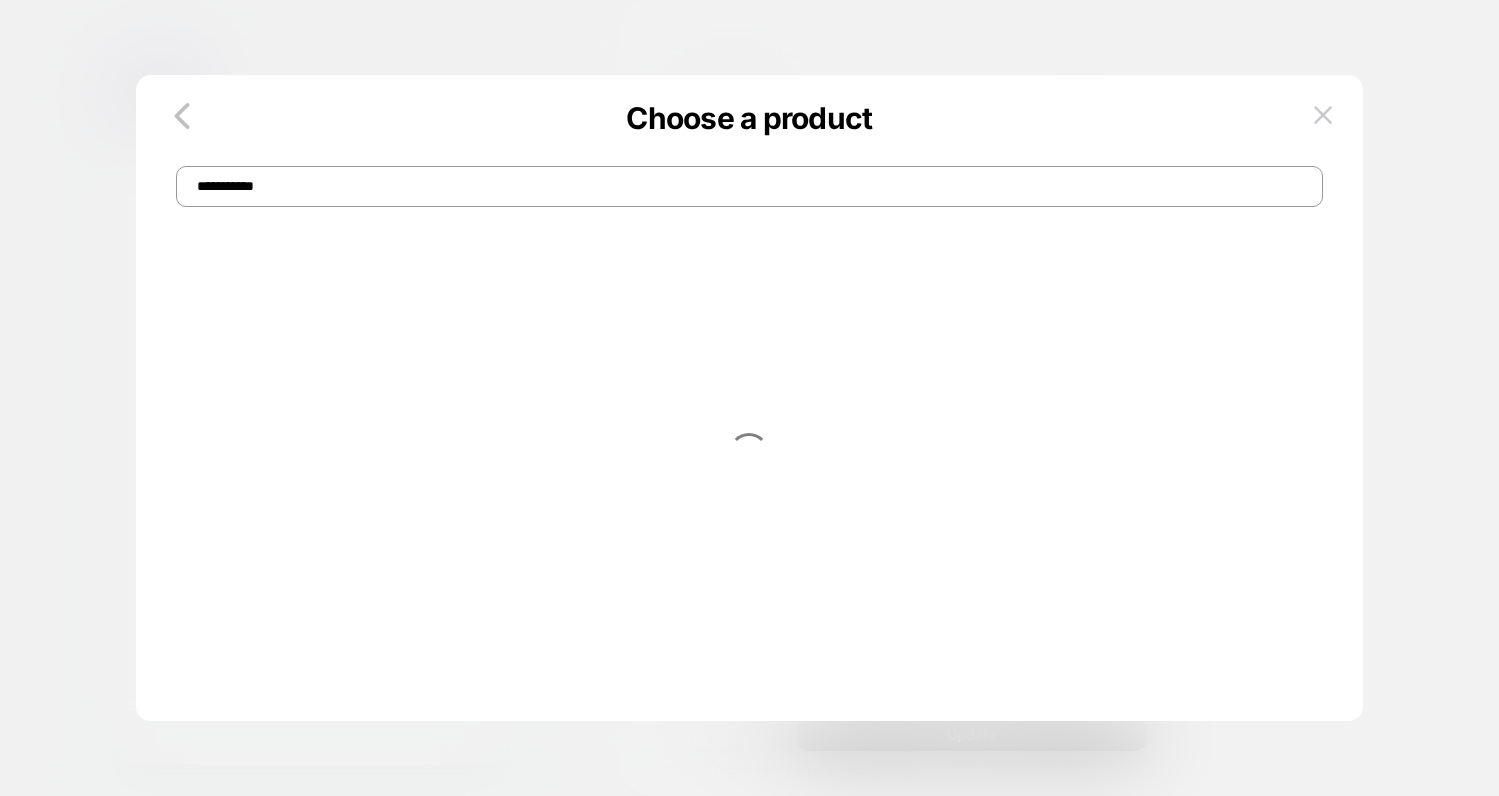 type on "**********" 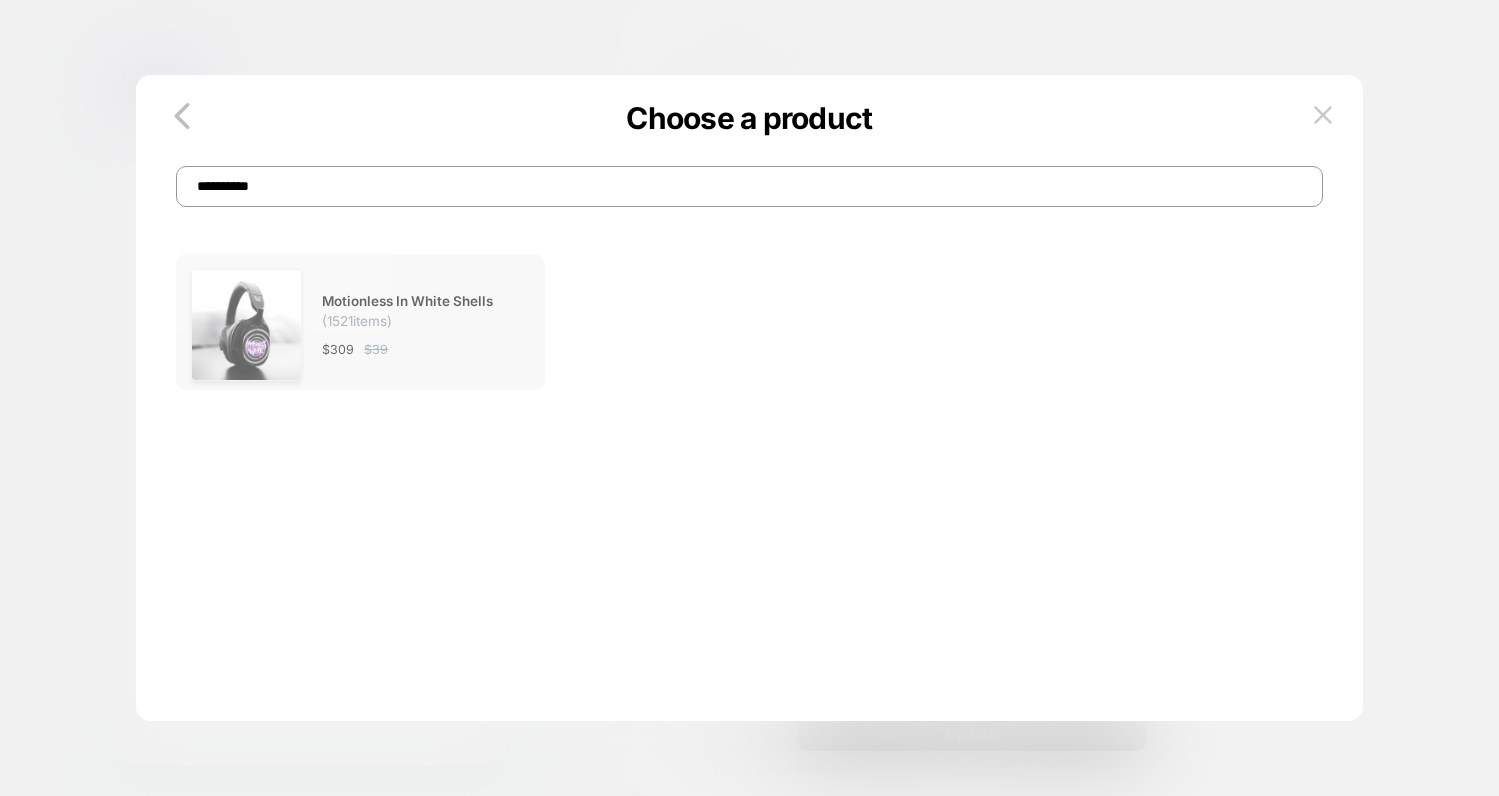 click on "Motionless In White Shells" at bounding box center [407, 301] 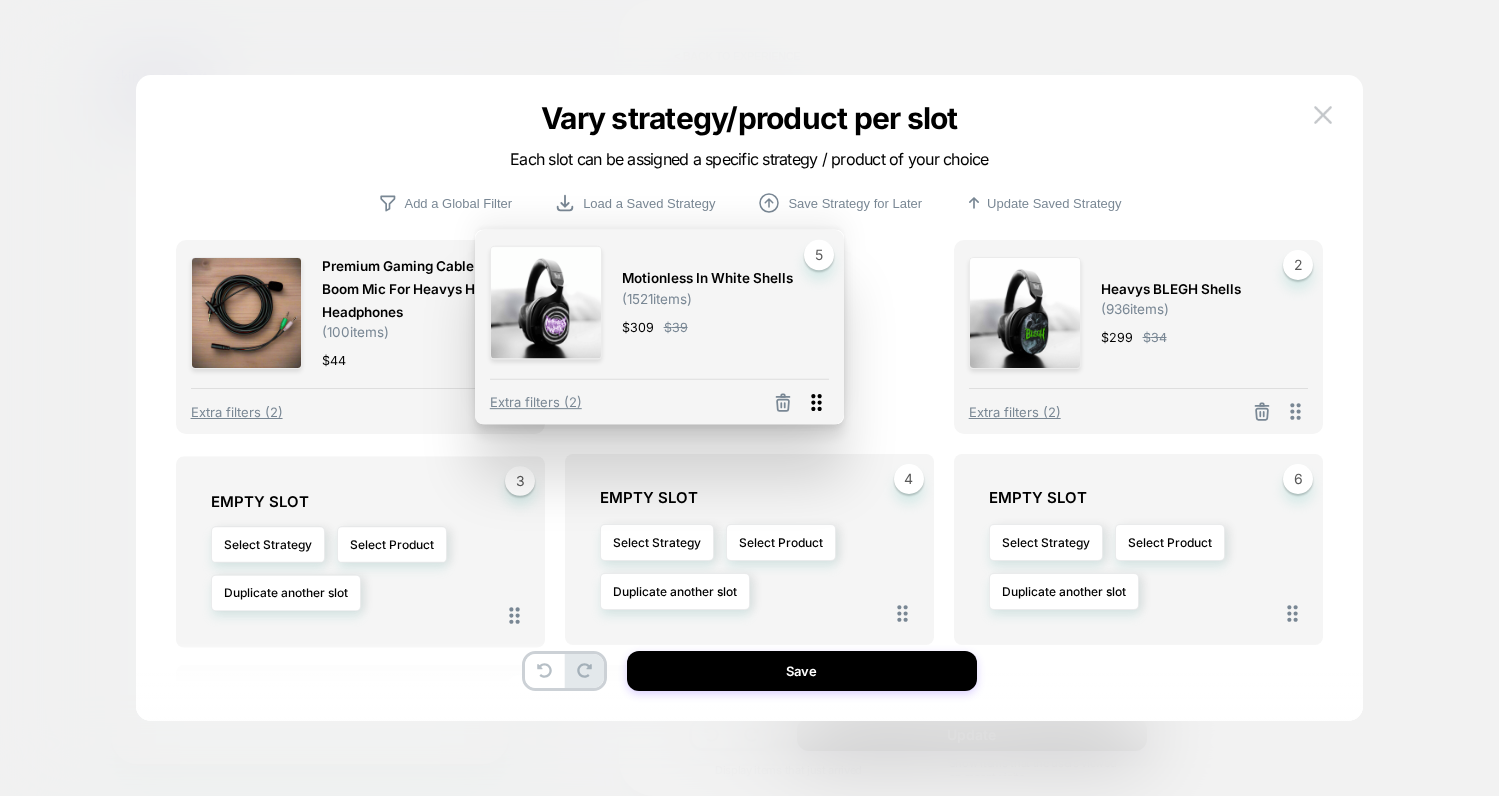 drag, startPoint x: 910, startPoint y: 636, endPoint x: 820, endPoint y: 413, distance: 240.47661 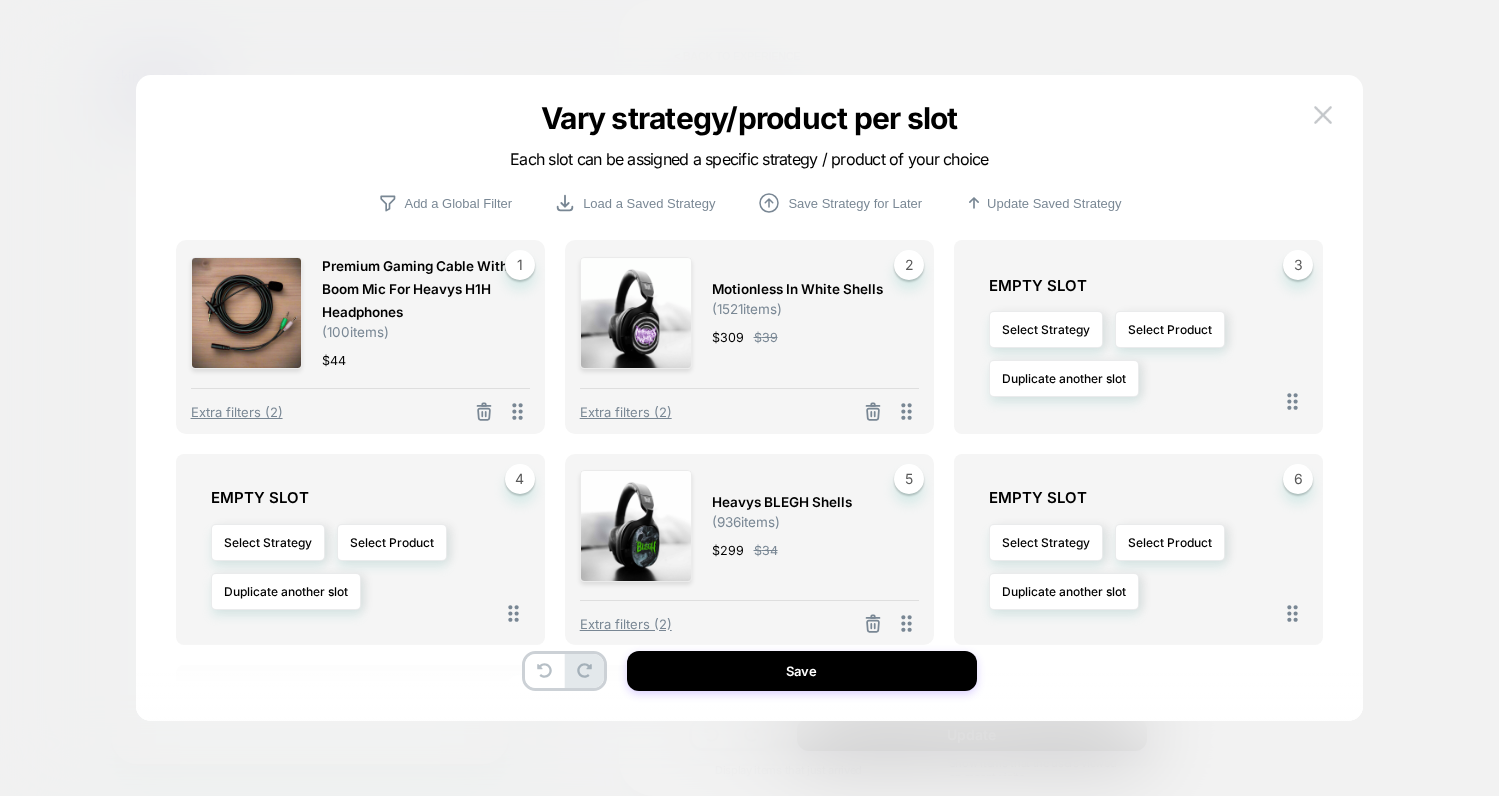 click on "Extra filters (2)" at bounding box center [750, 406] 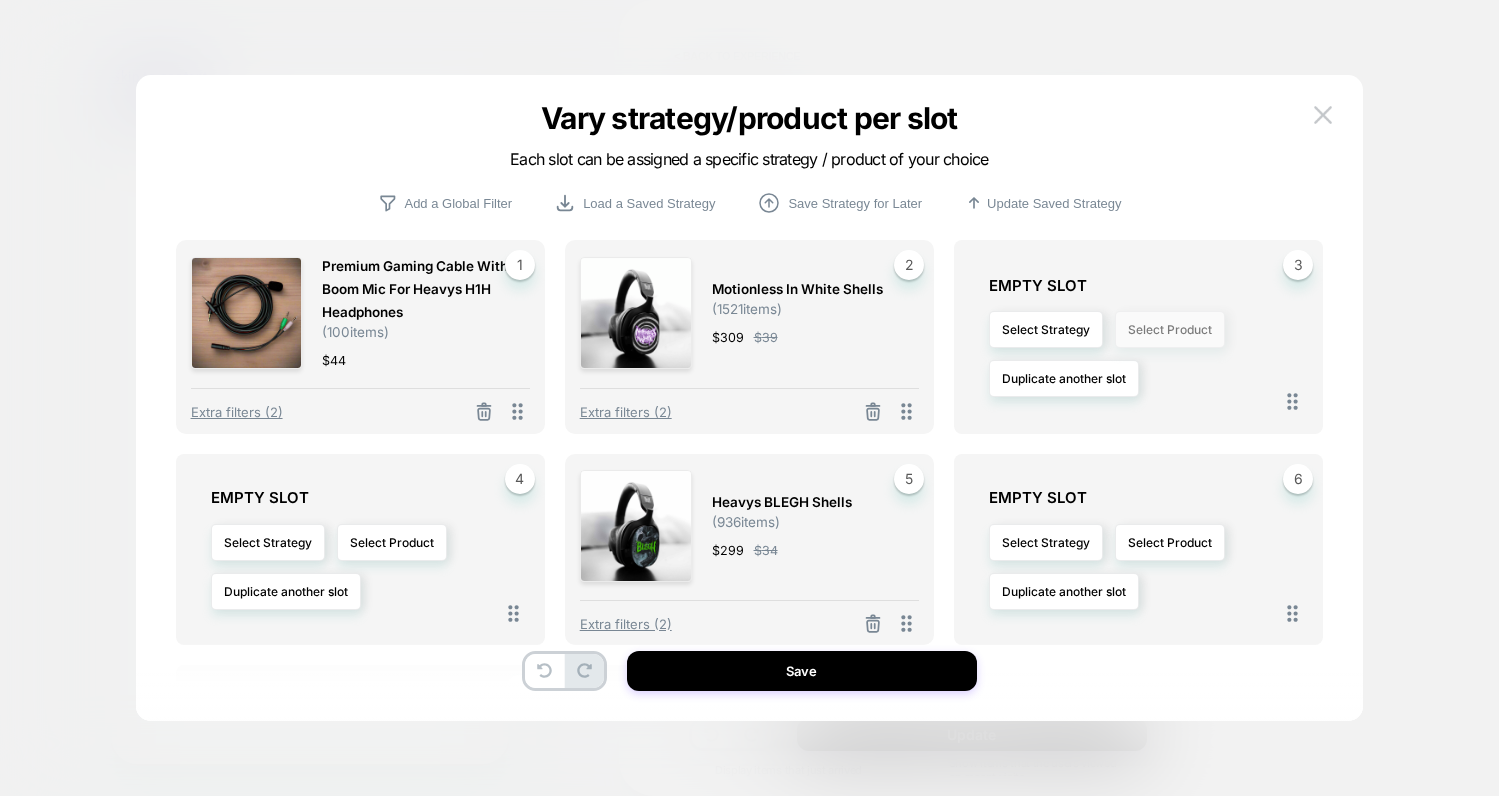 click on "Select Product" at bounding box center [1170, 329] 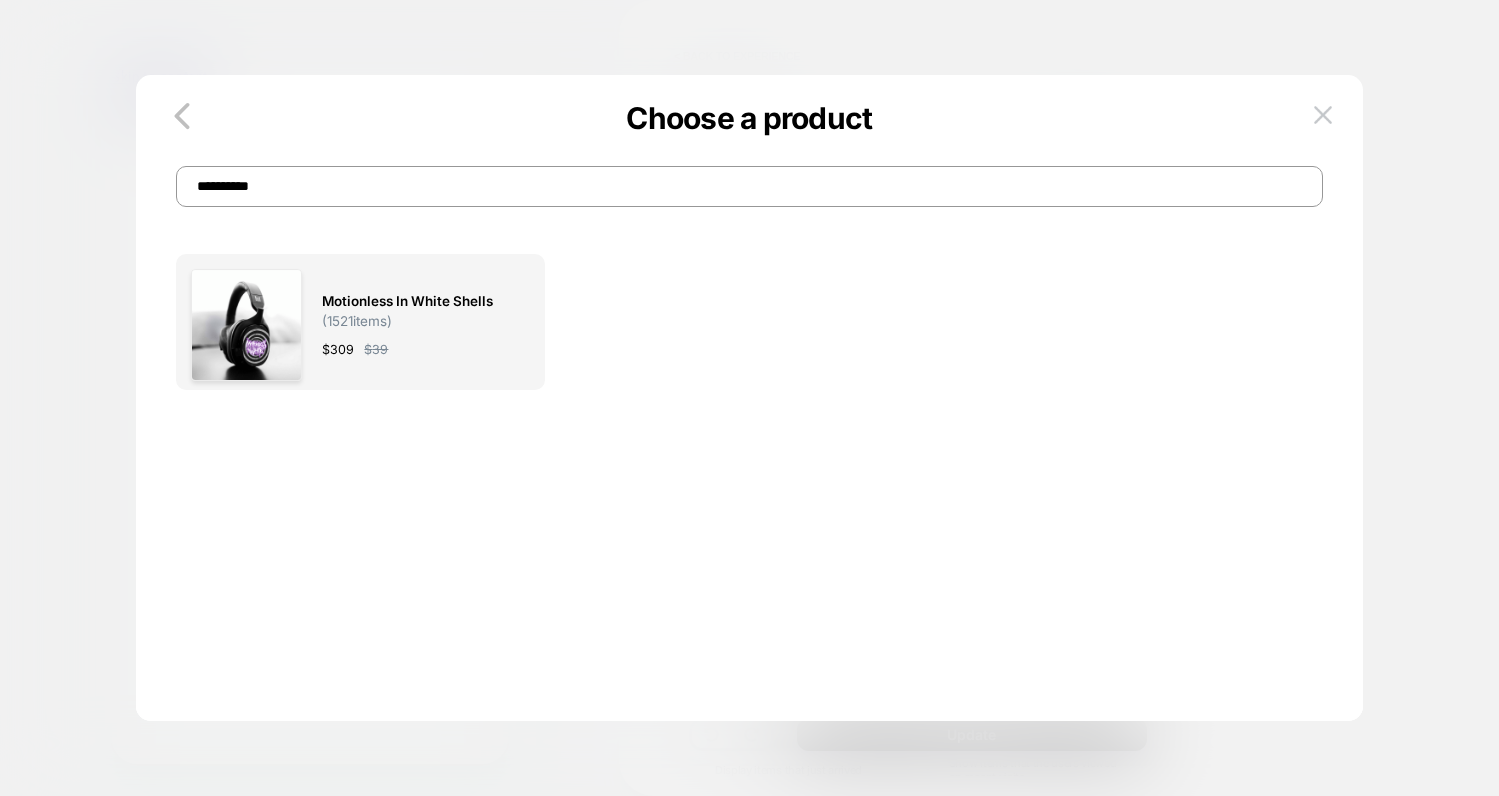 click on "**********" at bounding box center (749, 186) 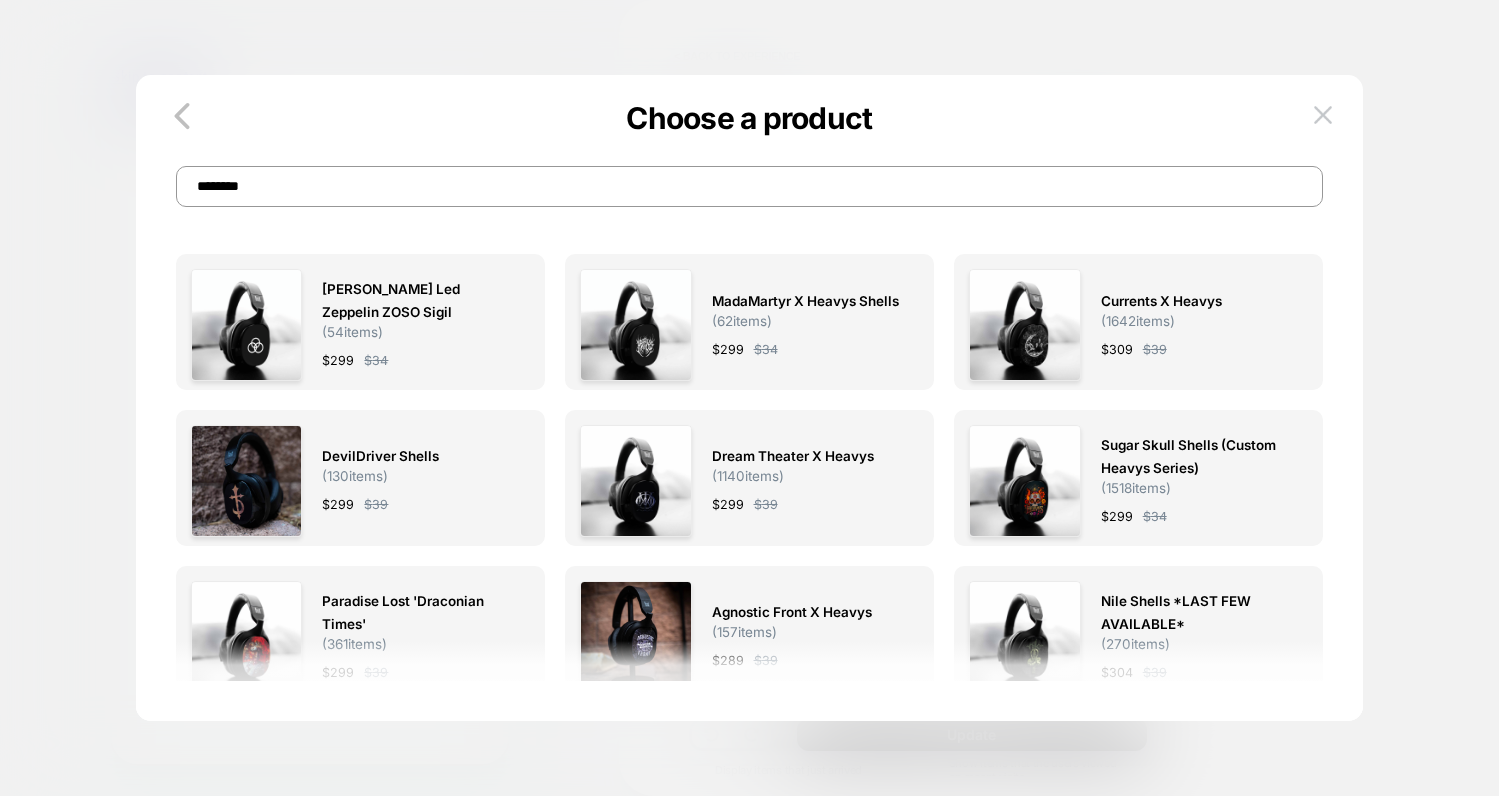 type on "********" 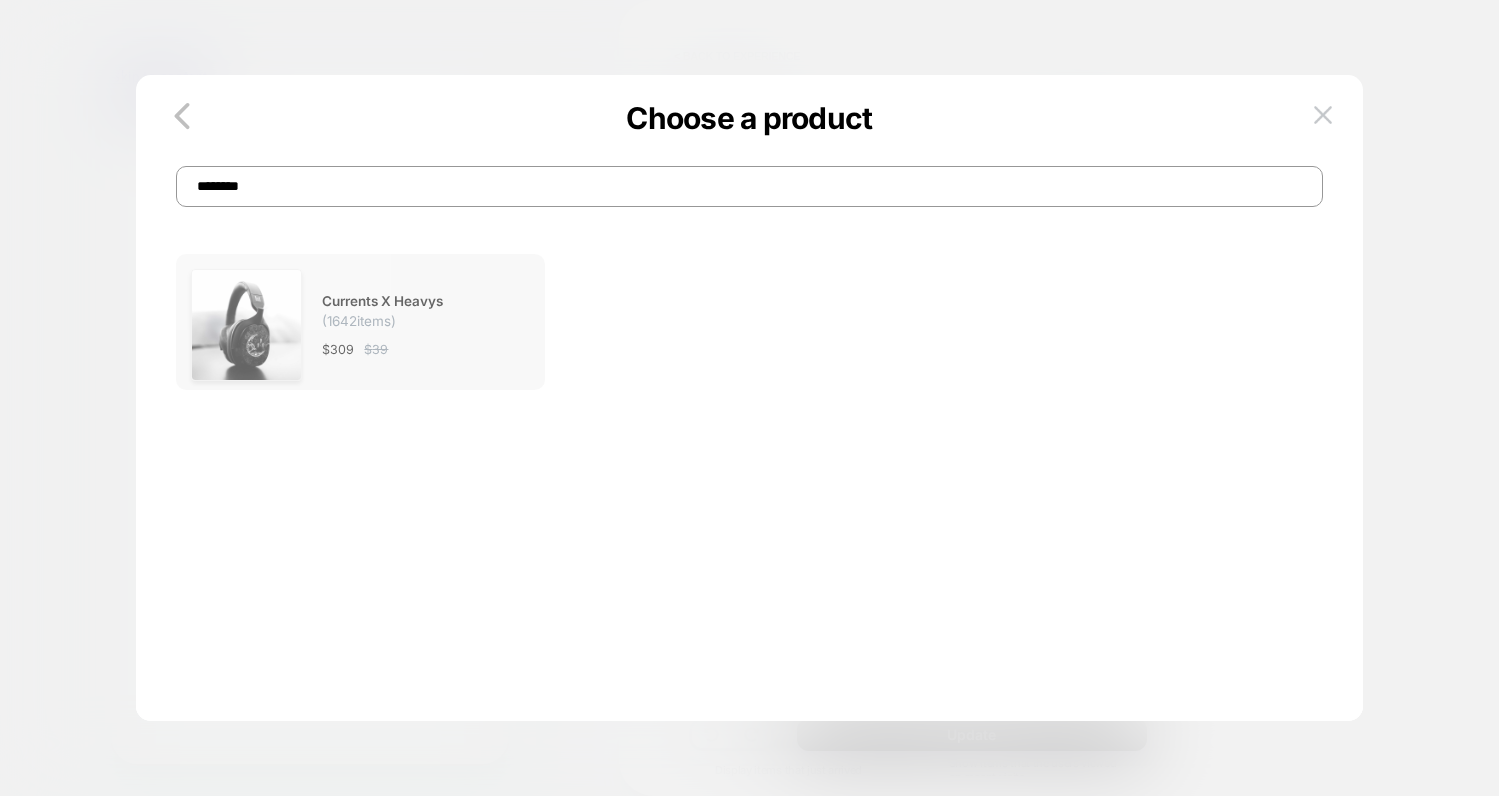 click on "Currents X Heavys ( 1642  items)" at bounding box center [416, 309] 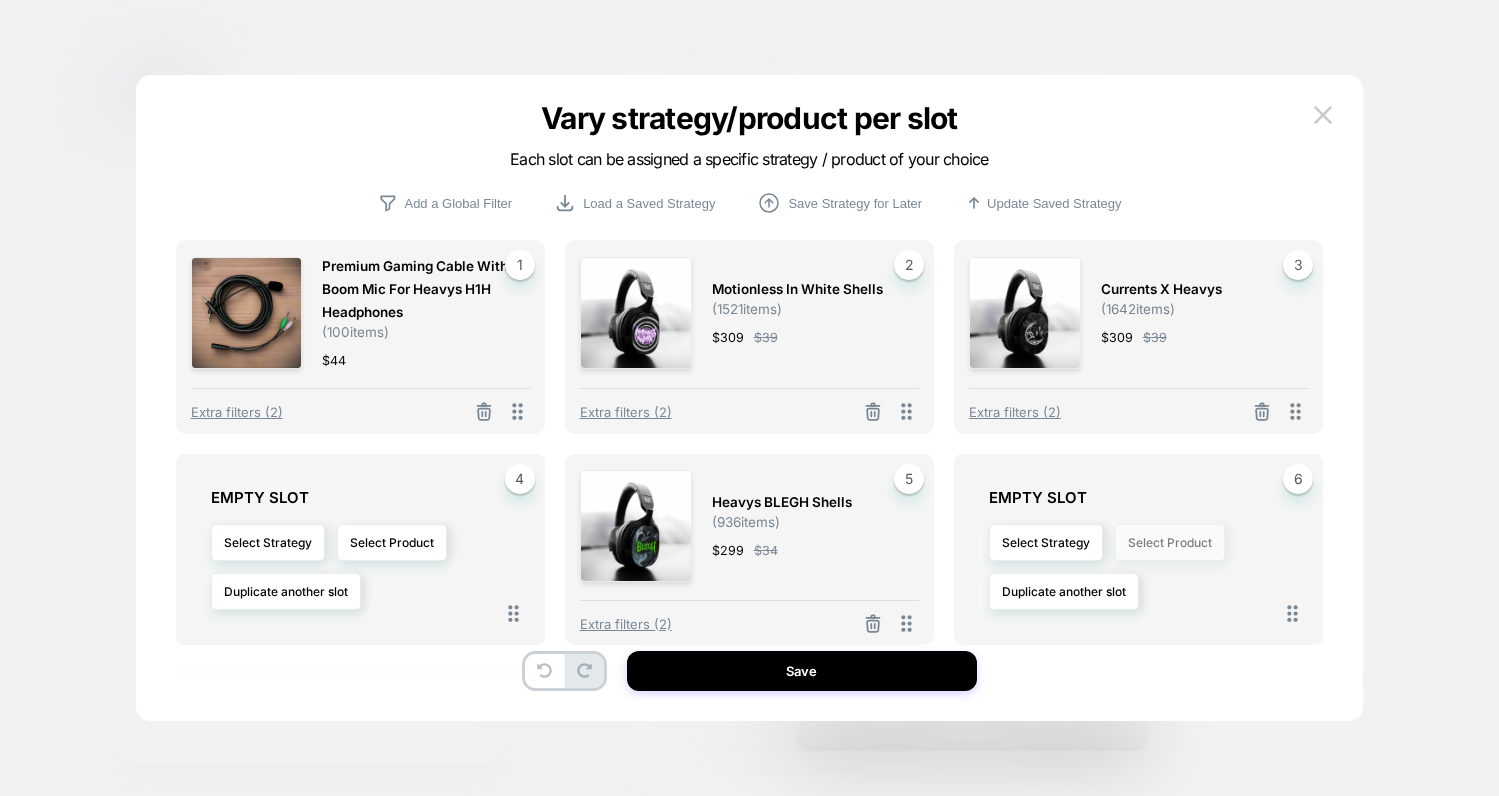 click on "Select Product" at bounding box center [1170, 542] 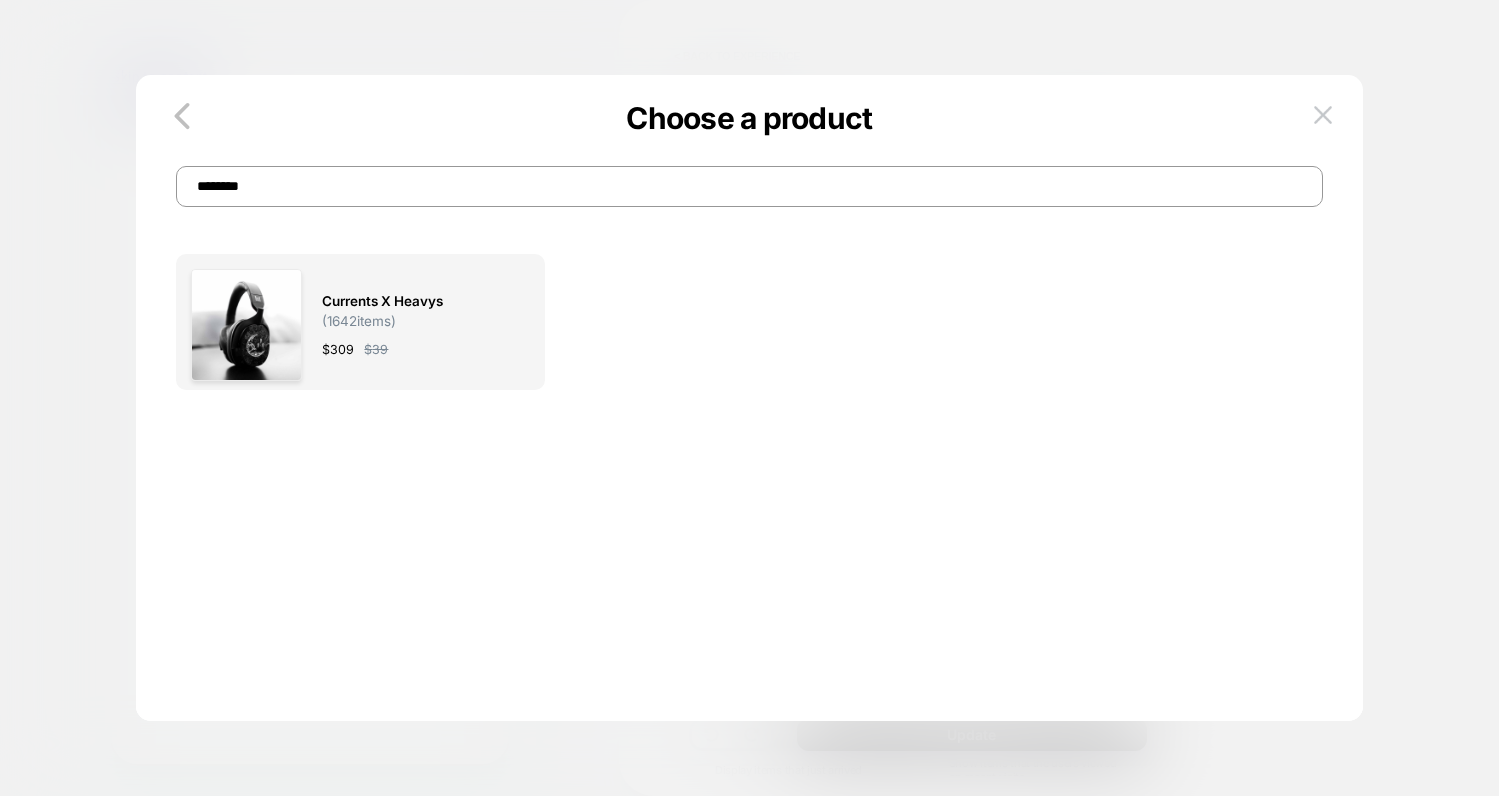 click on "********" at bounding box center [749, 186] 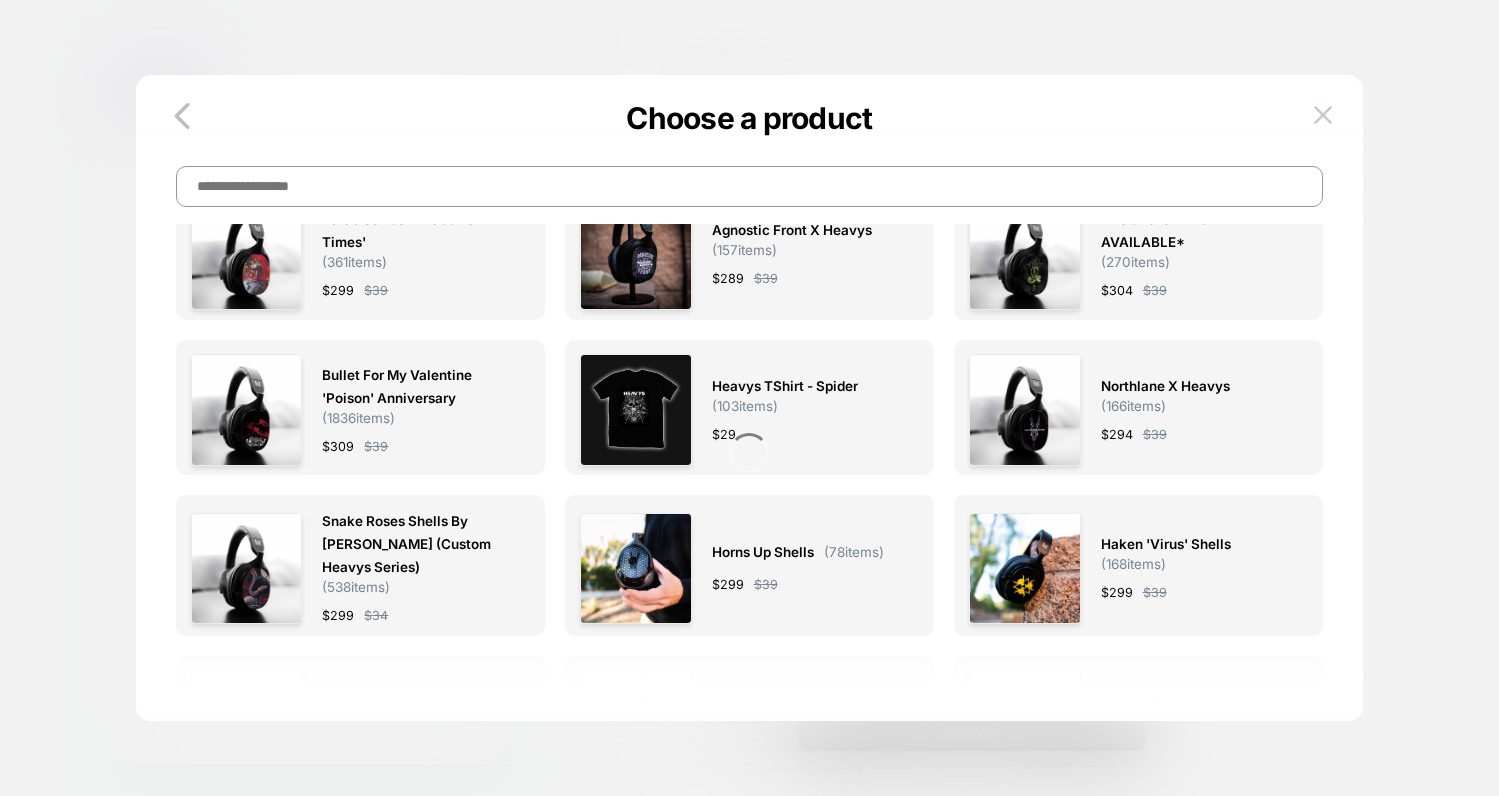 scroll, scrollTop: 401, scrollLeft: 0, axis: vertical 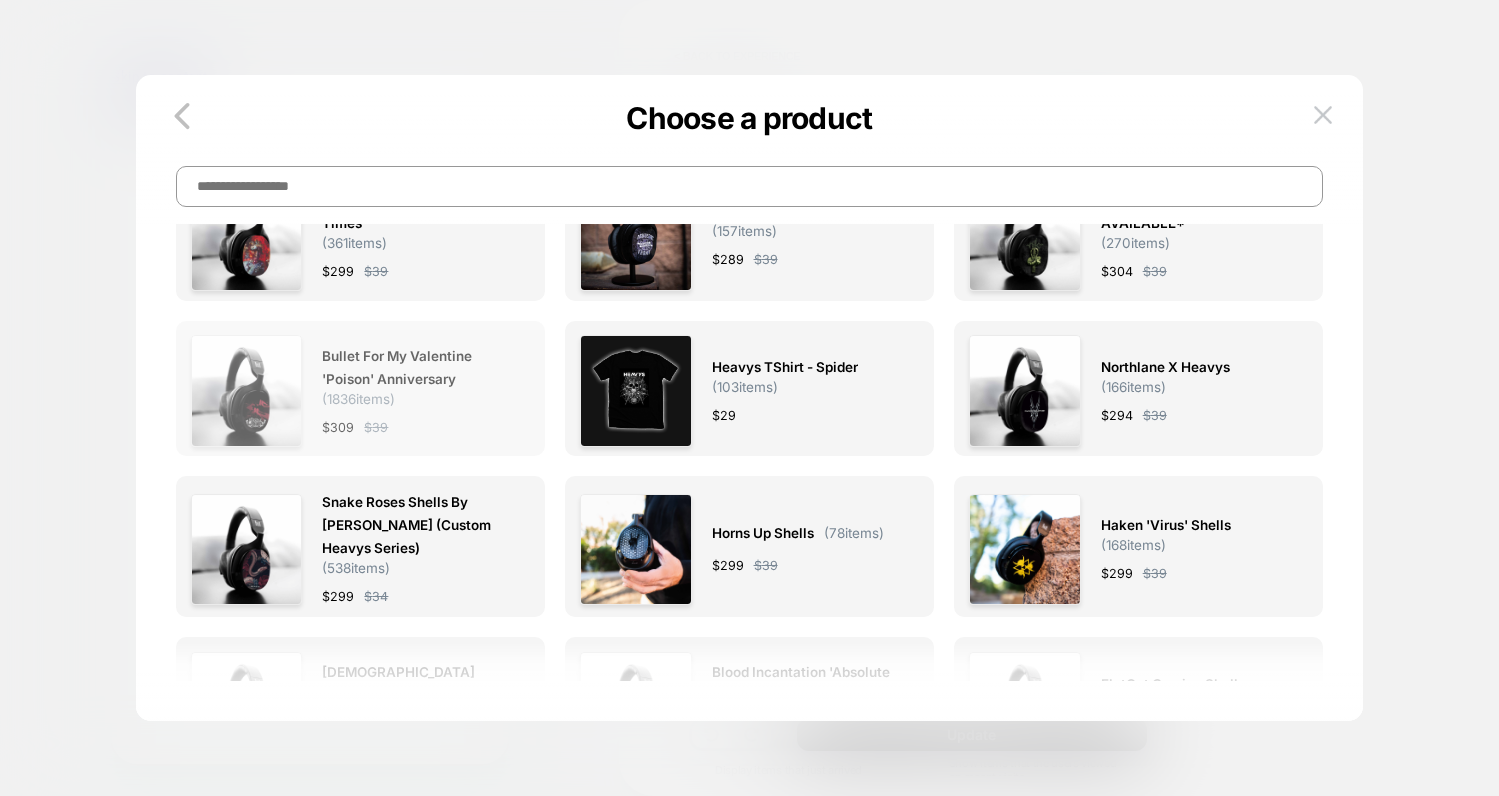 type 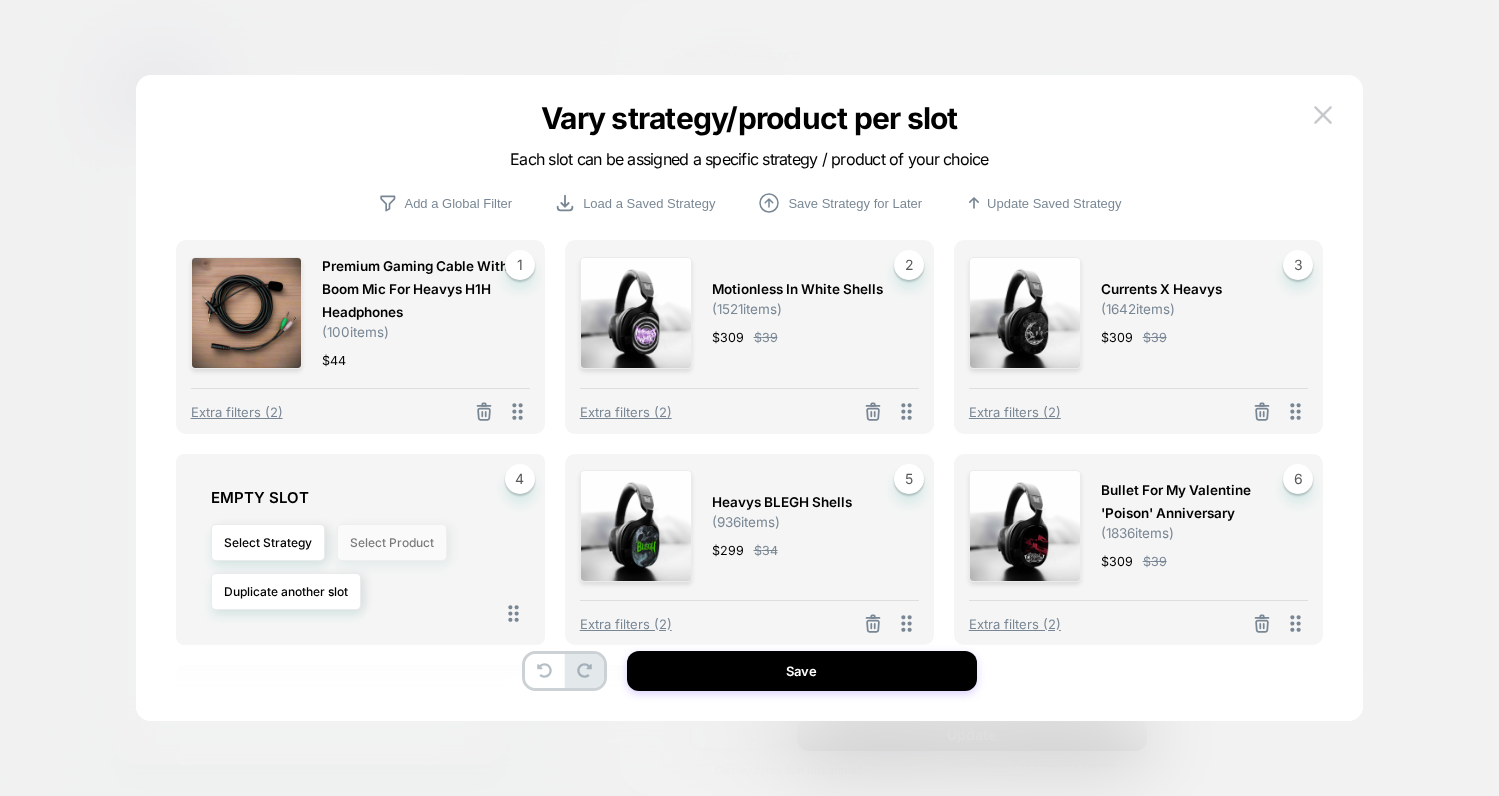 click on "Select Product" at bounding box center (392, 542) 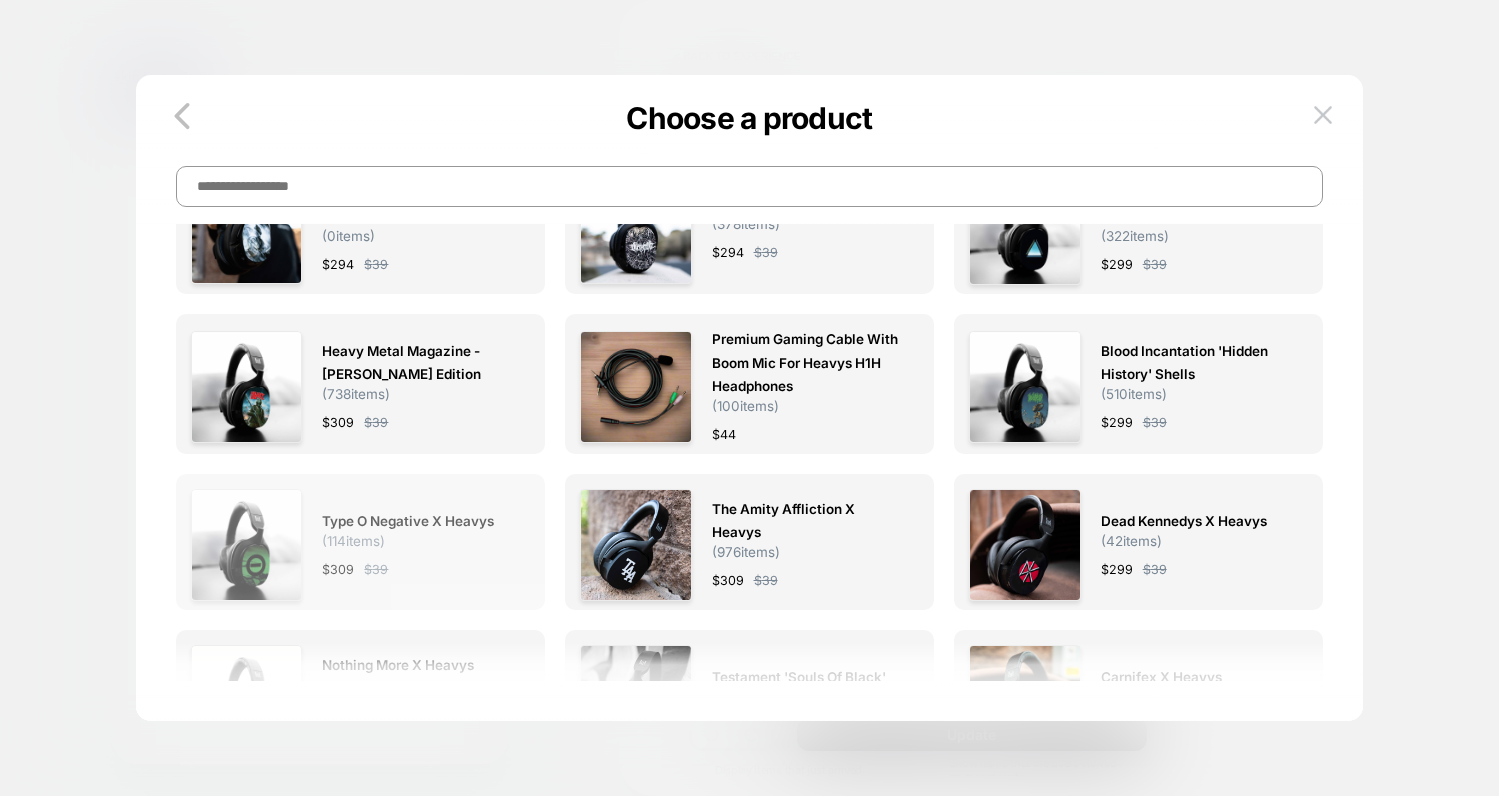 scroll, scrollTop: 1270, scrollLeft: 0, axis: vertical 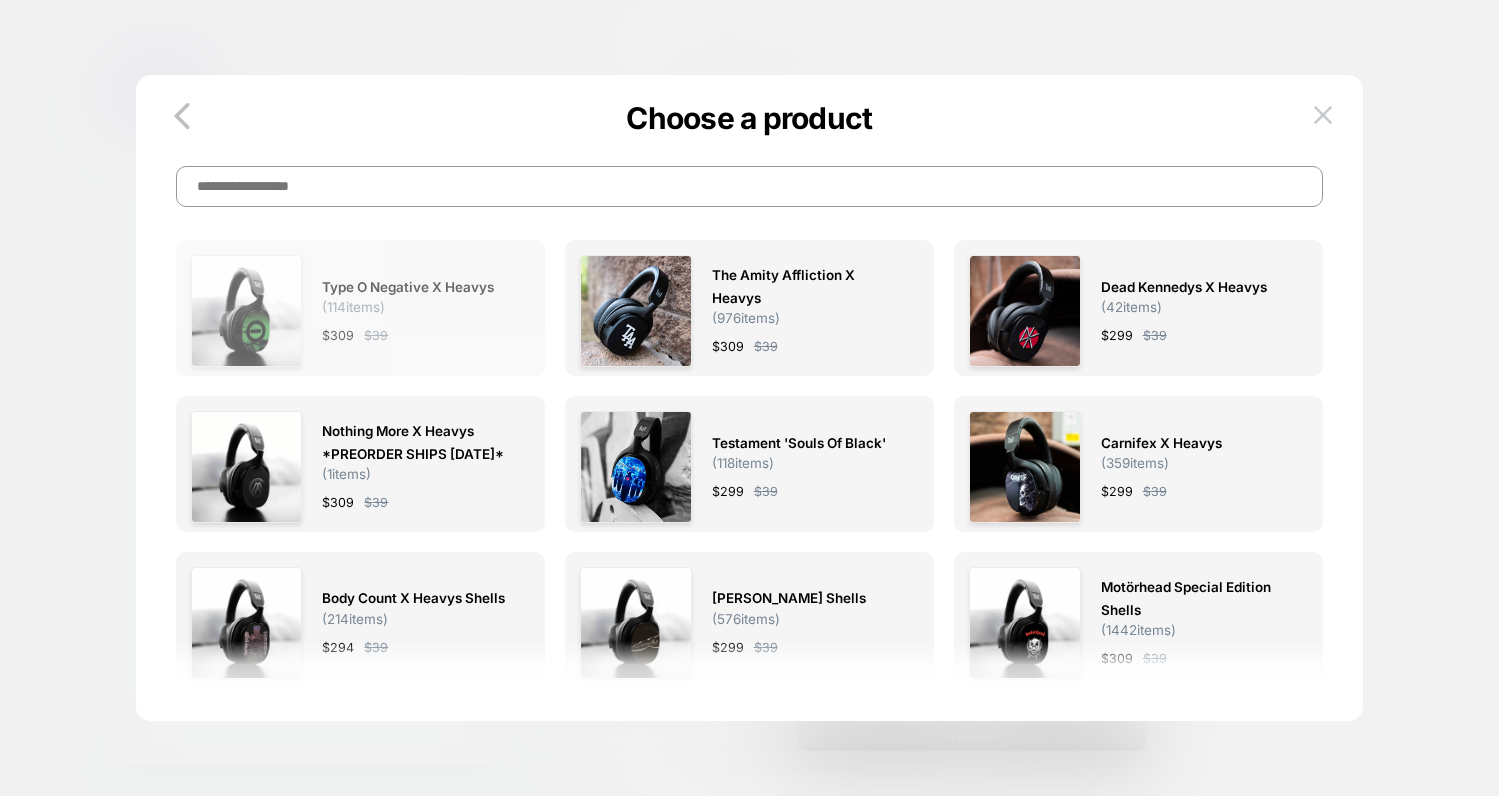 click on "$ 309 $ 39" at bounding box center [416, 335] 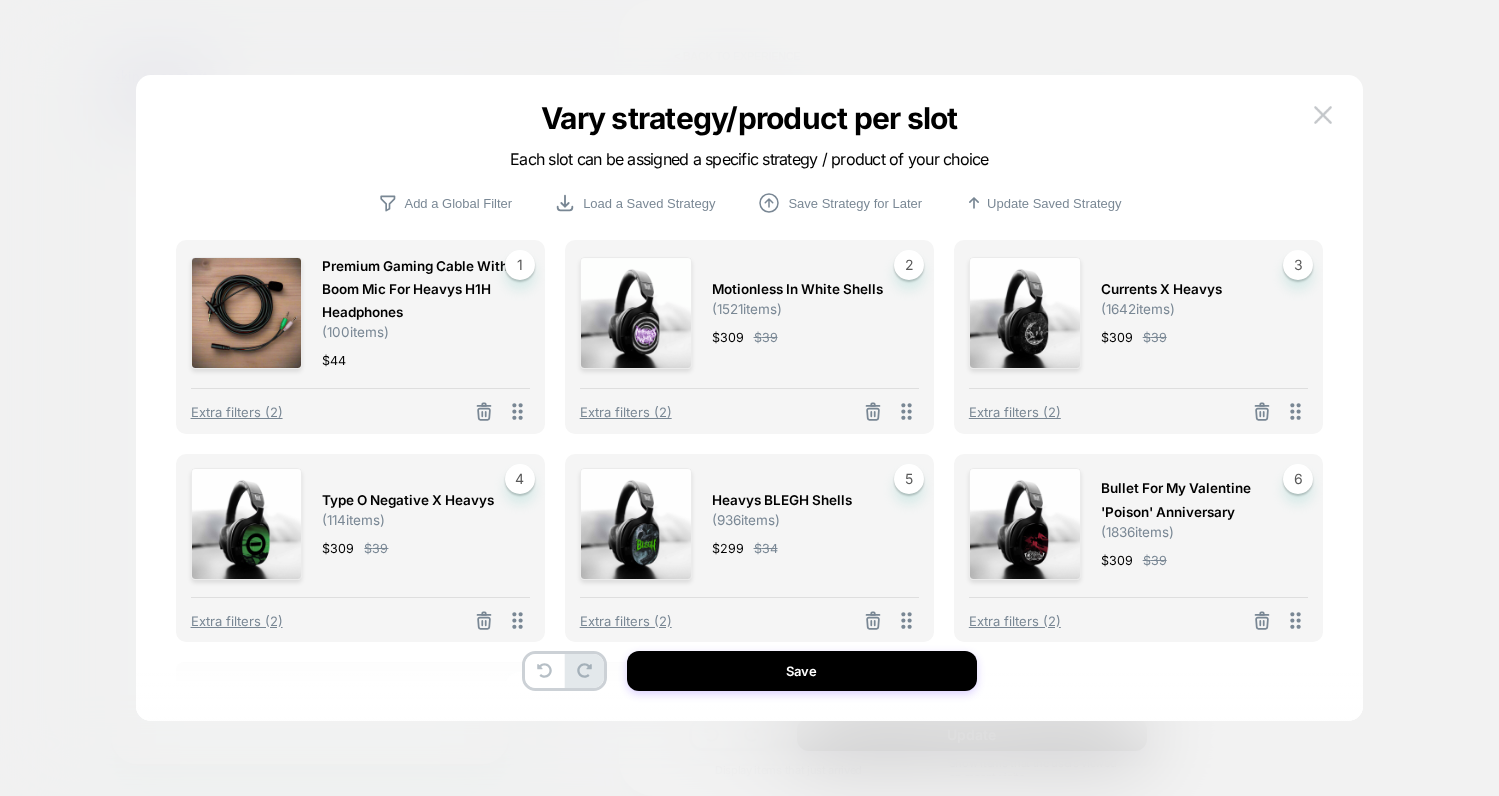 scroll, scrollTop: 224, scrollLeft: 0, axis: vertical 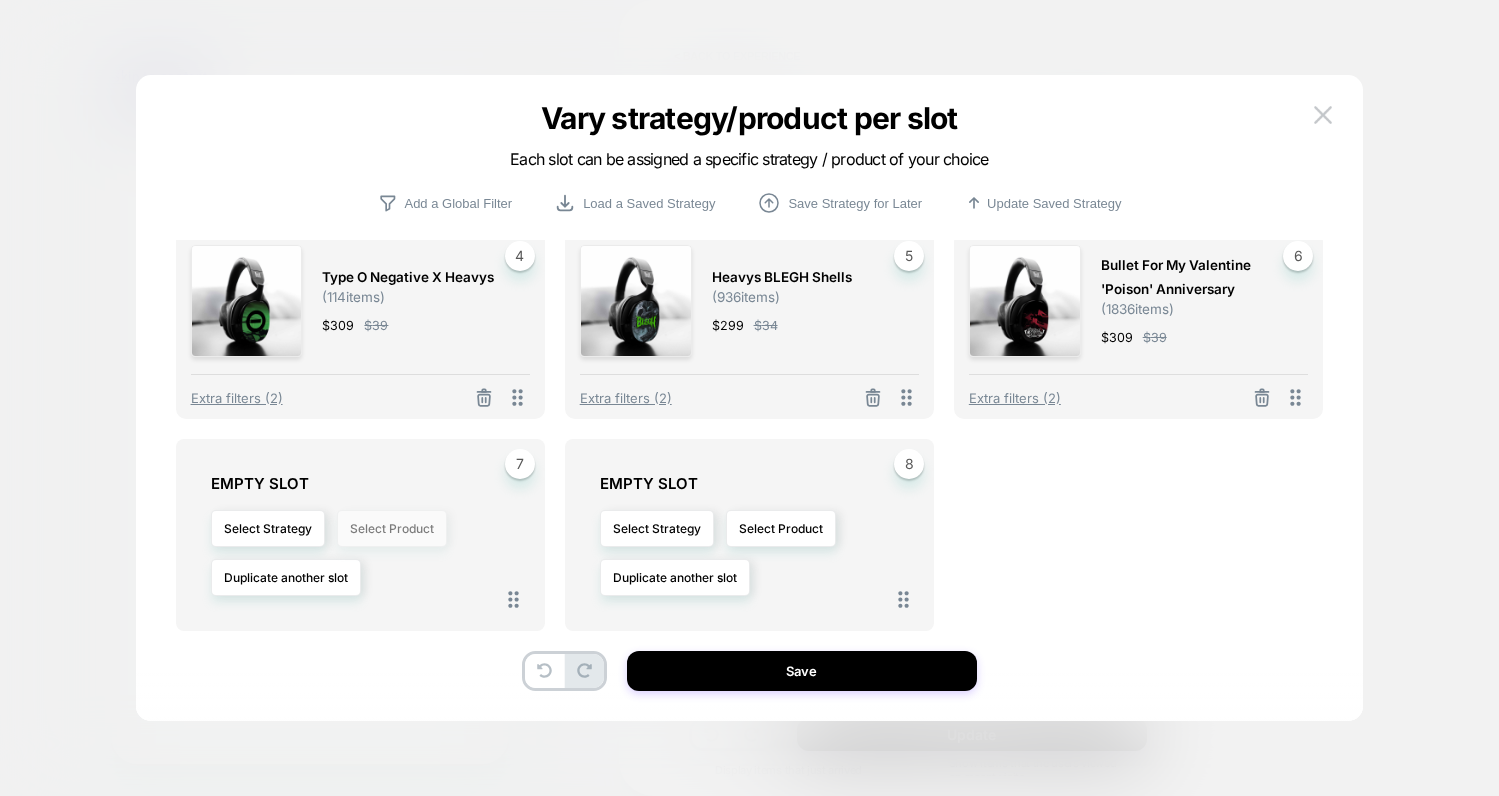 click on "Select Product" at bounding box center (392, 528) 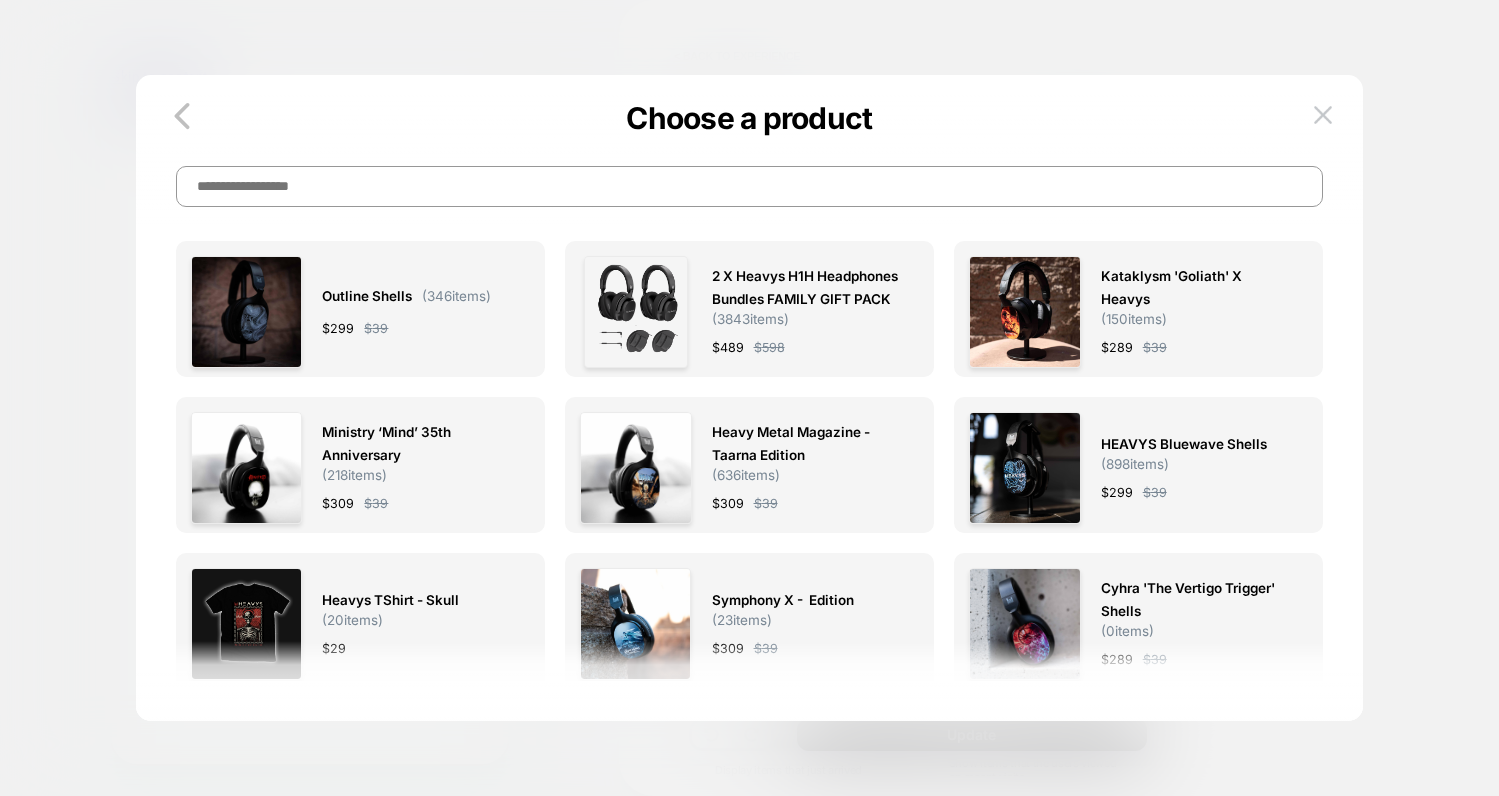 scroll, scrollTop: 2885, scrollLeft: 0, axis: vertical 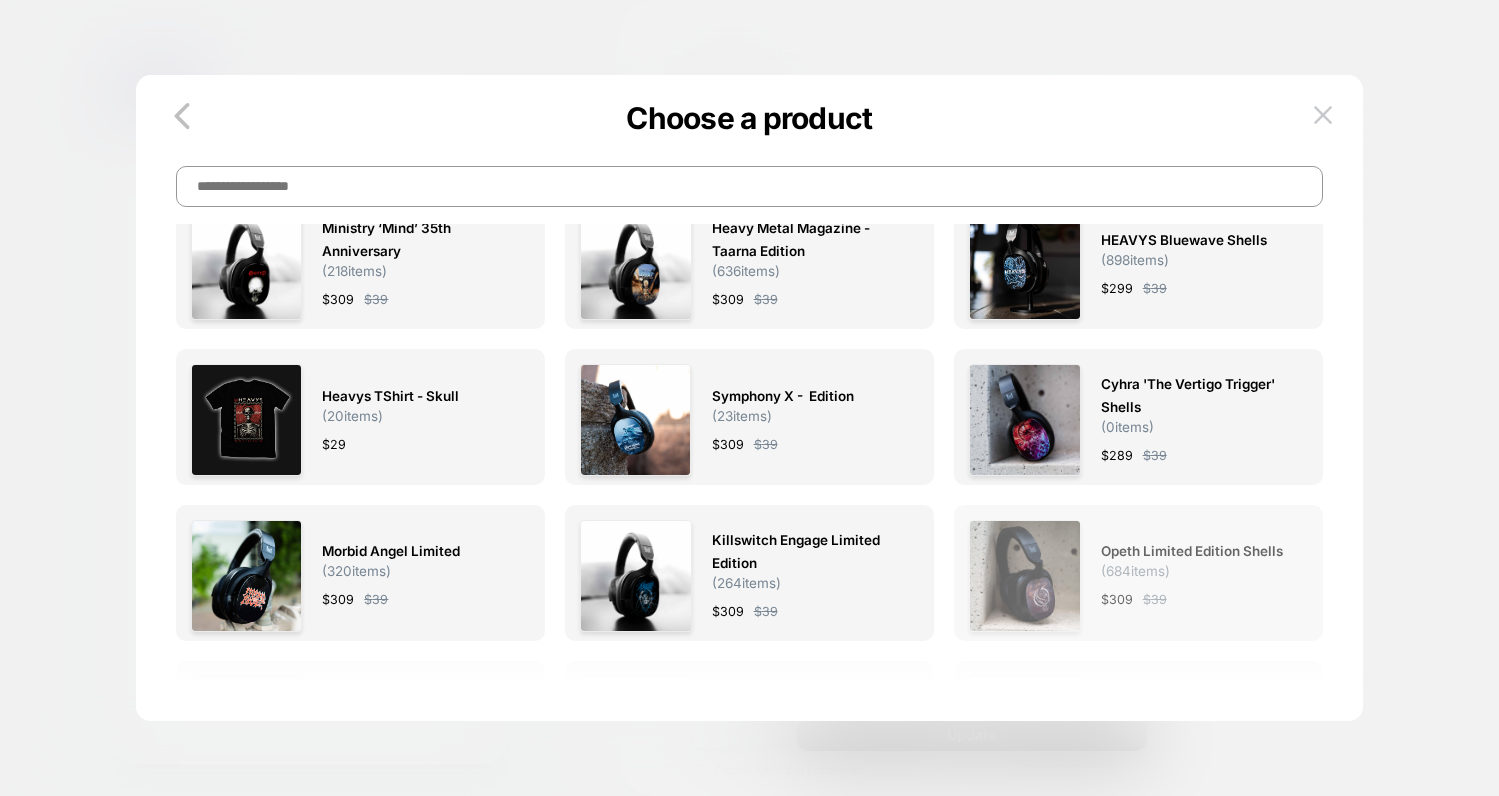 click on "Opeth Limited Edition Shells ( 684  items) $ 309 $ 39" at bounding box center [1139, 576] 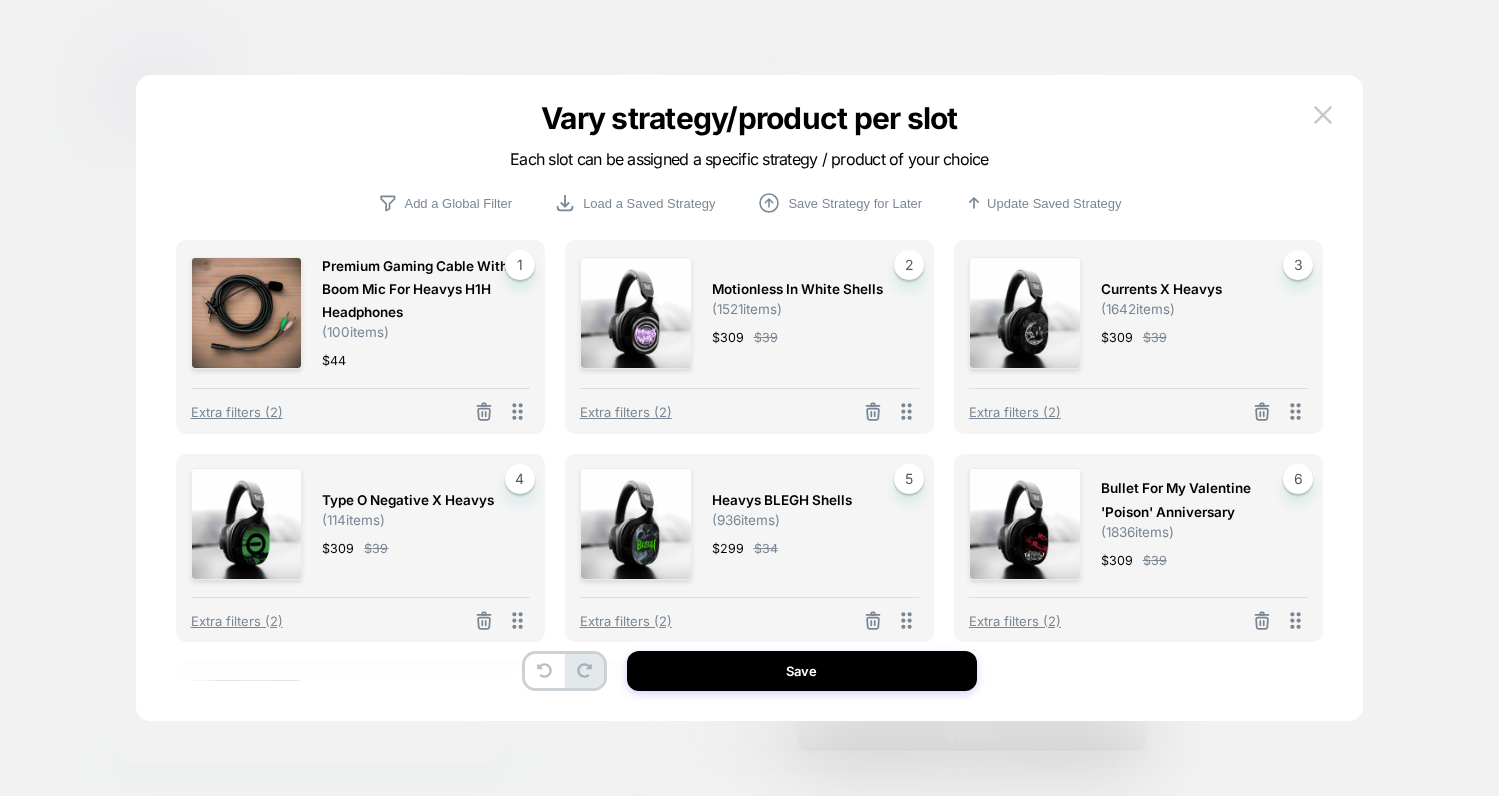 scroll, scrollTop: 224, scrollLeft: 0, axis: vertical 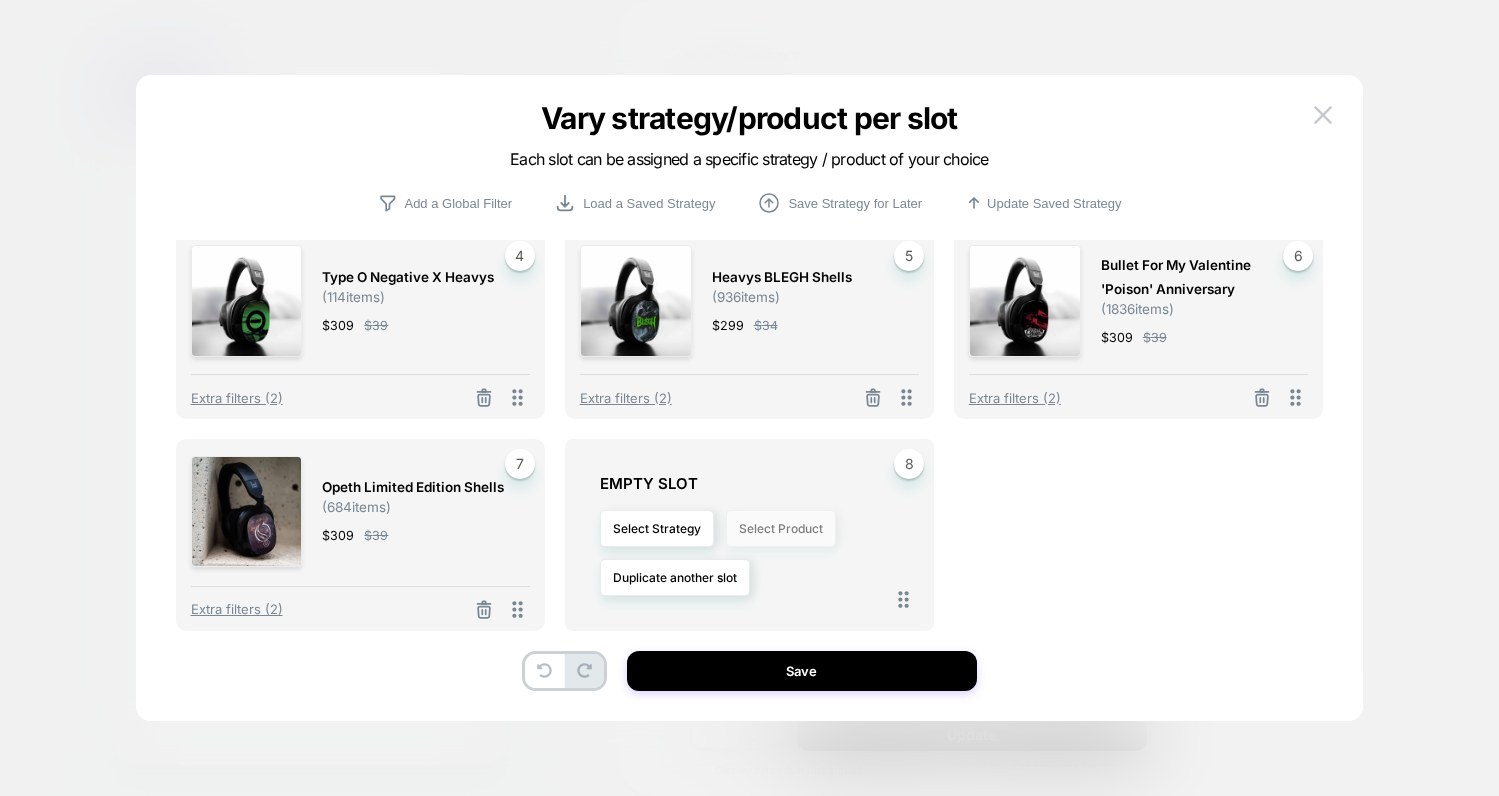 click on "Select Product" at bounding box center (781, 528) 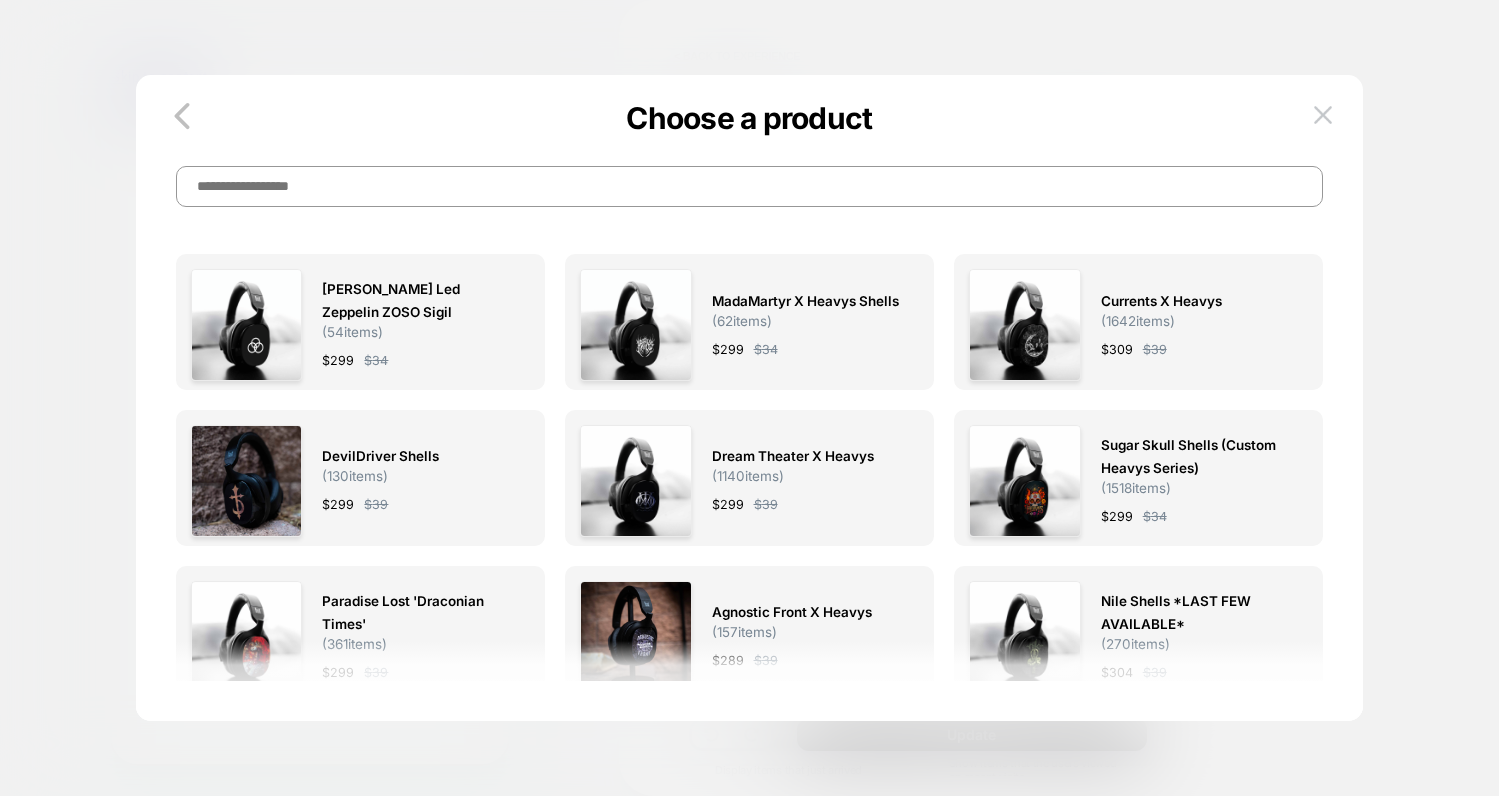 click at bounding box center [749, 186] 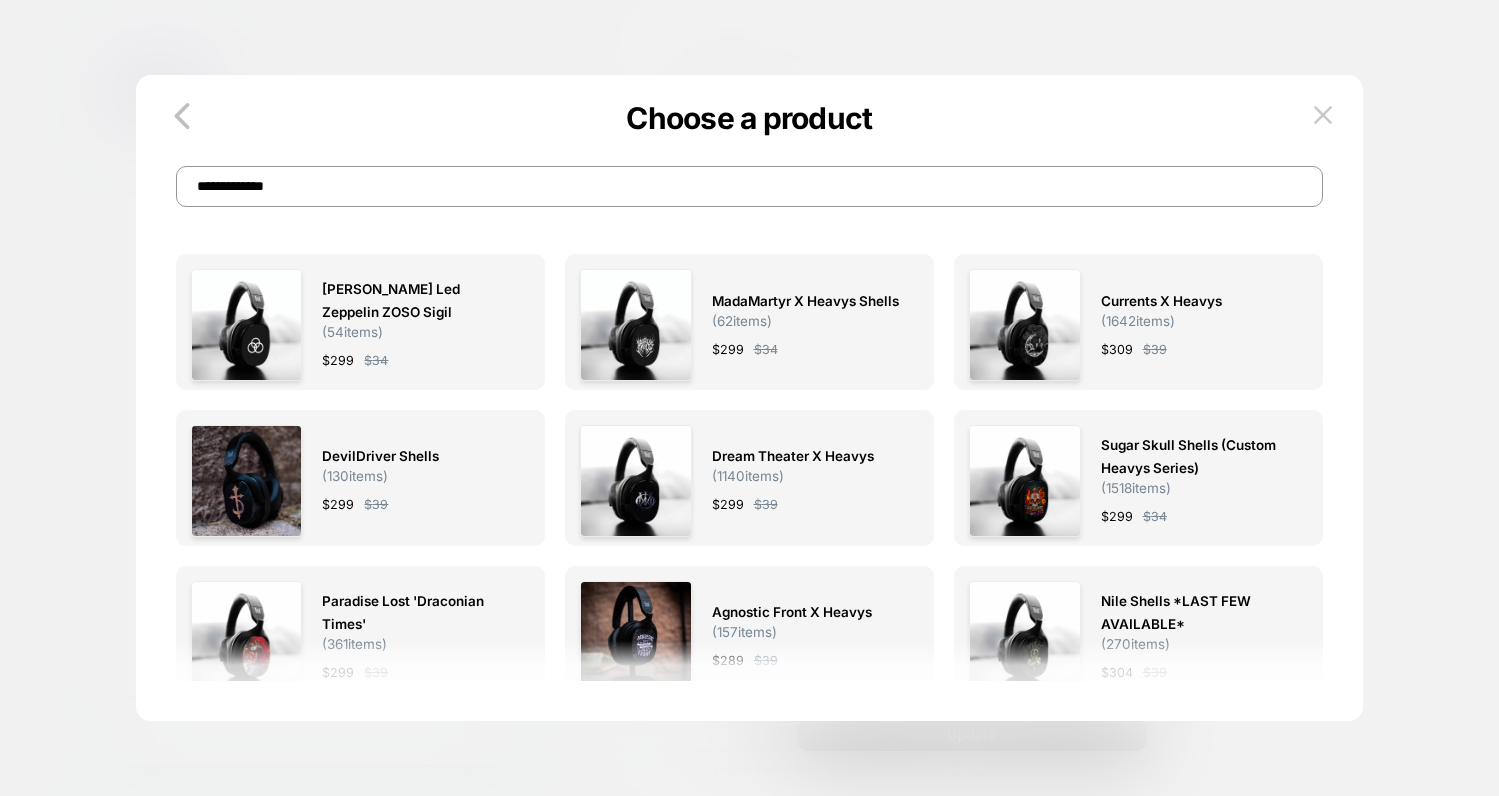 type on "**********" 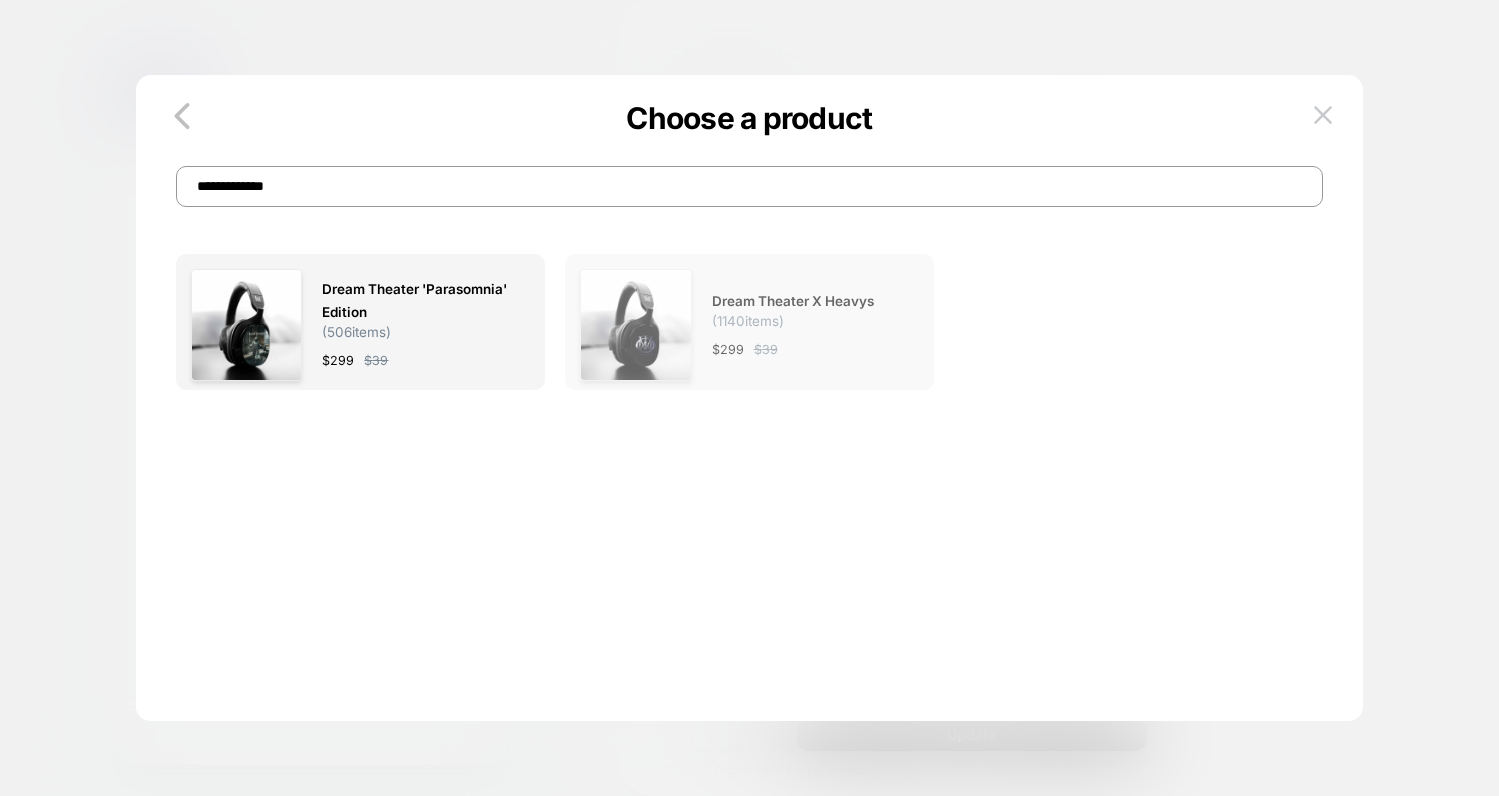 click on "Dream Theater X Heavys ( 1140  items) $ 299 $ 39" at bounding box center [806, 325] 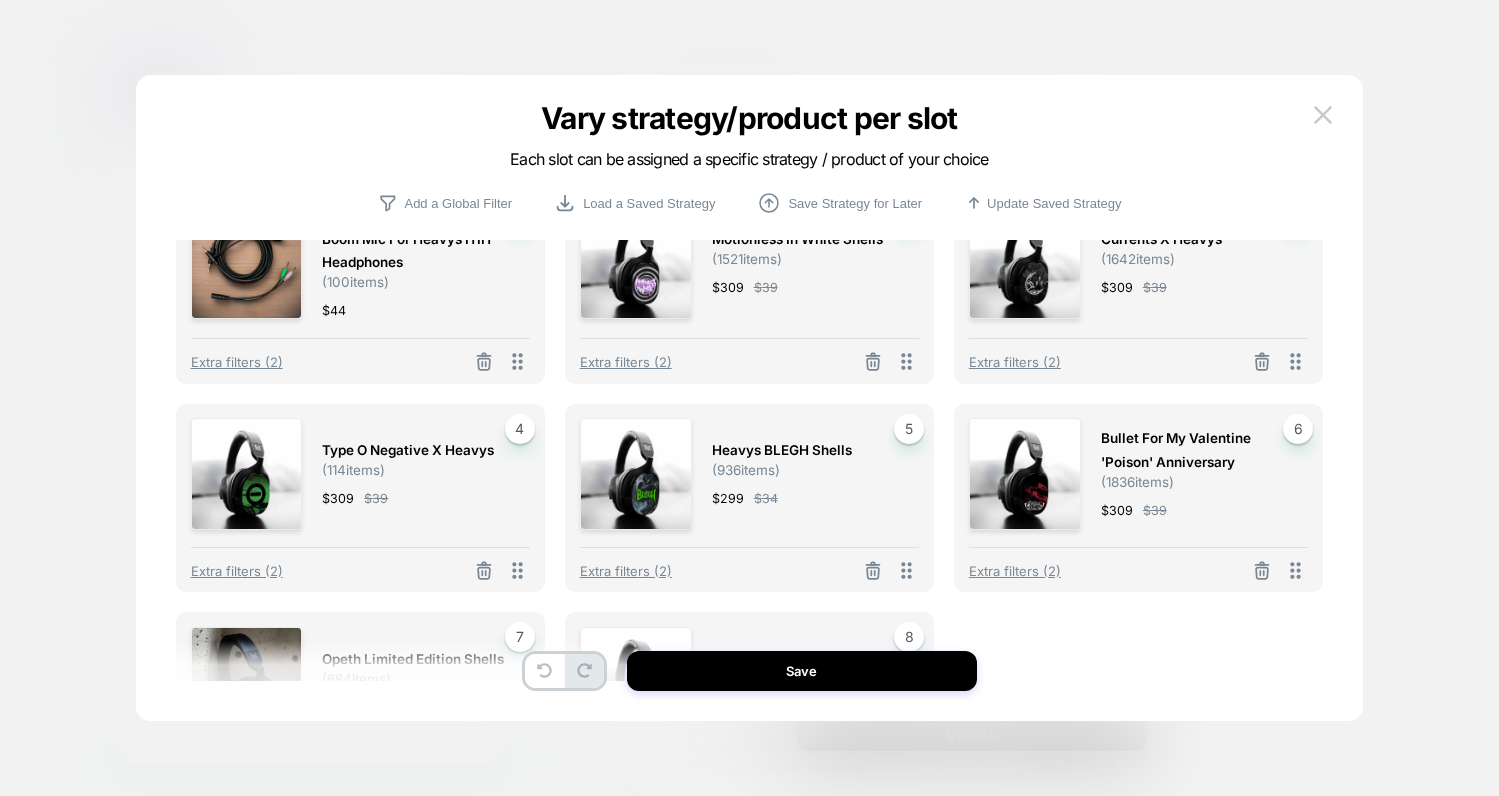 scroll, scrollTop: 0, scrollLeft: 0, axis: both 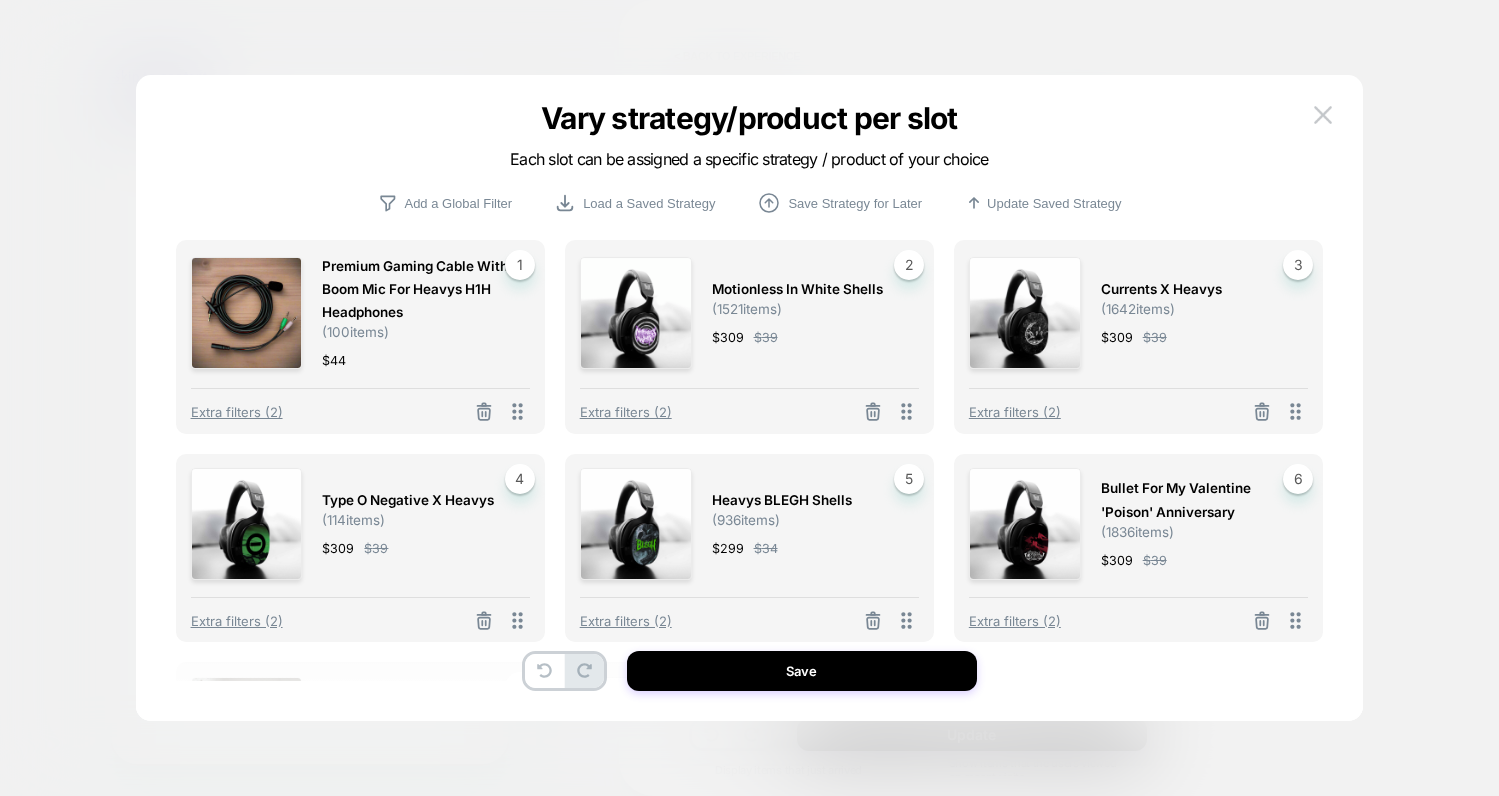 drag, startPoint x: 830, startPoint y: 686, endPoint x: 775, endPoint y: 597, distance: 104.62313 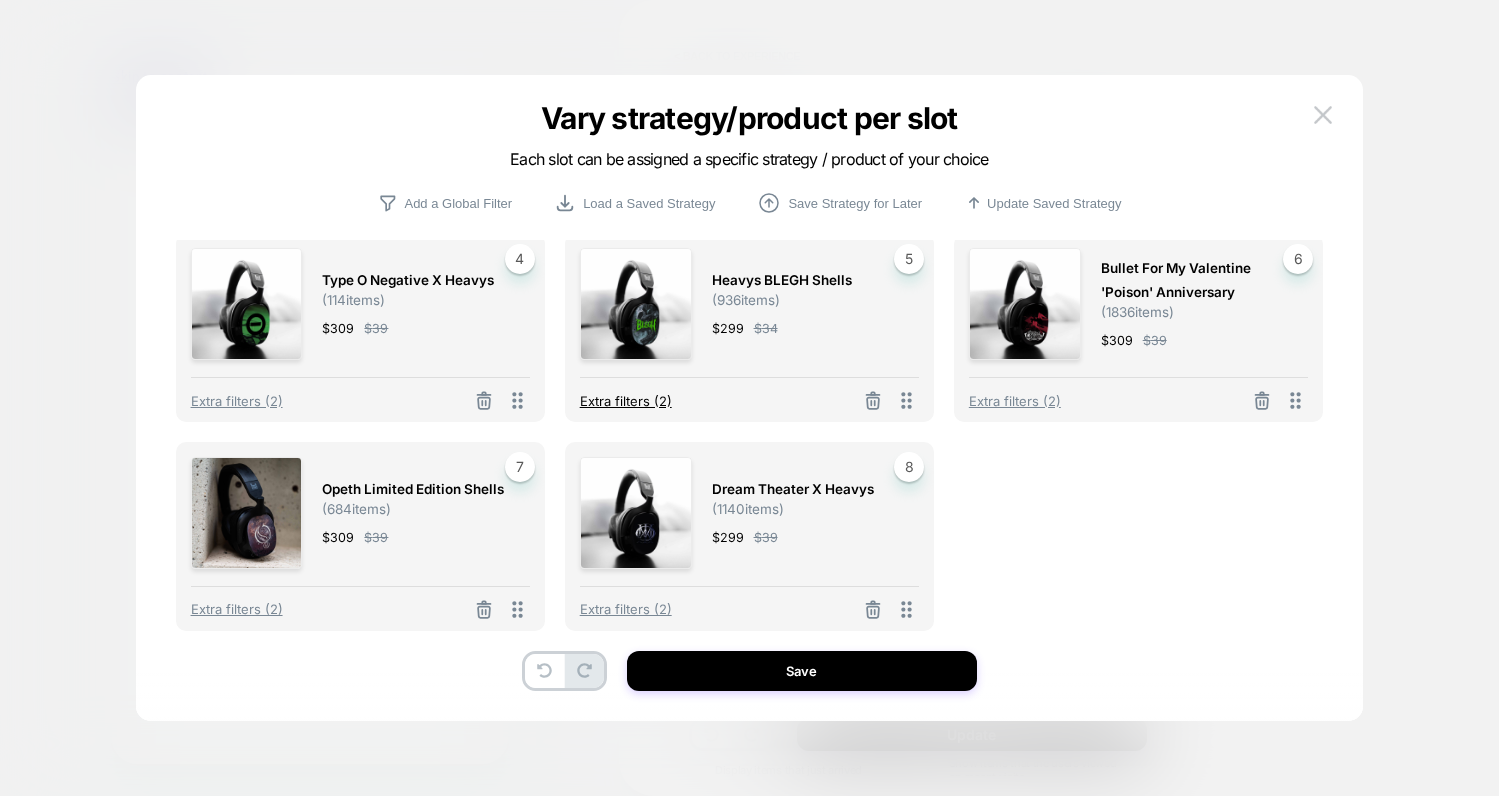 drag, startPoint x: 708, startPoint y: 675, endPoint x: 655, endPoint y: 405, distance: 275.15268 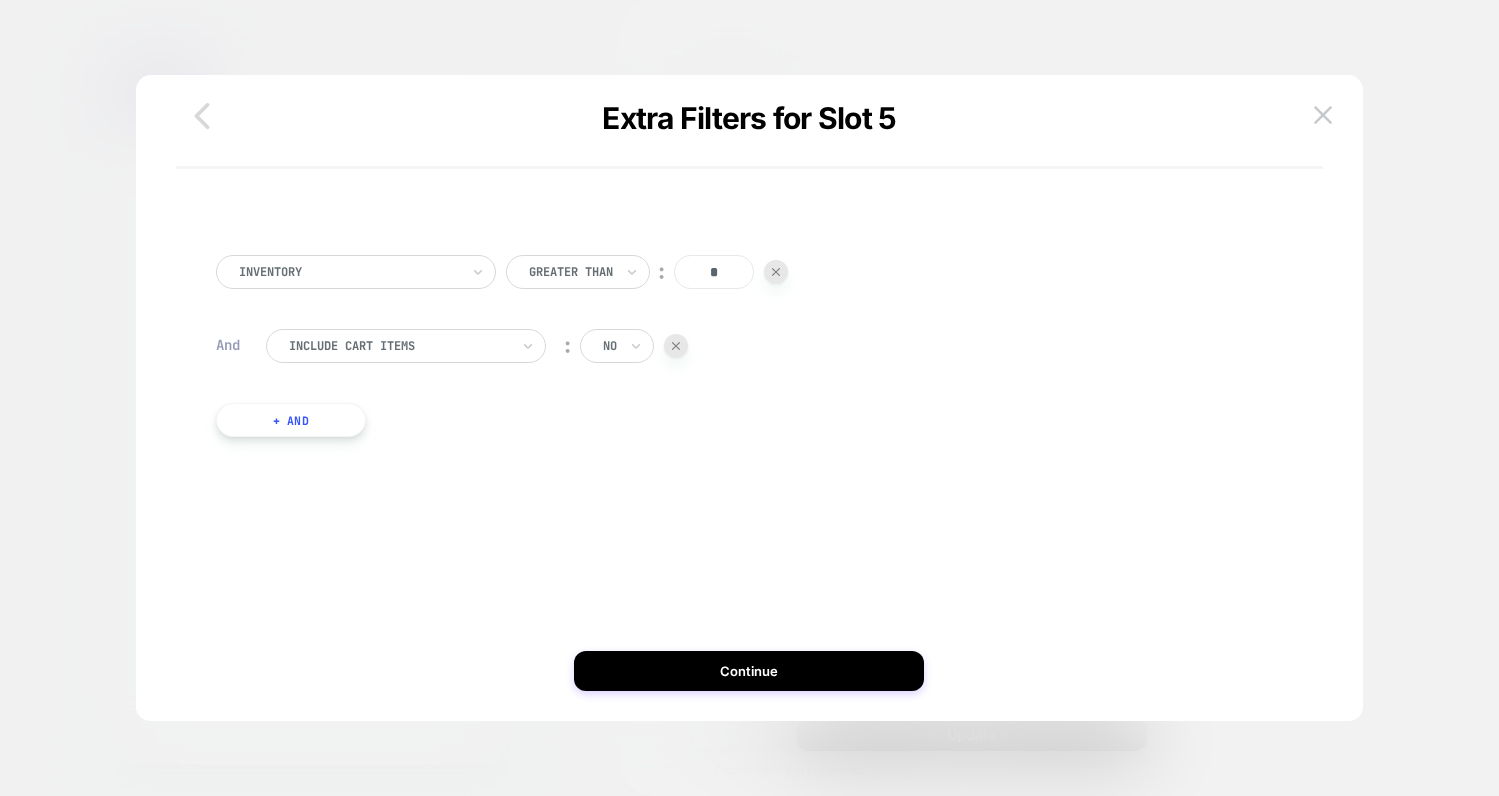 click 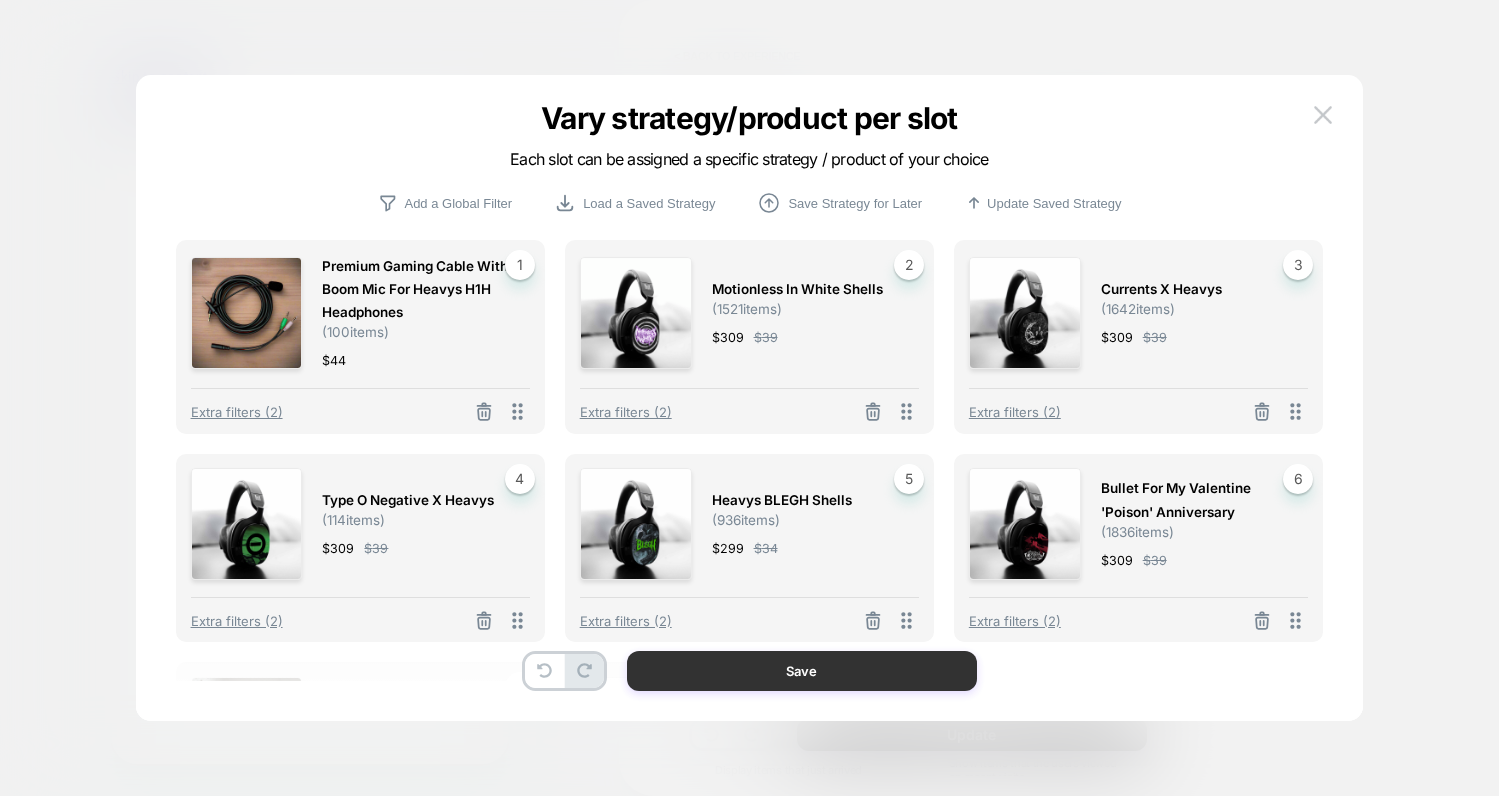 click on "Save" at bounding box center (802, 671) 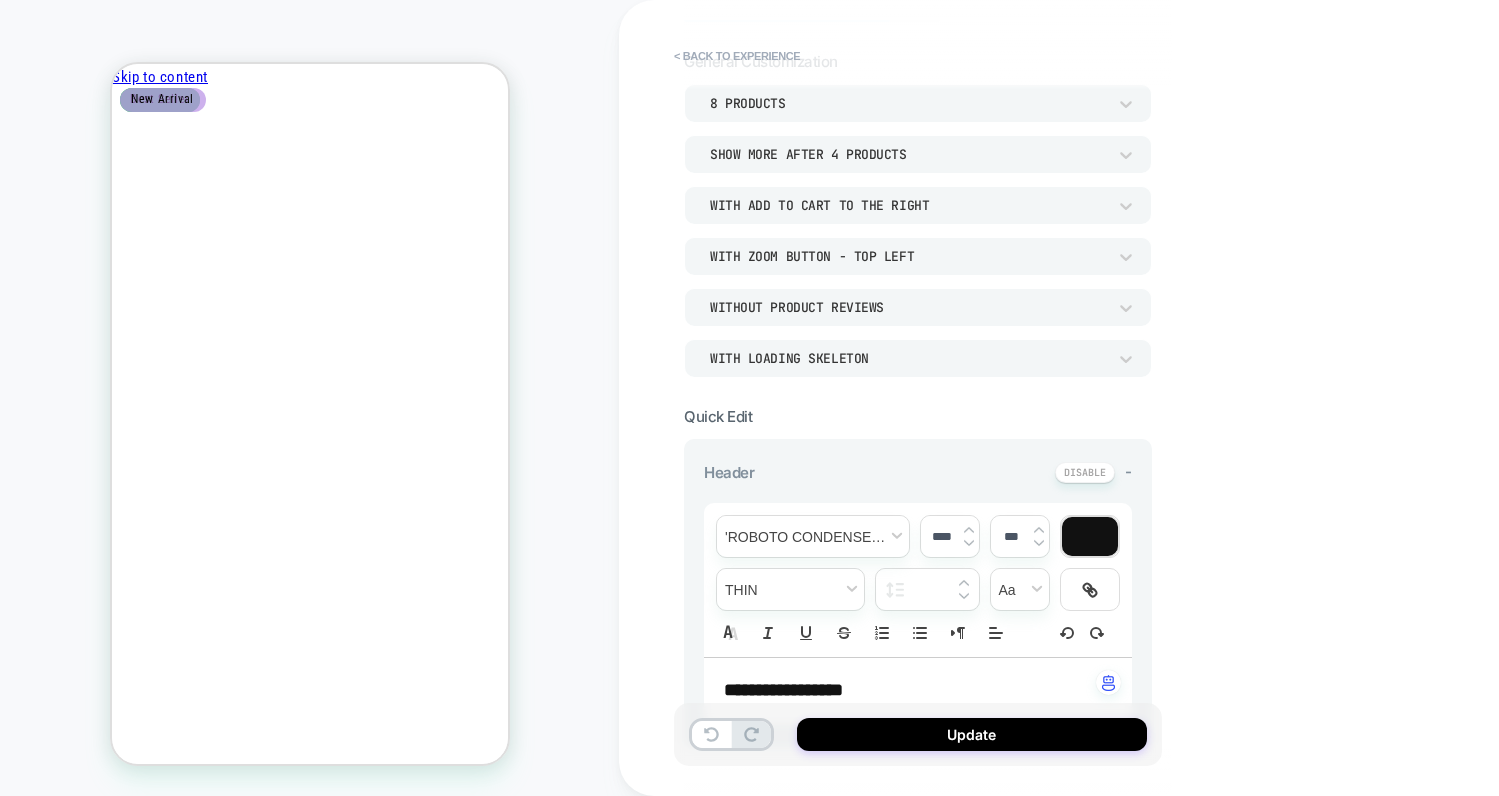scroll, scrollTop: 0, scrollLeft: 0, axis: both 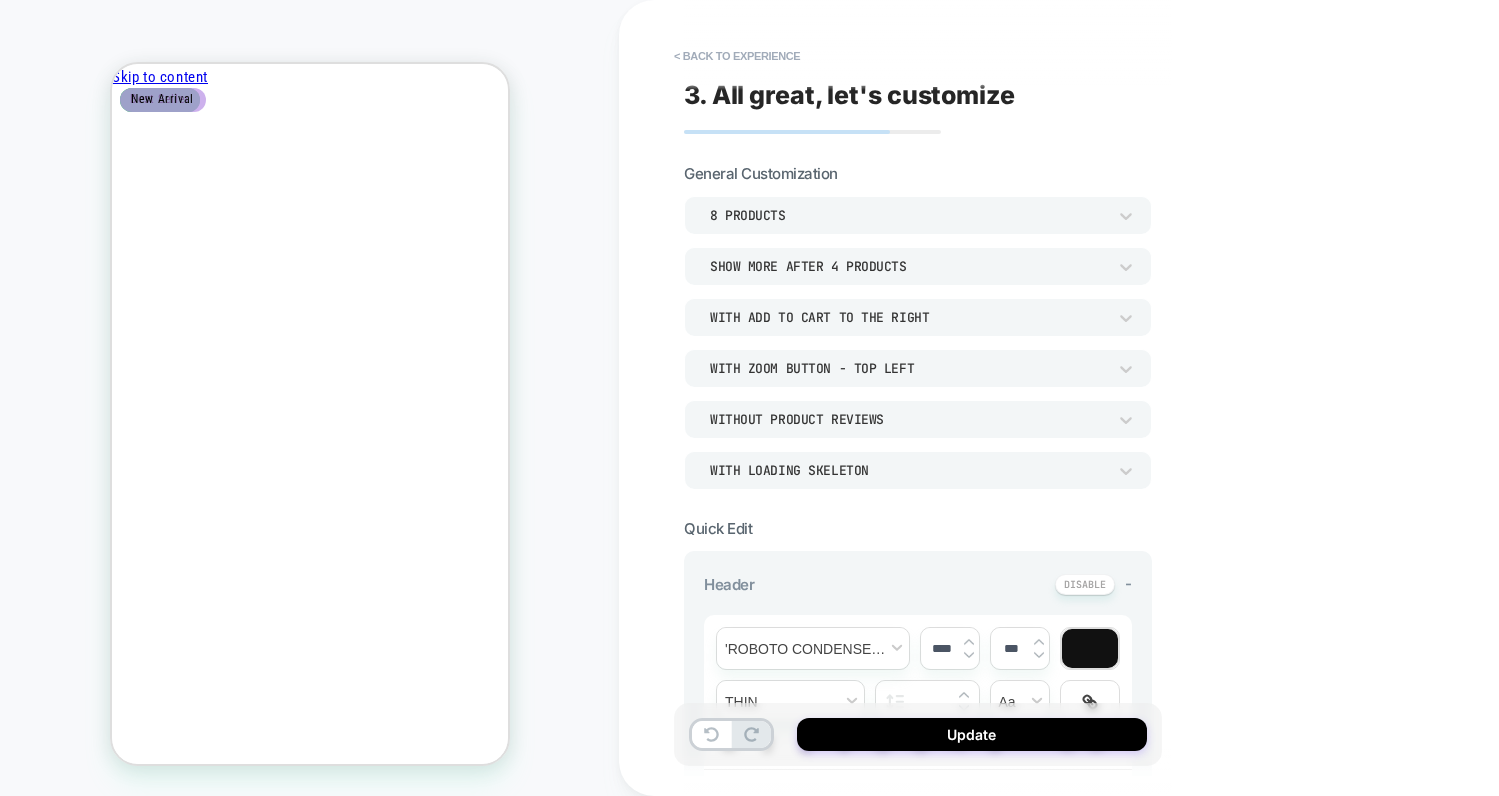 click on "8 Products Show more after 4 Products With add to cart to the right With Zoom Button - Top Left Without Product Reviews WITH LOADING SKELETON" at bounding box center (918, 342) 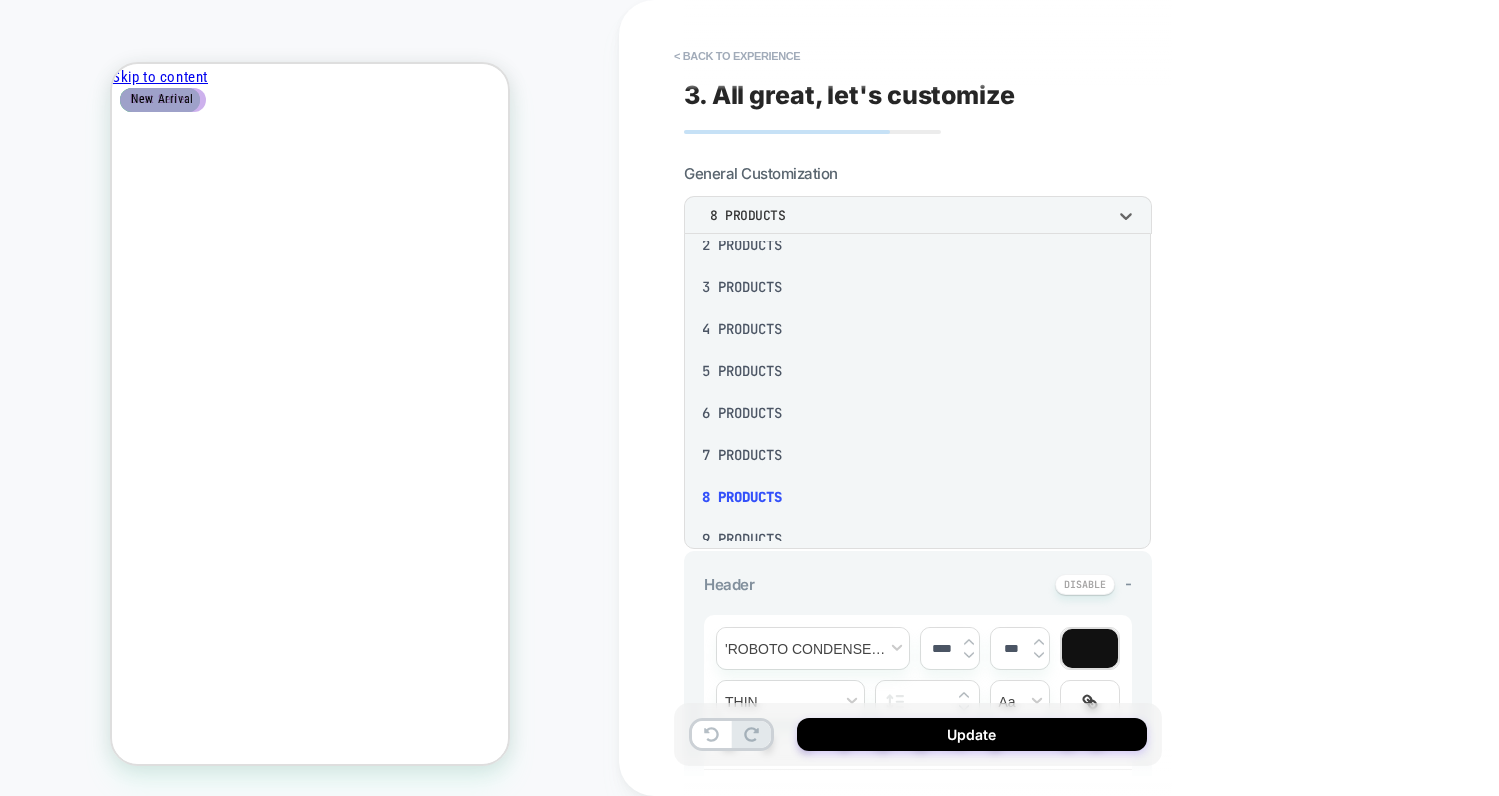 scroll, scrollTop: 151, scrollLeft: 0, axis: vertical 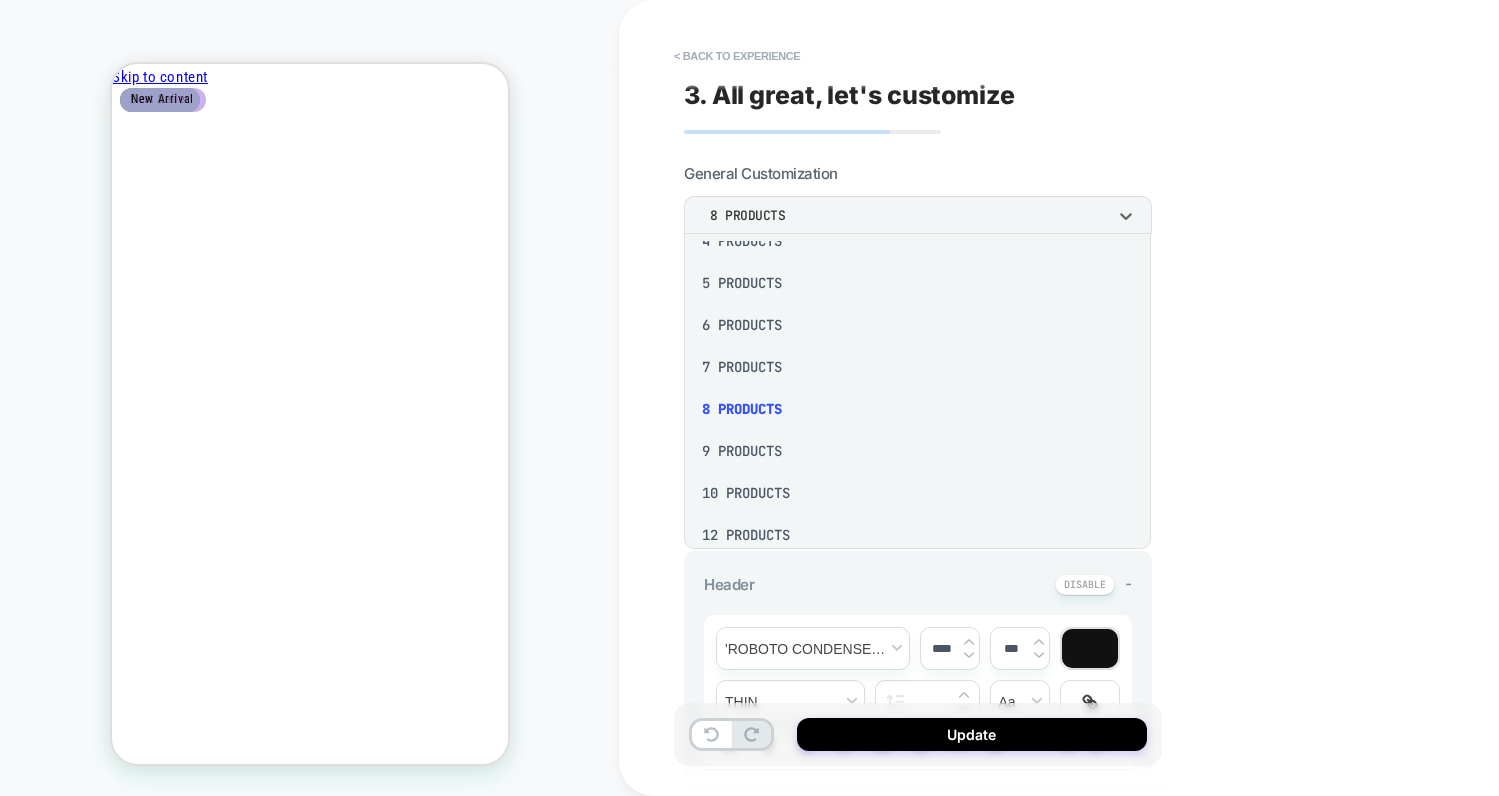 click on "10 Products" at bounding box center (917, 493) 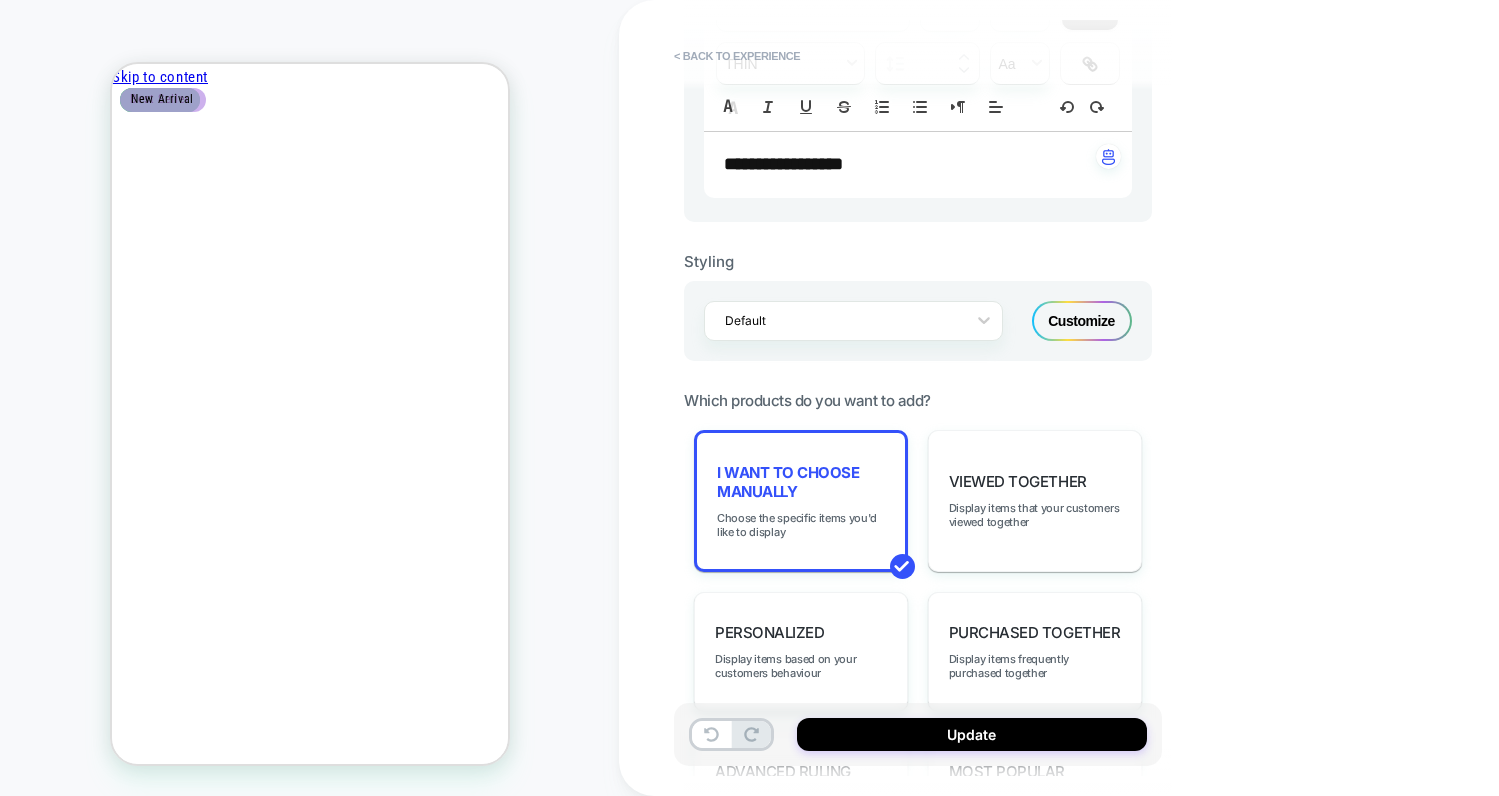 scroll, scrollTop: 901, scrollLeft: 0, axis: vertical 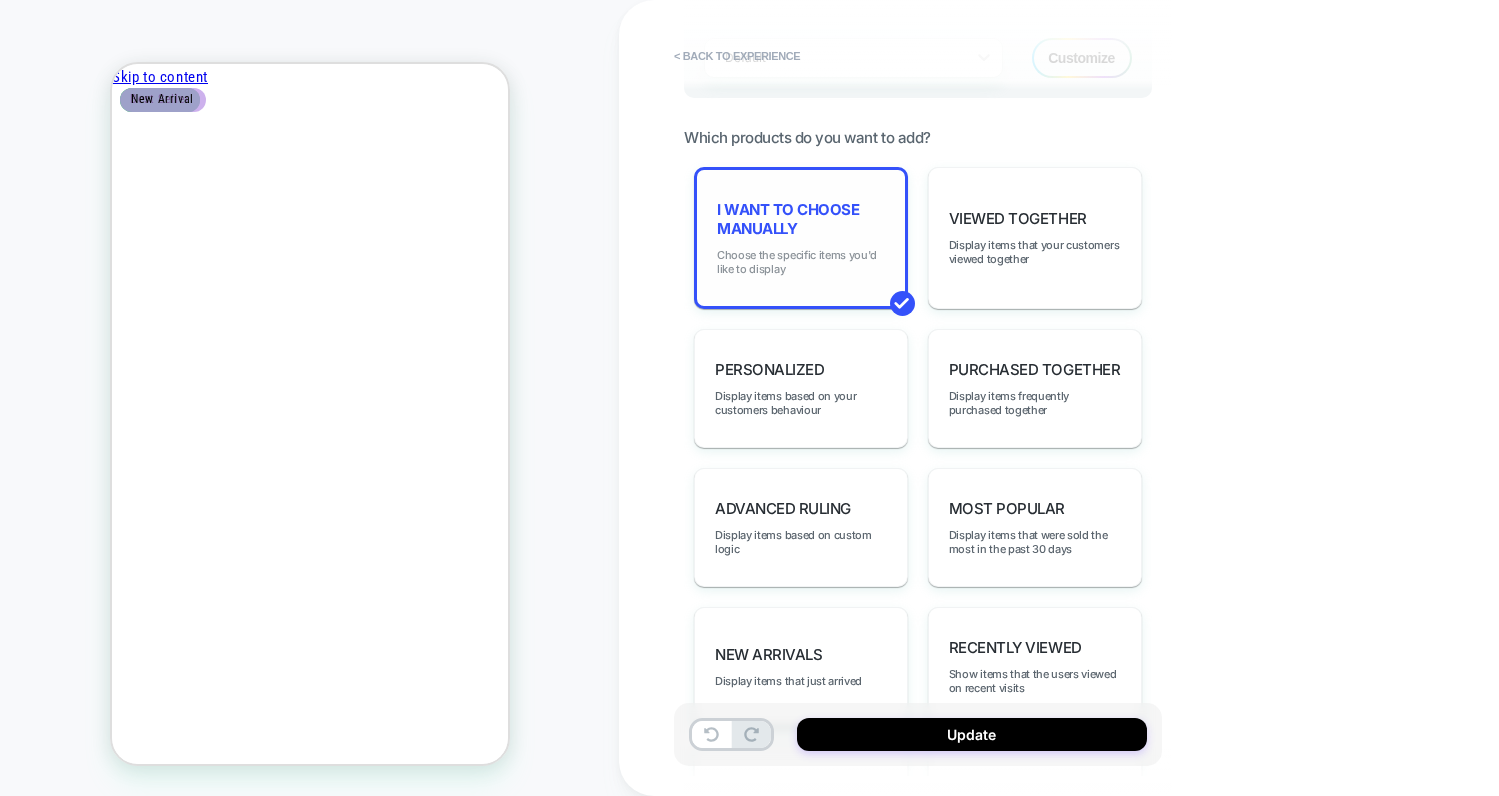 click on "Choose the specific items you'd like to display" at bounding box center [801, 262] 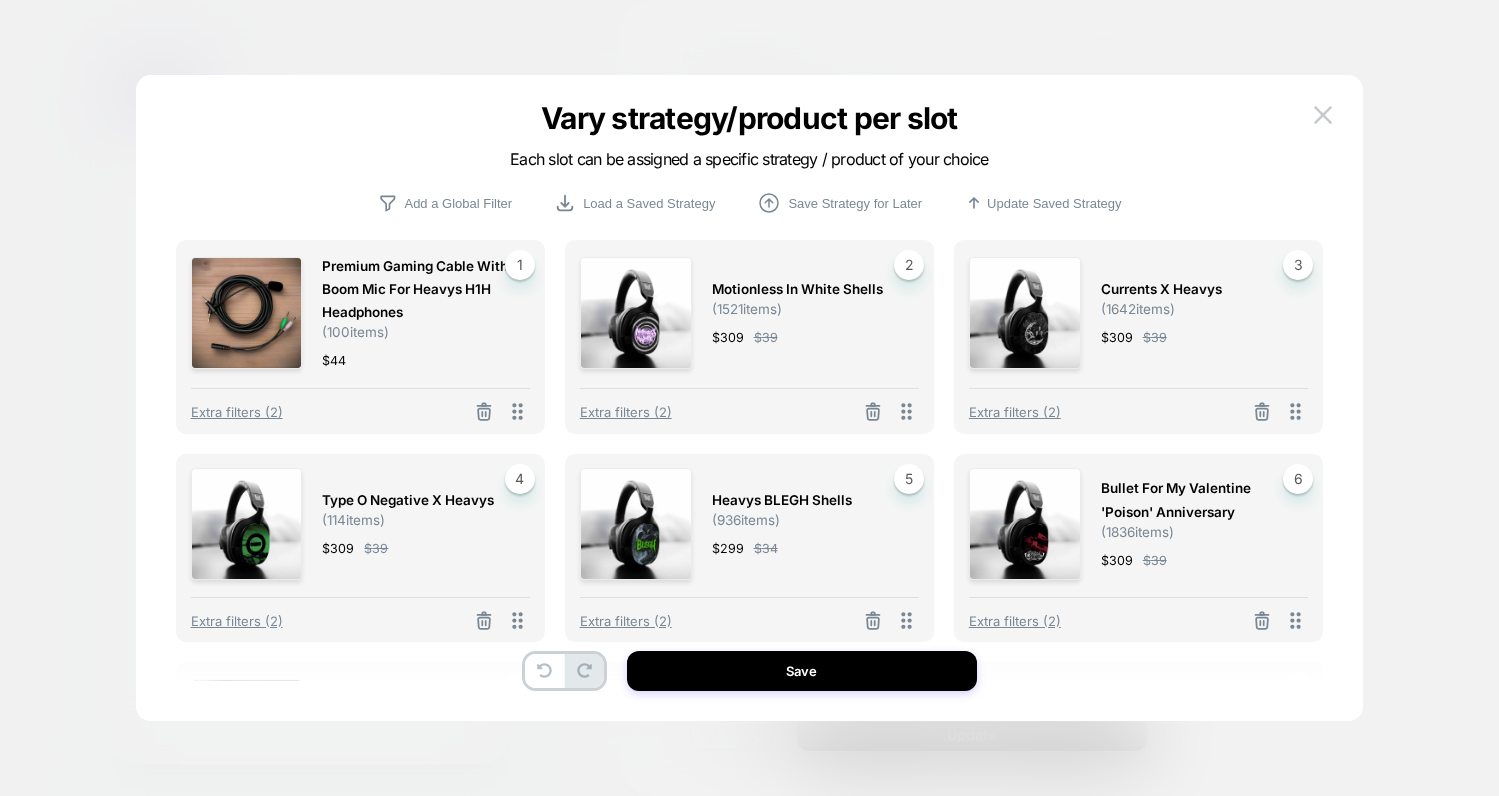 scroll, scrollTop: 436, scrollLeft: 0, axis: vertical 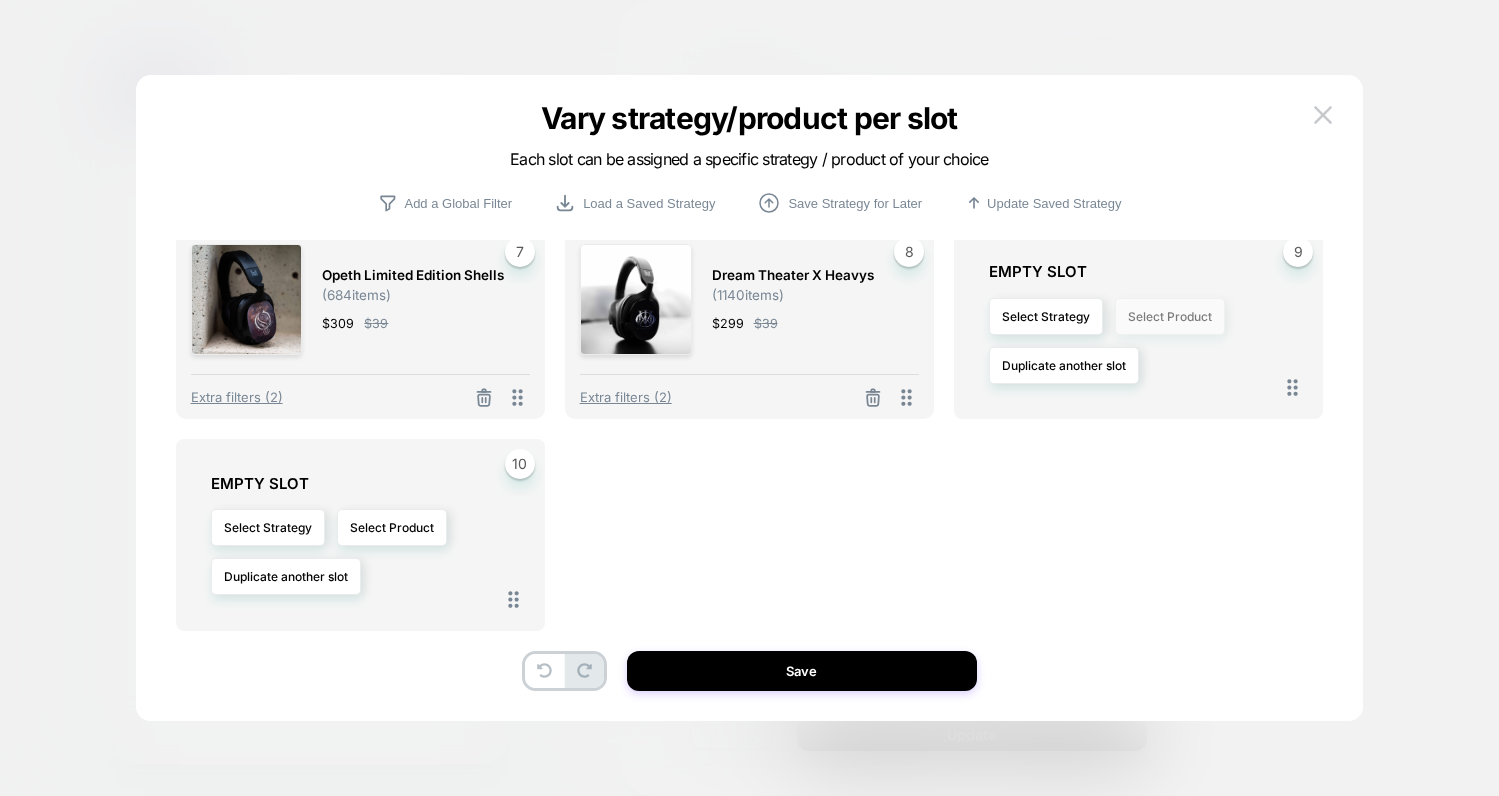 click on "Select Product" at bounding box center (1170, 316) 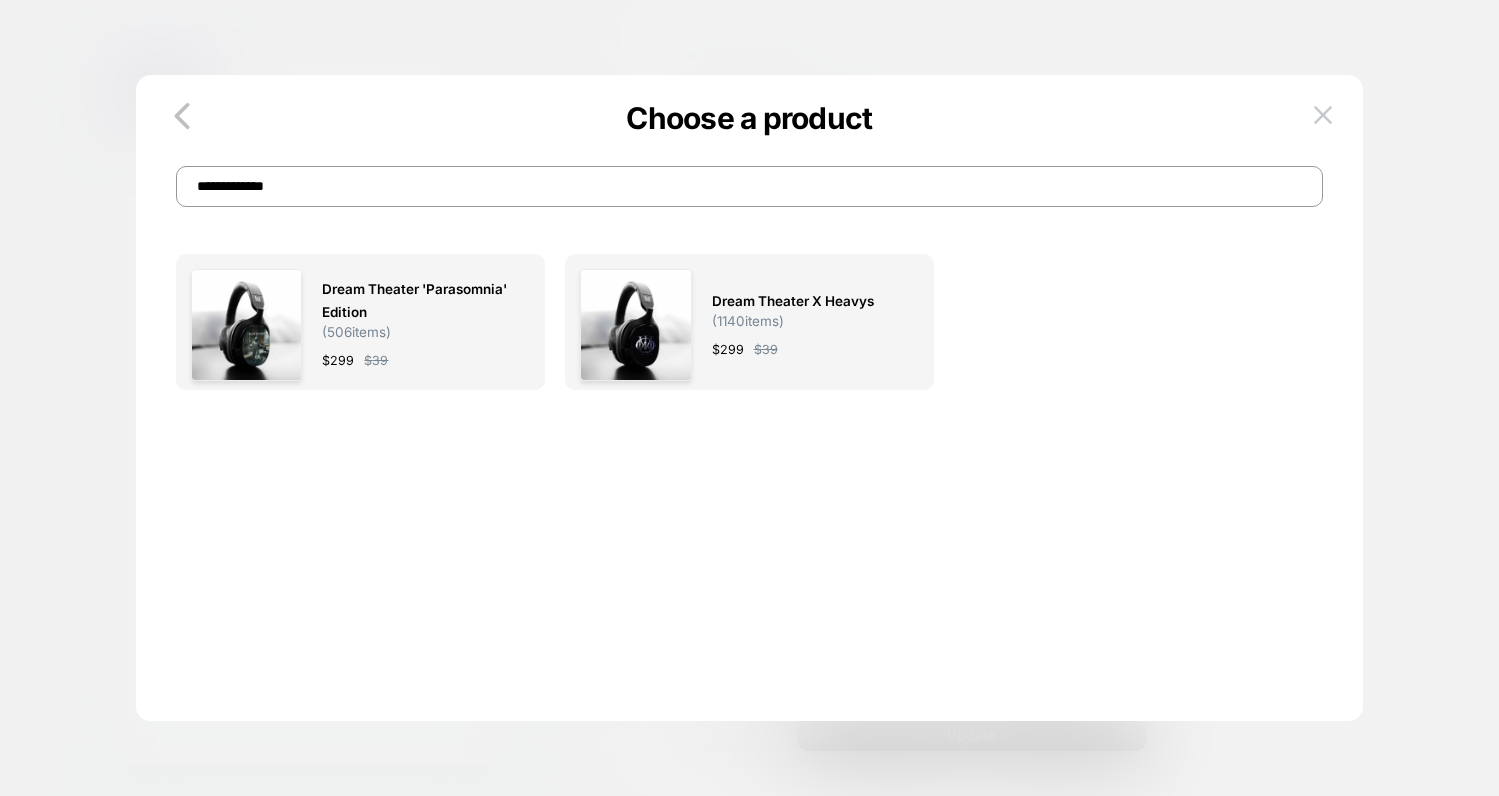 click on "**********" at bounding box center [749, 186] 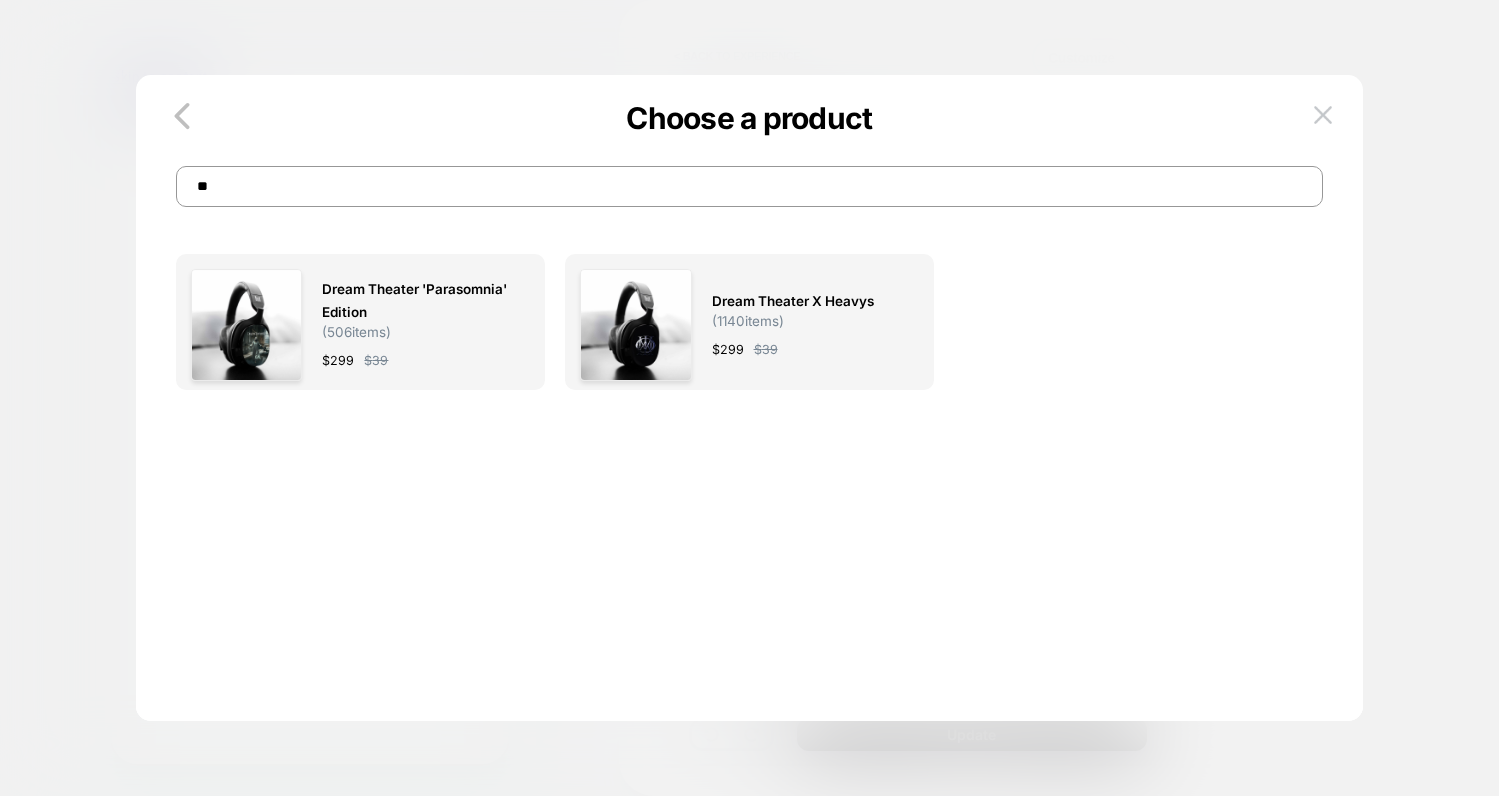 type on "*" 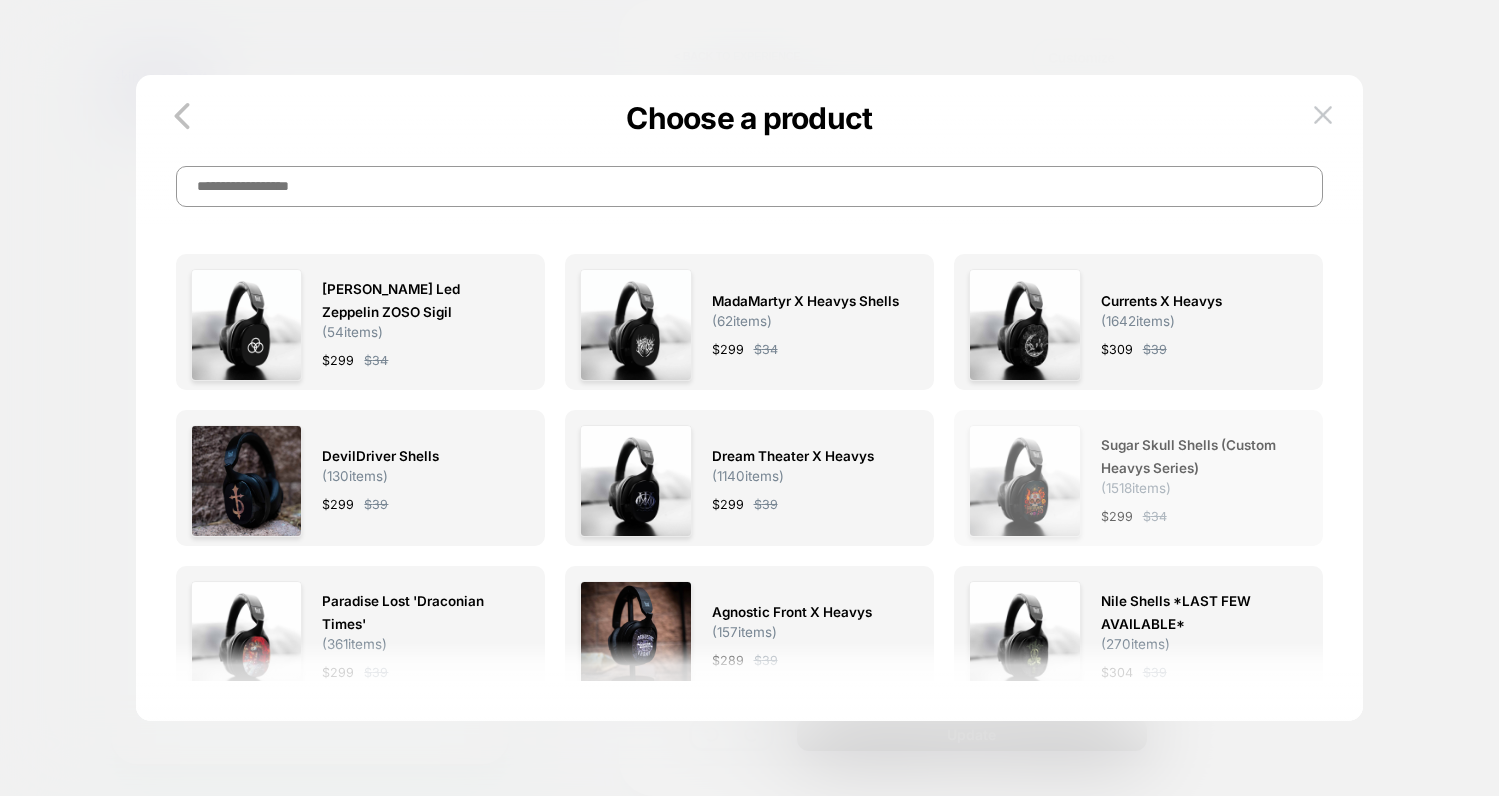 type 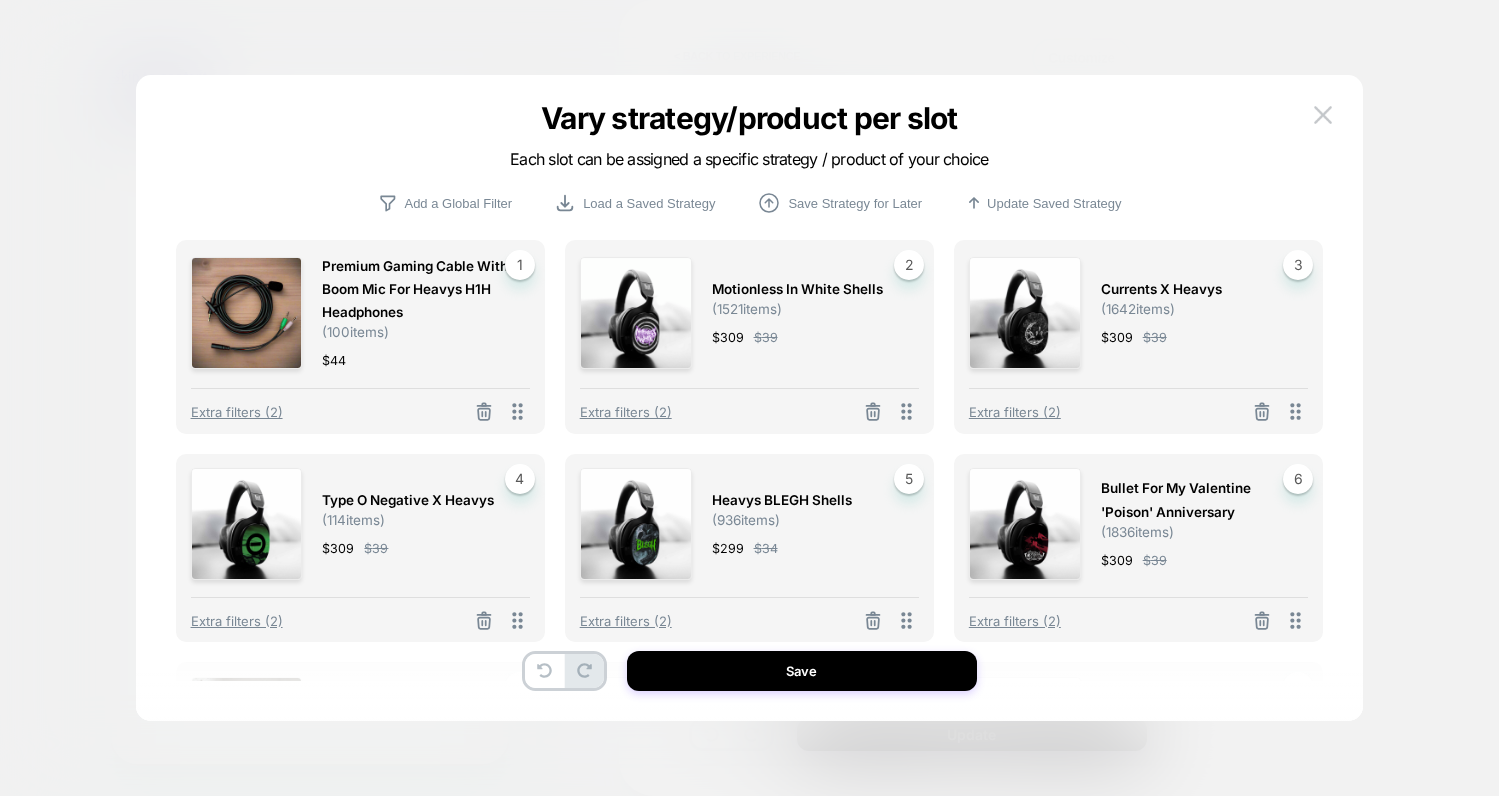 scroll, scrollTop: 434, scrollLeft: 0, axis: vertical 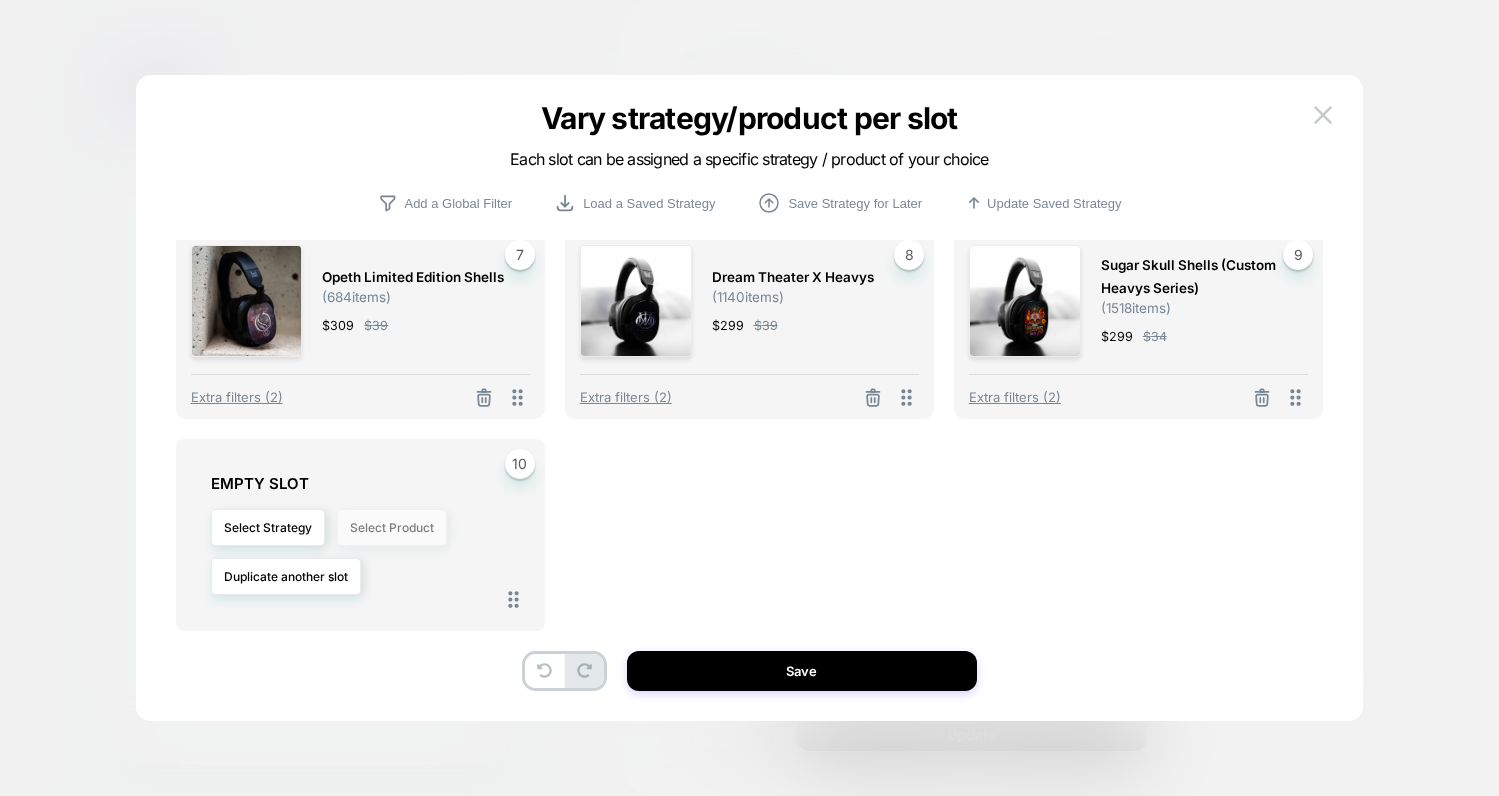 click on "Select Product" at bounding box center (392, 527) 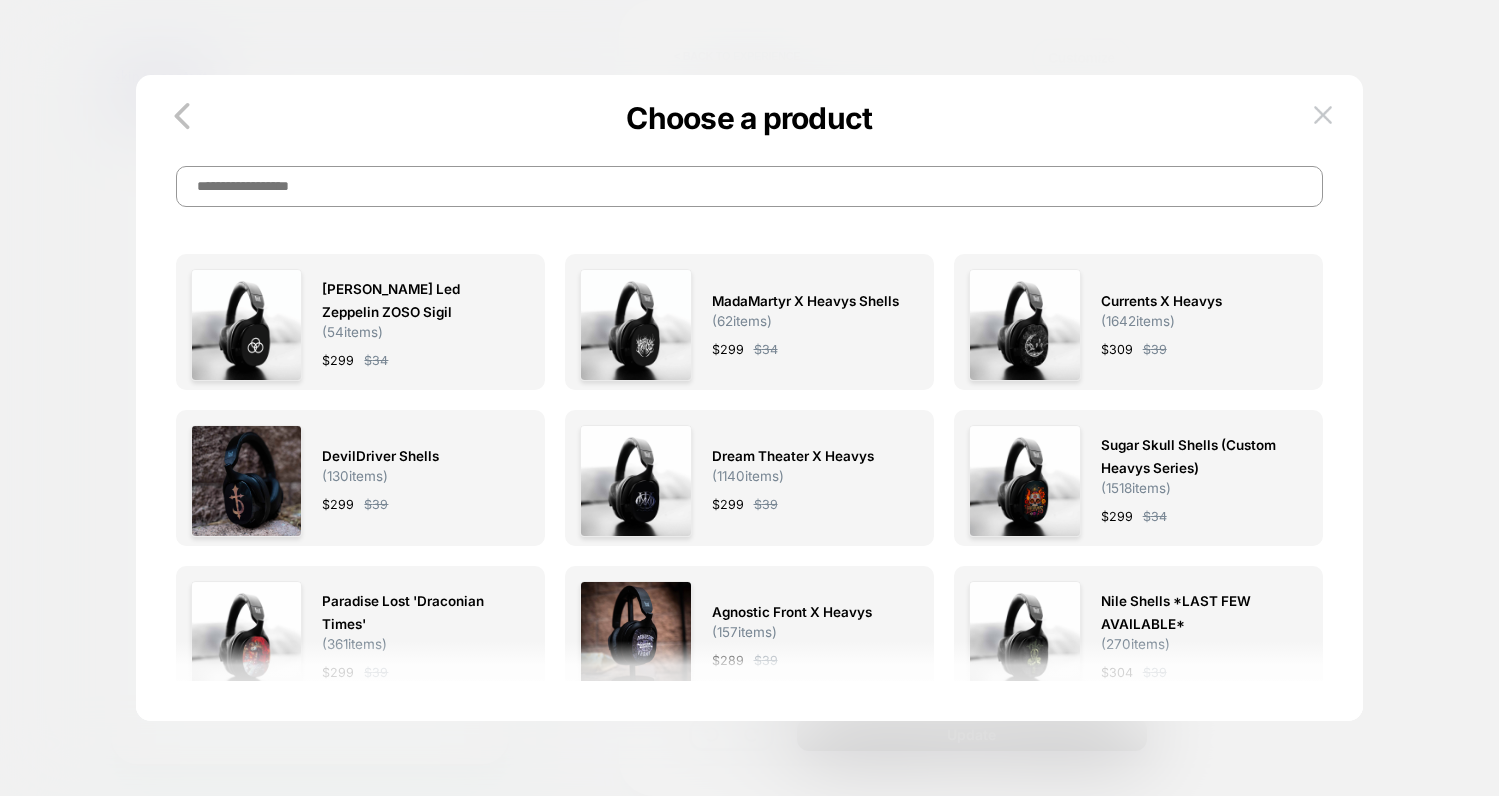 scroll, scrollTop: 0, scrollLeft: 0, axis: both 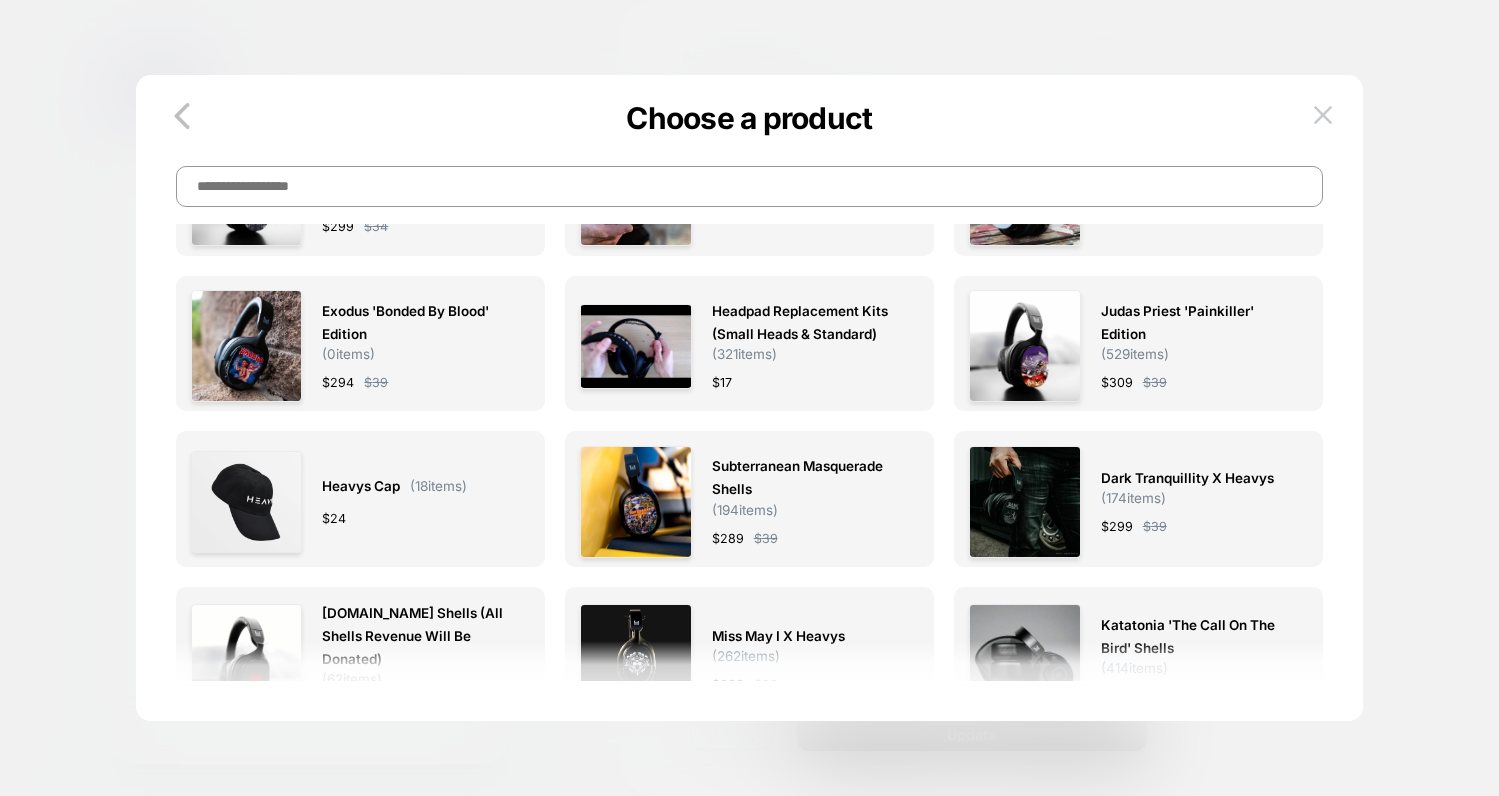 click at bounding box center [749, 186] 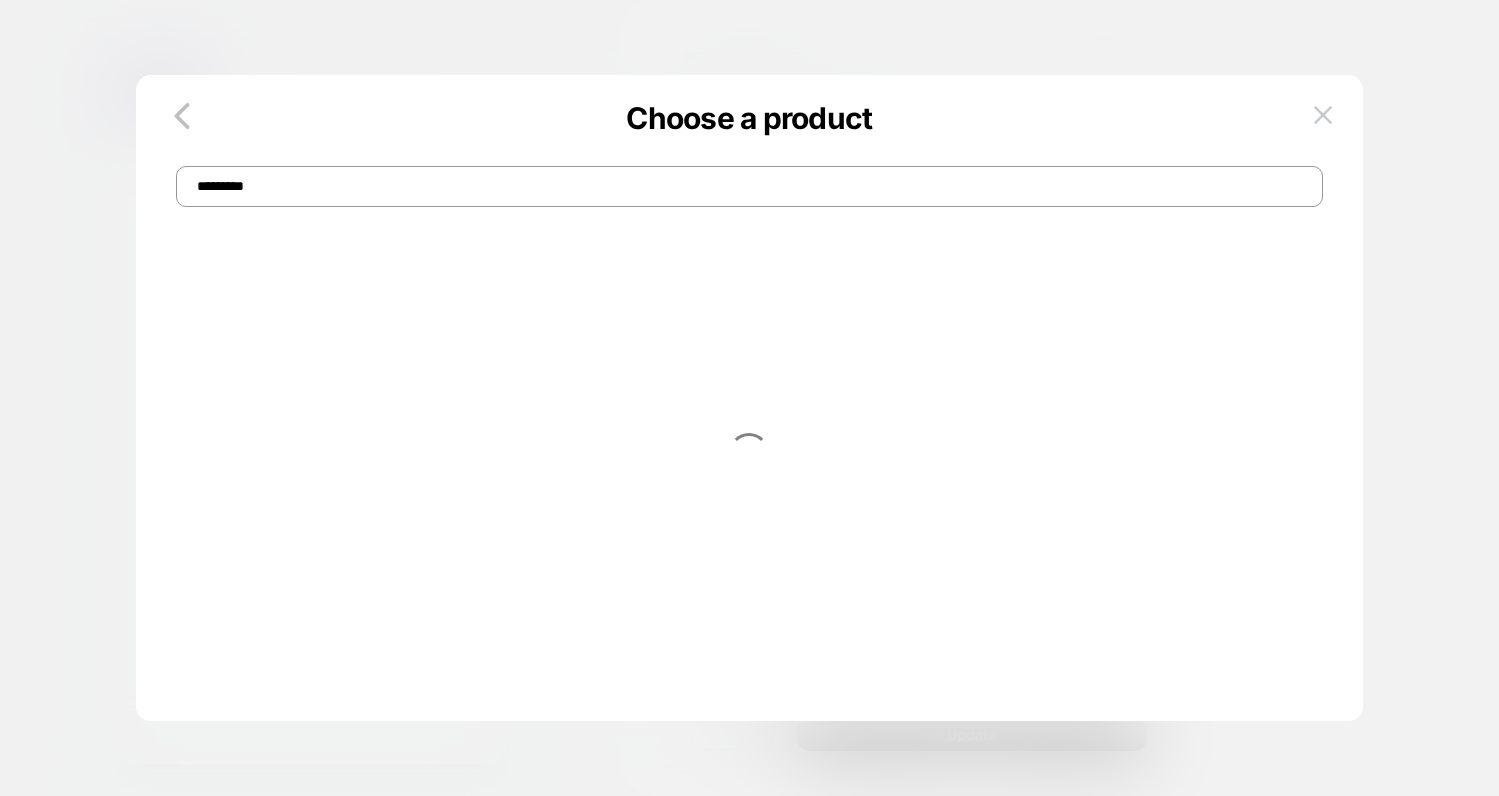 type on "*********" 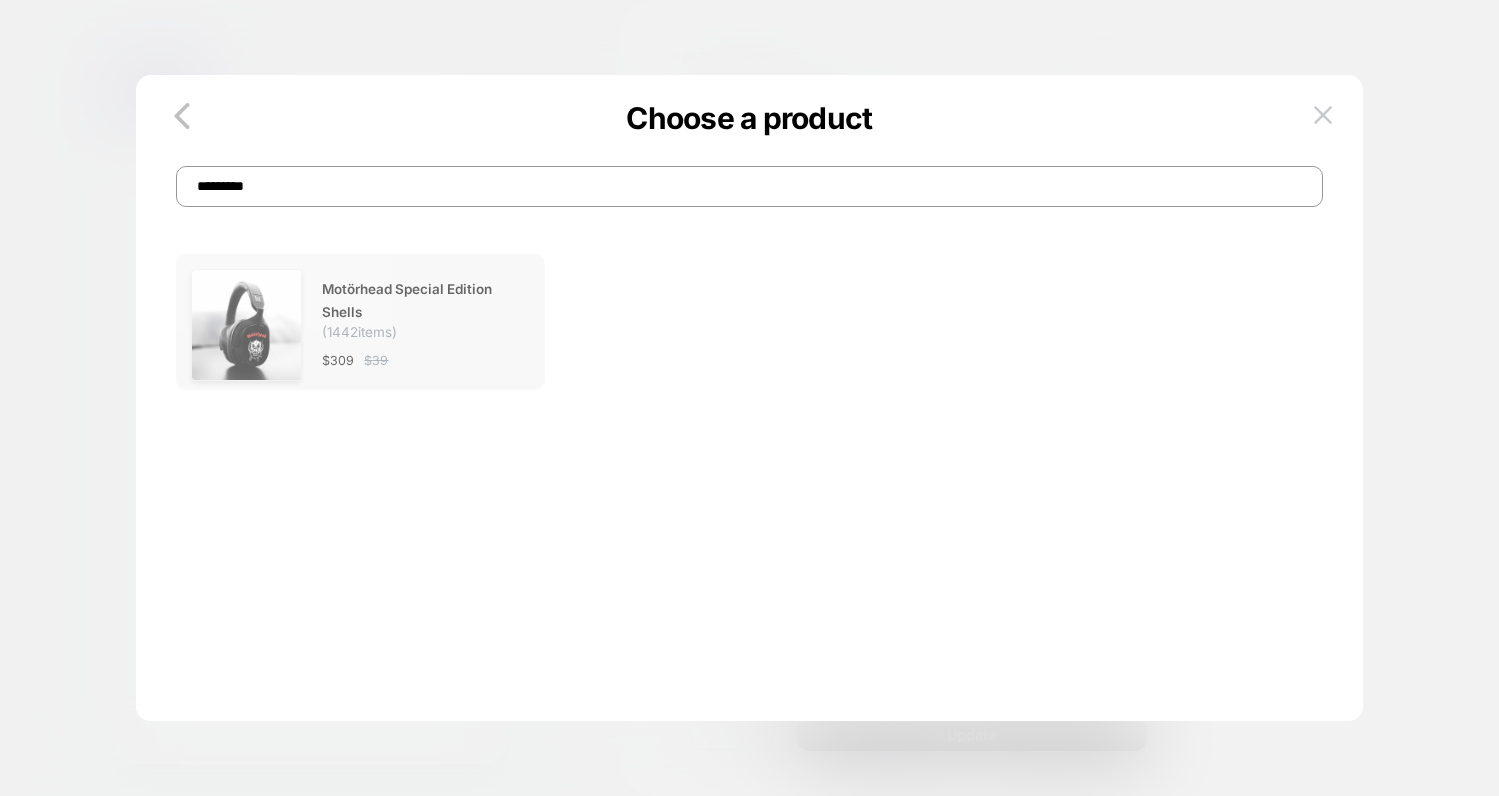 click on "Motörhead Special Edition Shells" at bounding box center (416, 301) 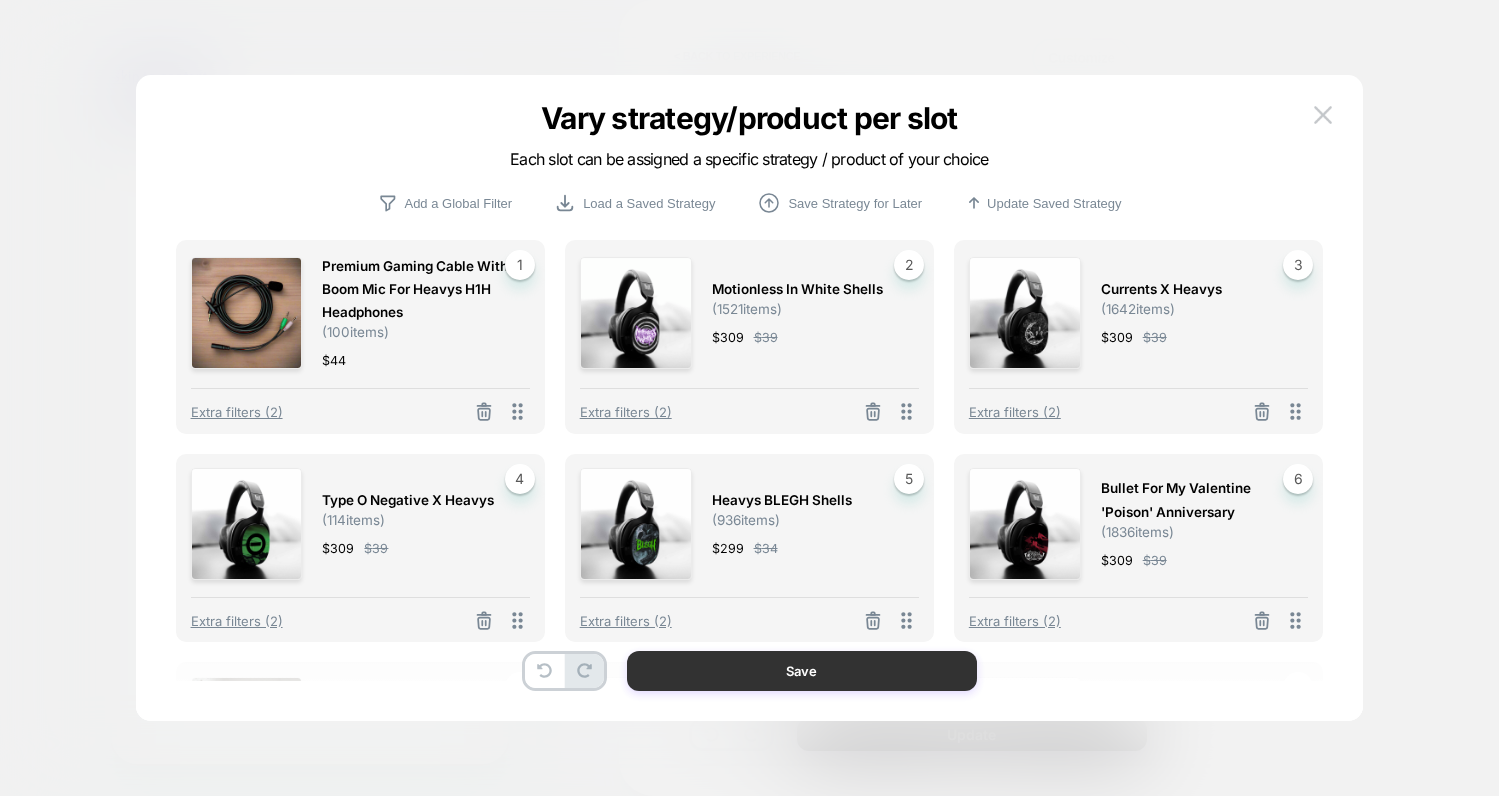 click on "Save" at bounding box center (802, 671) 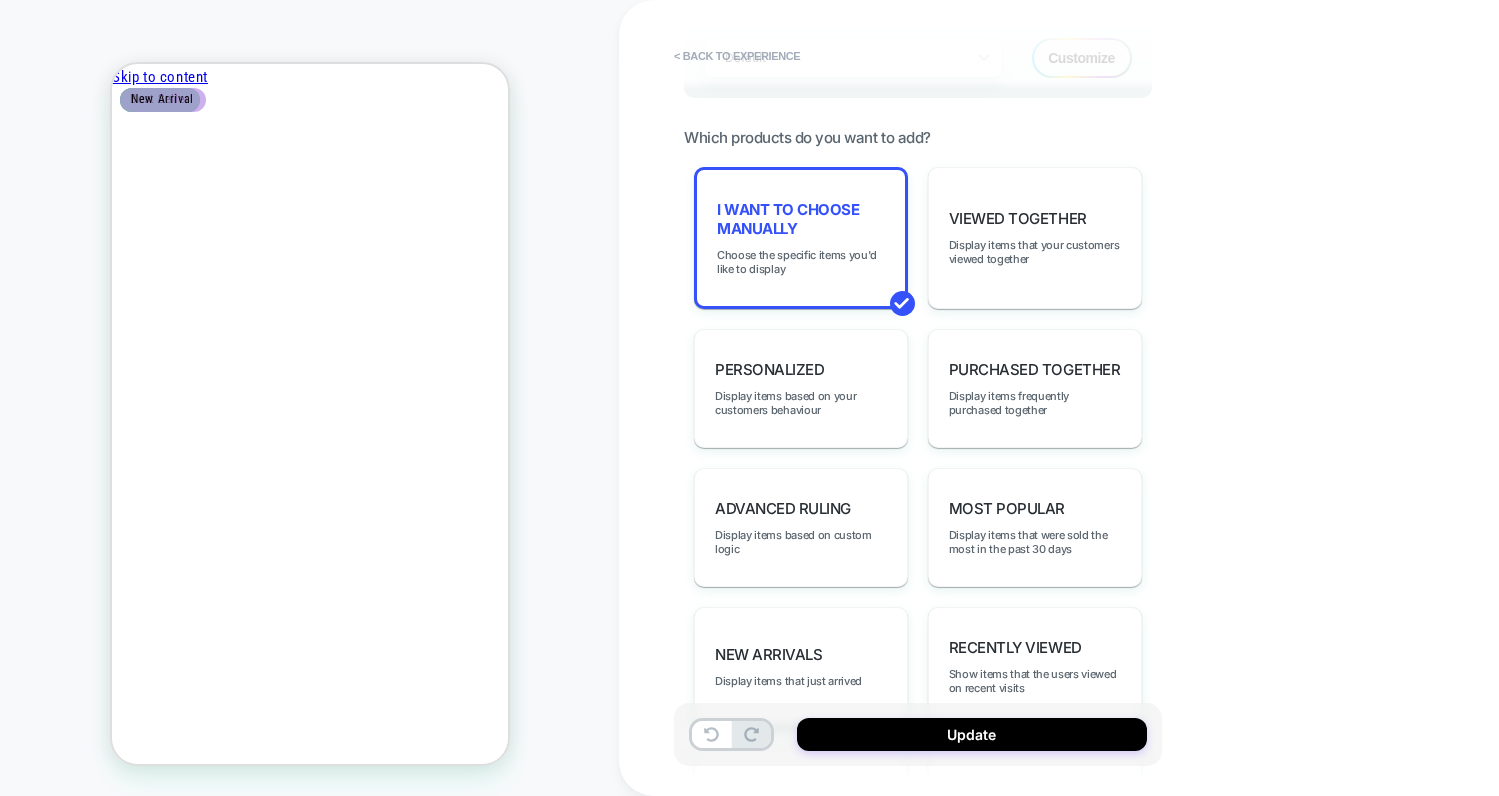 drag, startPoint x: 1055, startPoint y: 792, endPoint x: 408, endPoint y: 558, distance: 688.01526 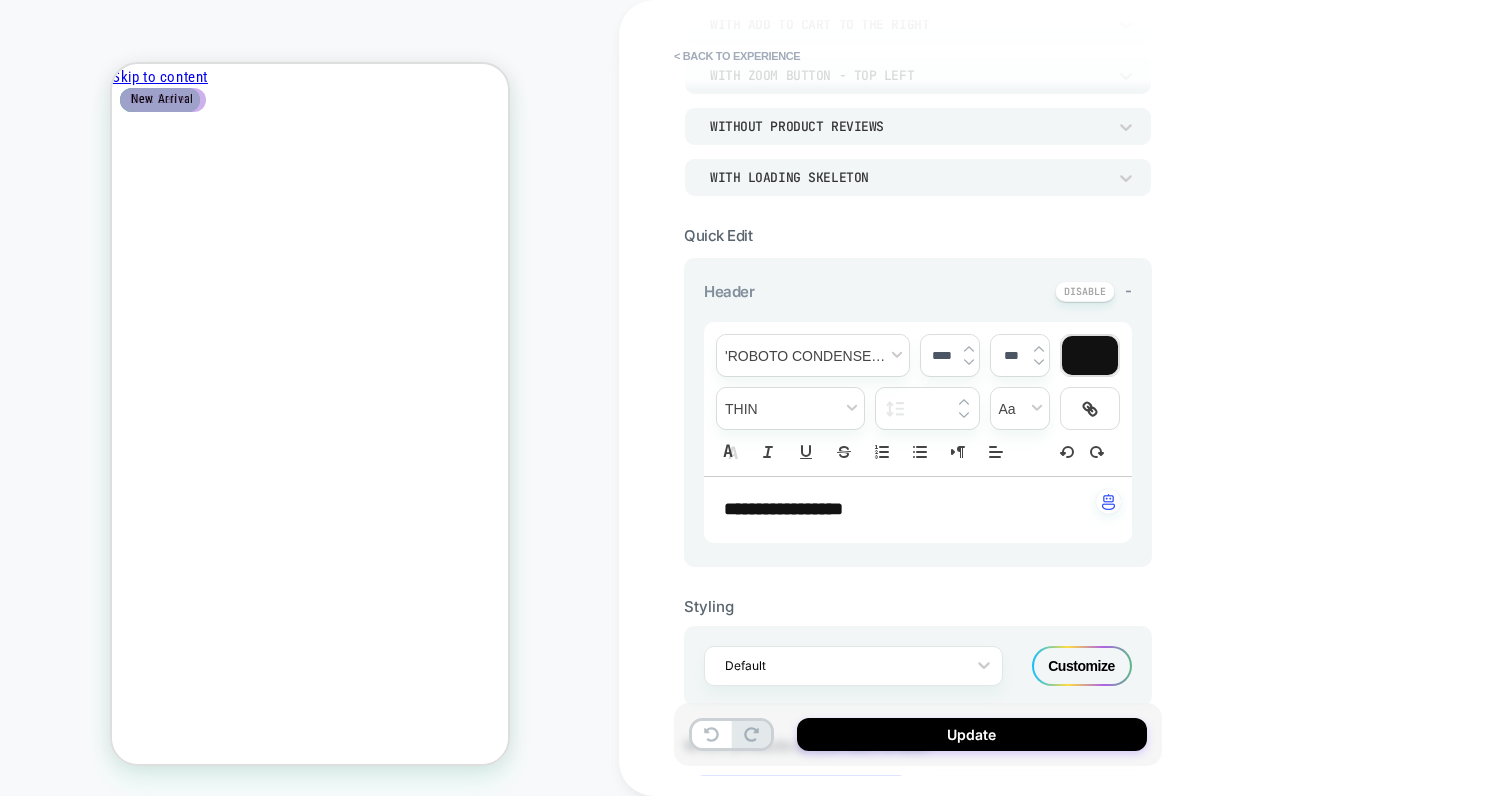 scroll, scrollTop: 464, scrollLeft: 0, axis: vertical 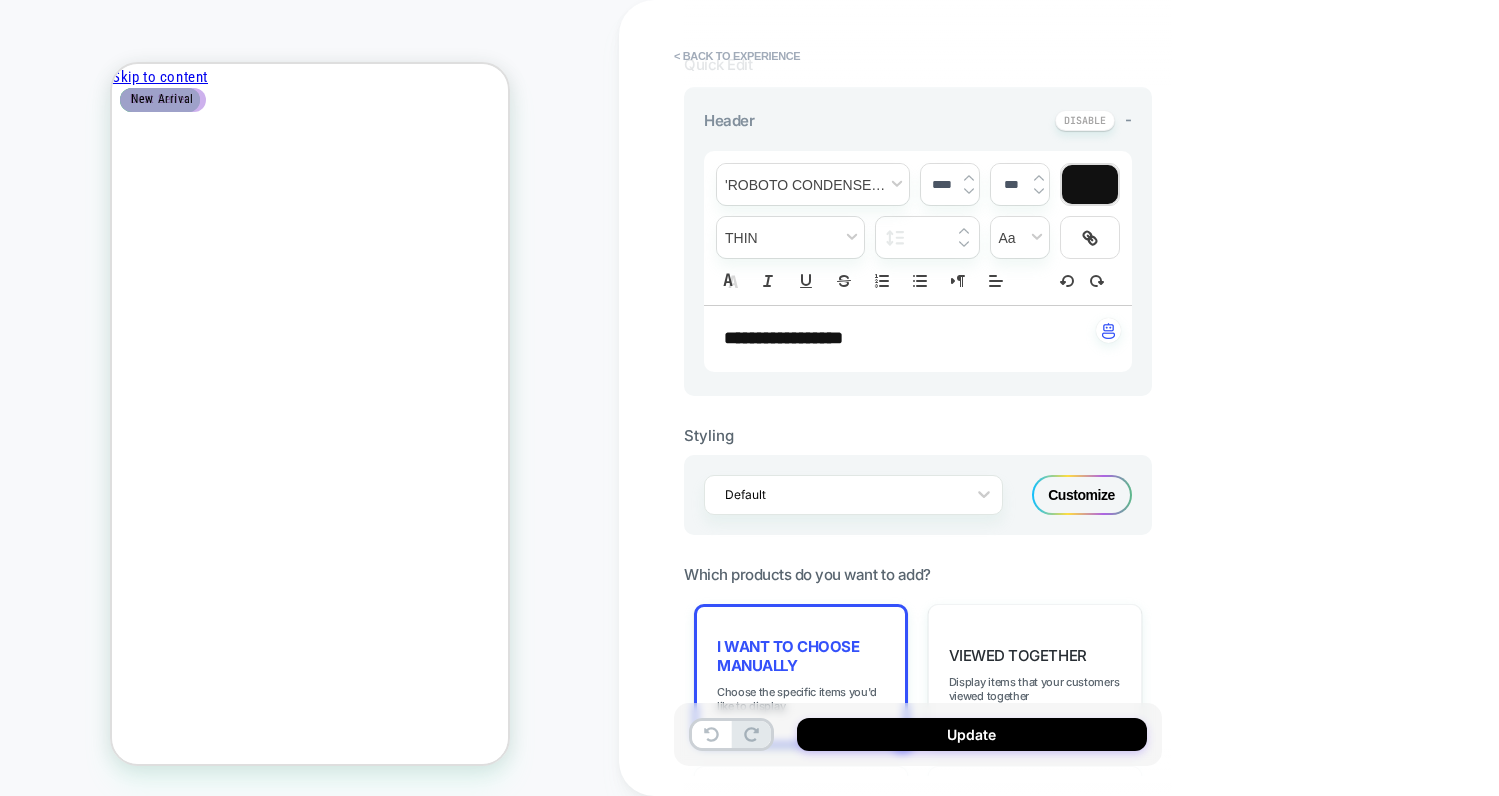 click on "**********" at bounding box center (910, 339) 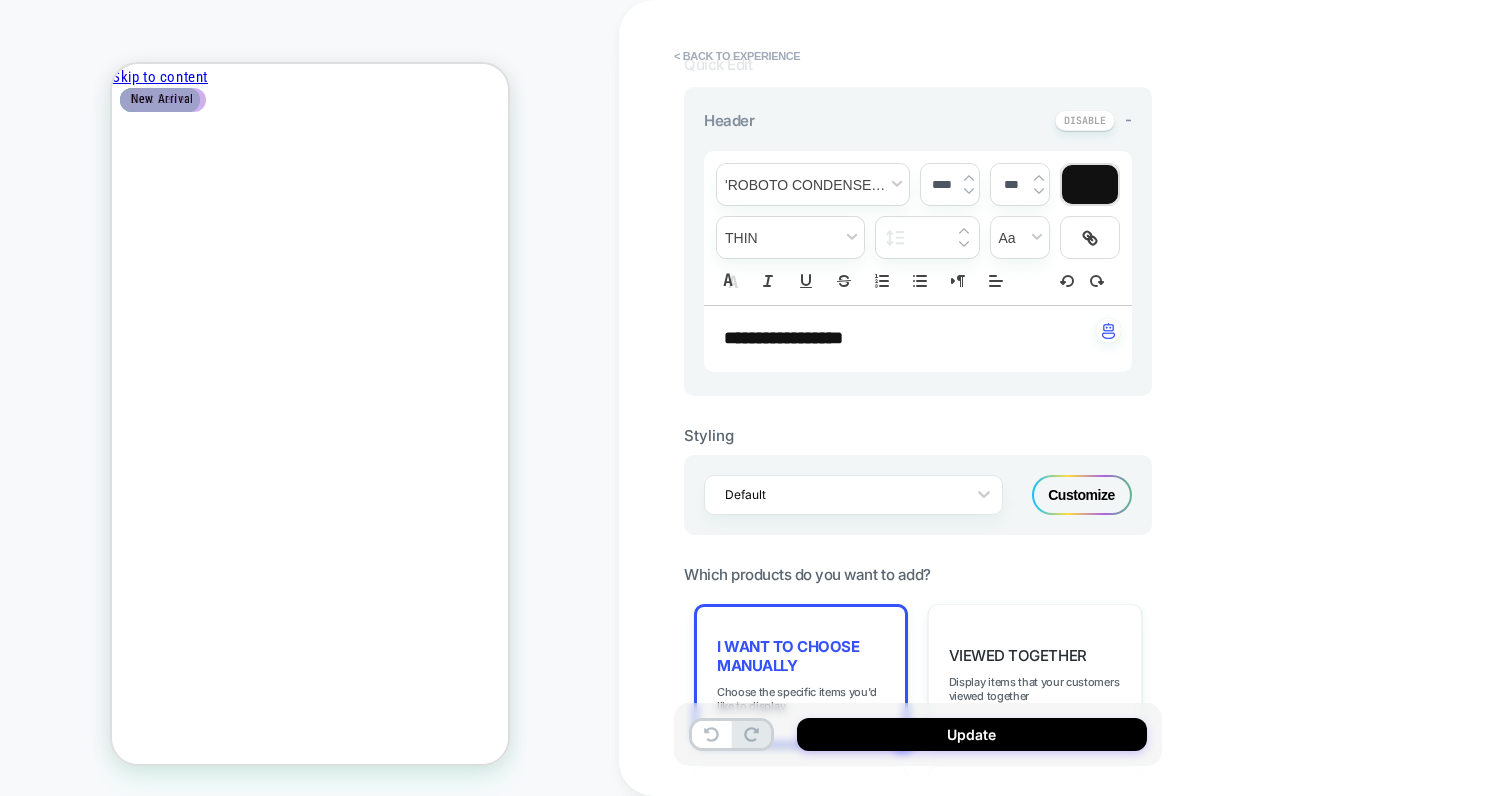 type on "****" 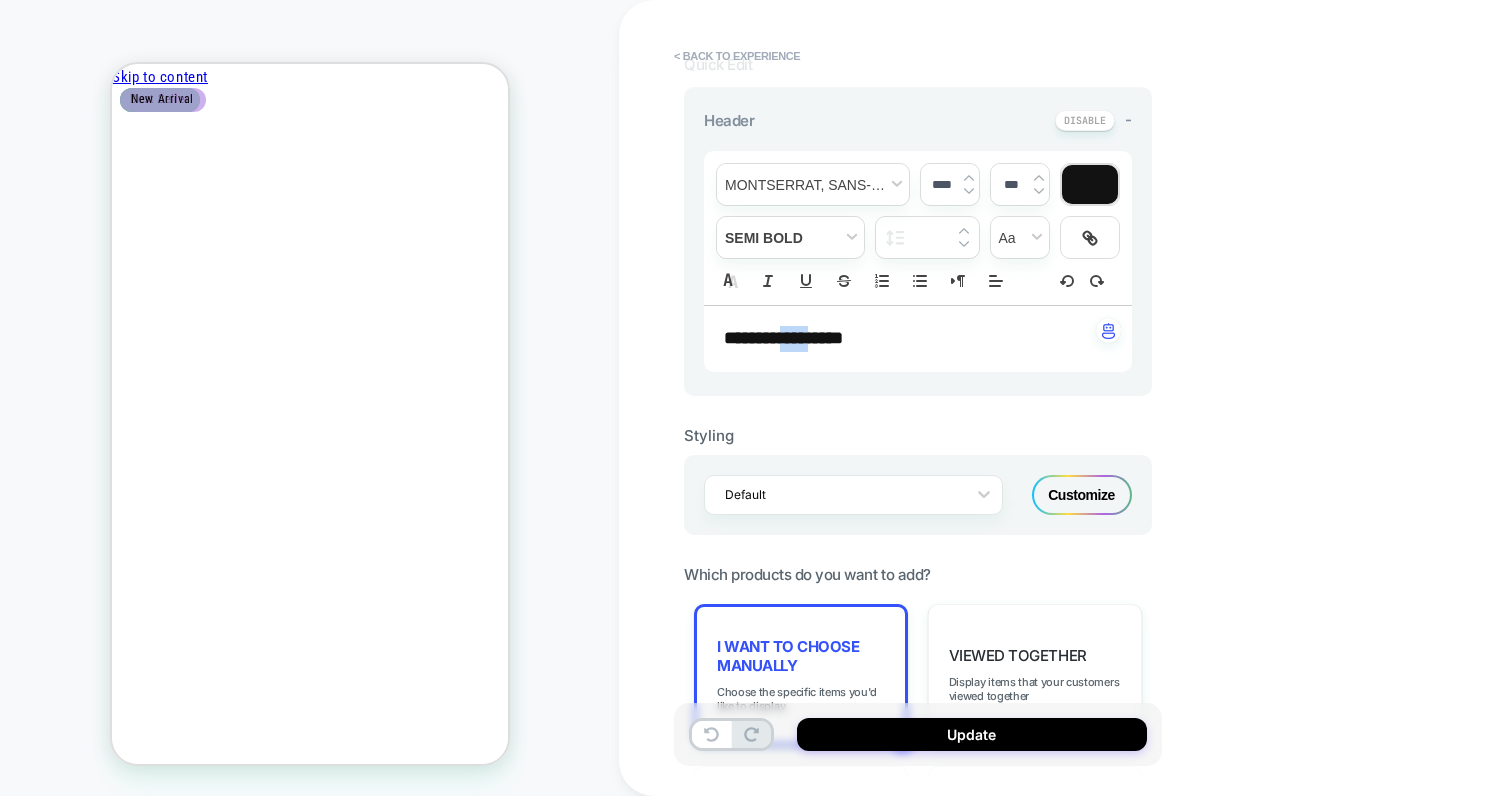 click on "**********" at bounding box center (910, 339) 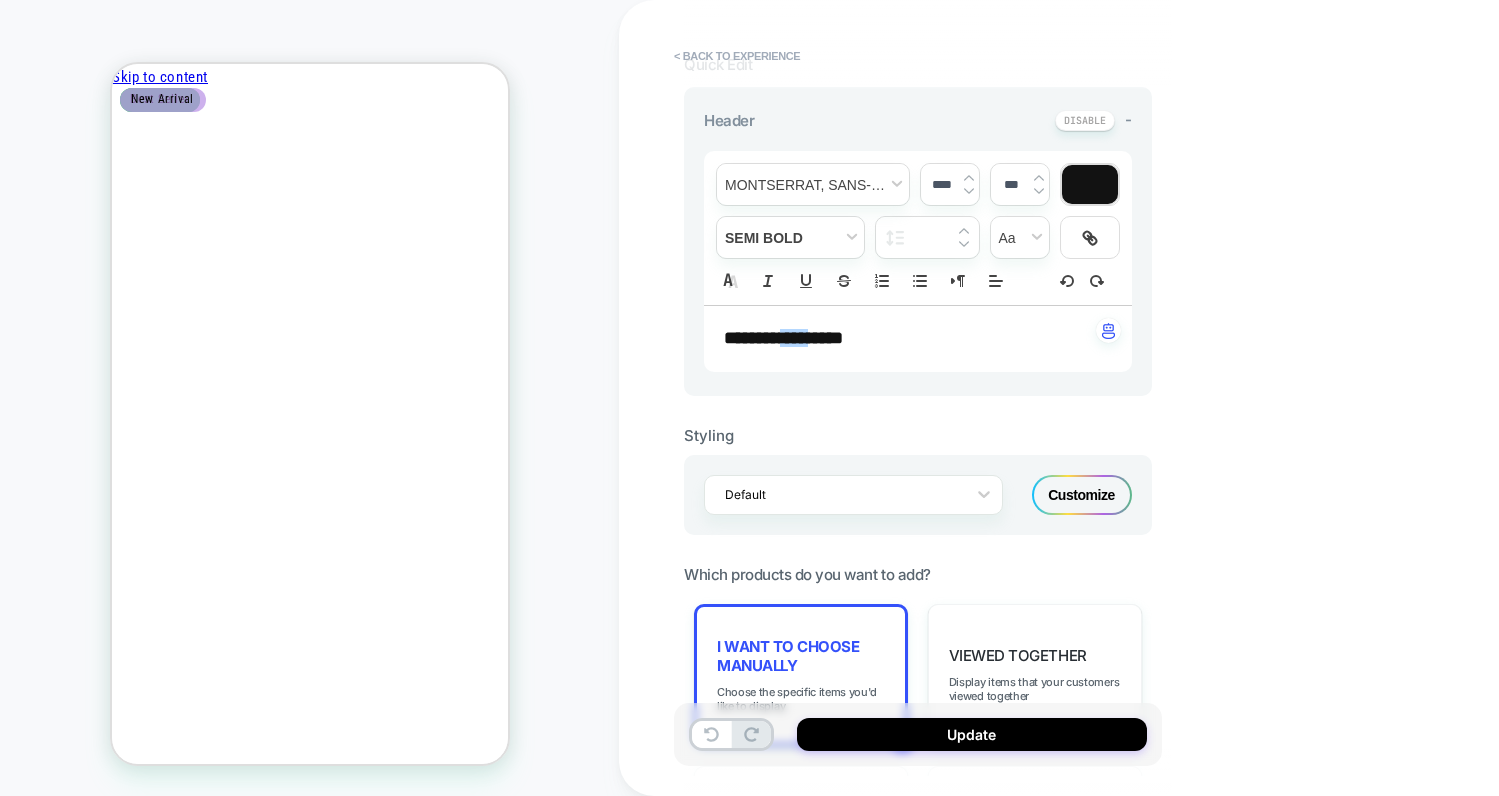 click on "******* **** ****" at bounding box center (910, 339) 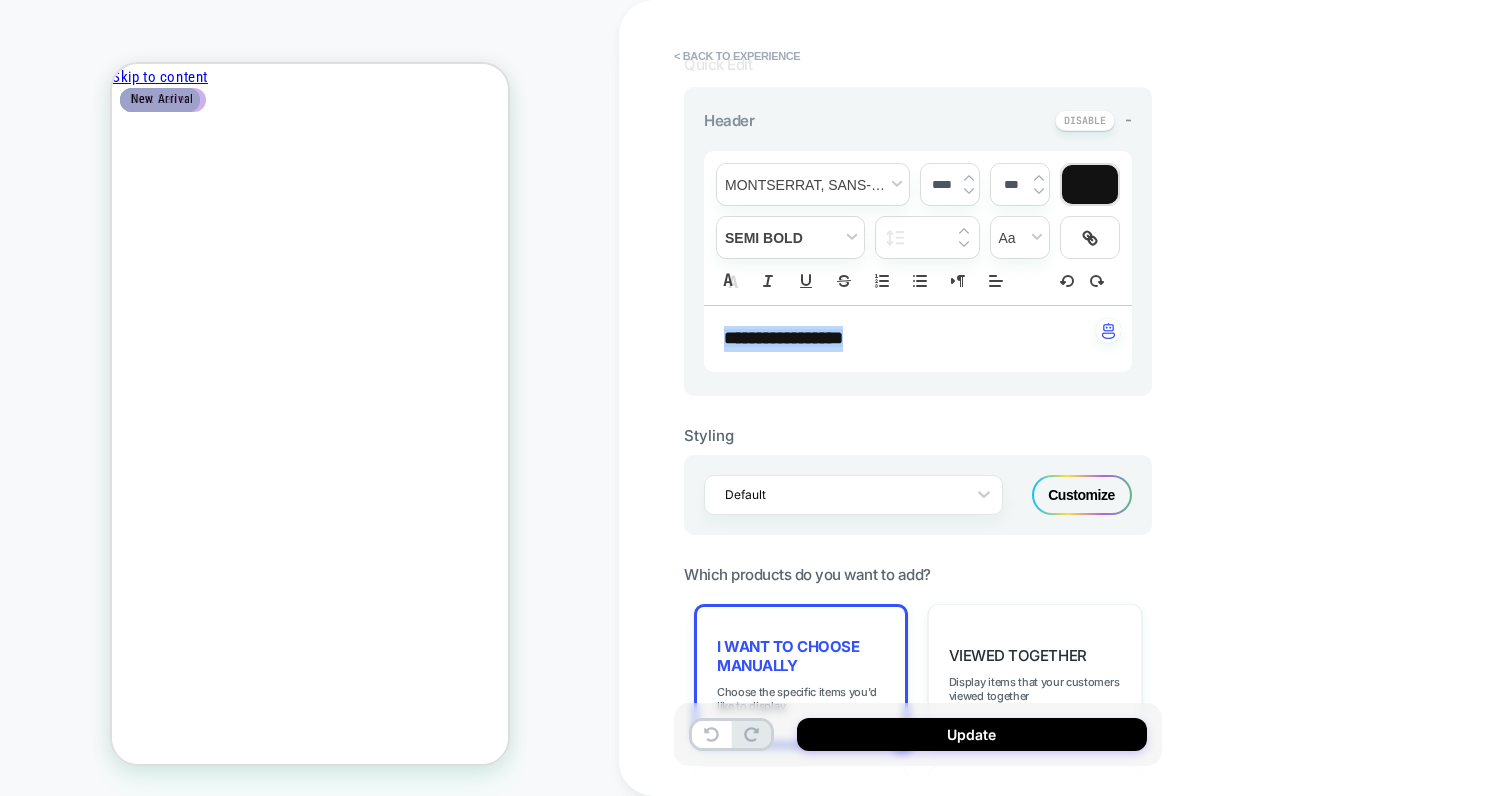 type 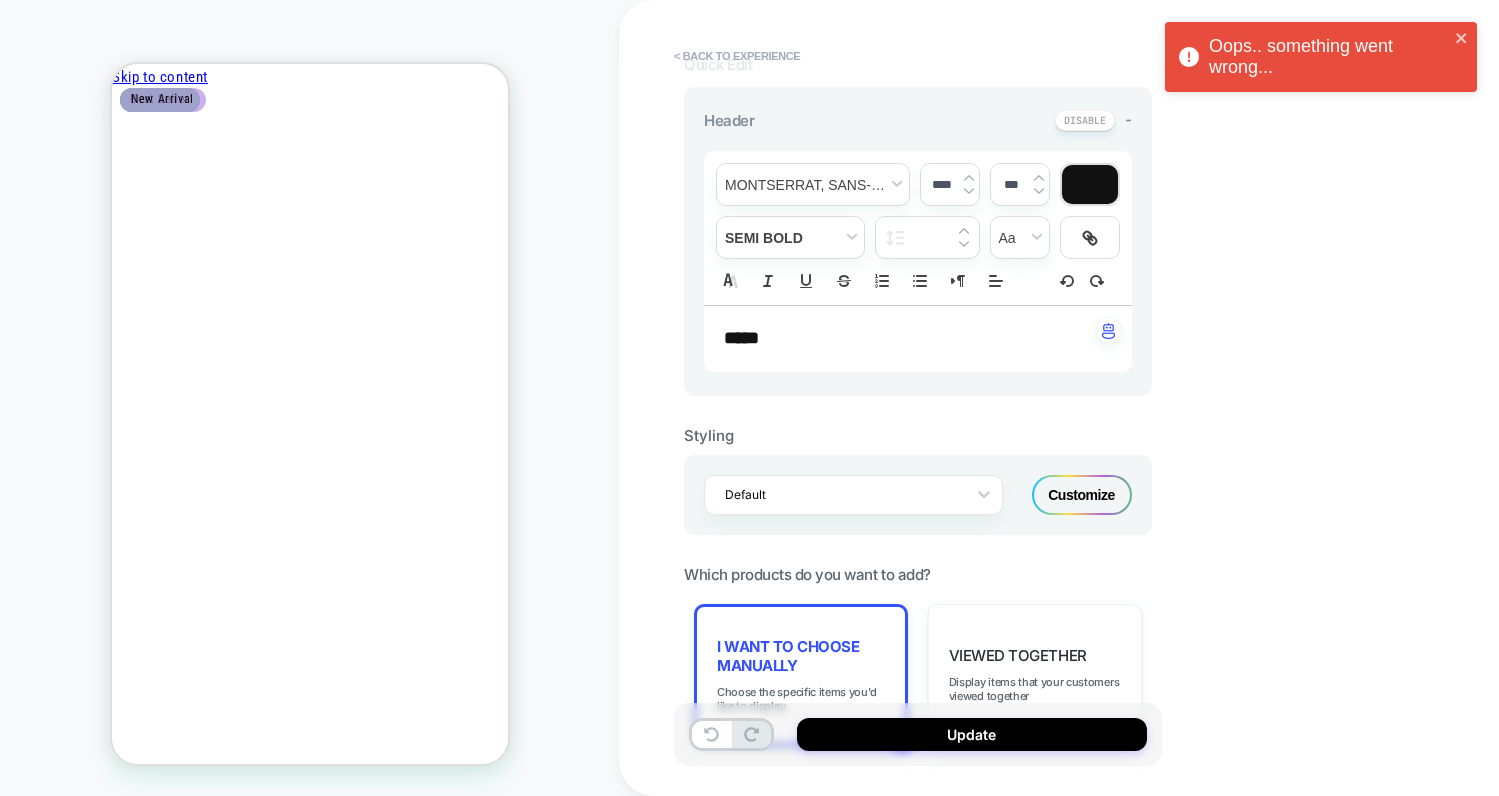 click on "****" at bounding box center [910, 339] 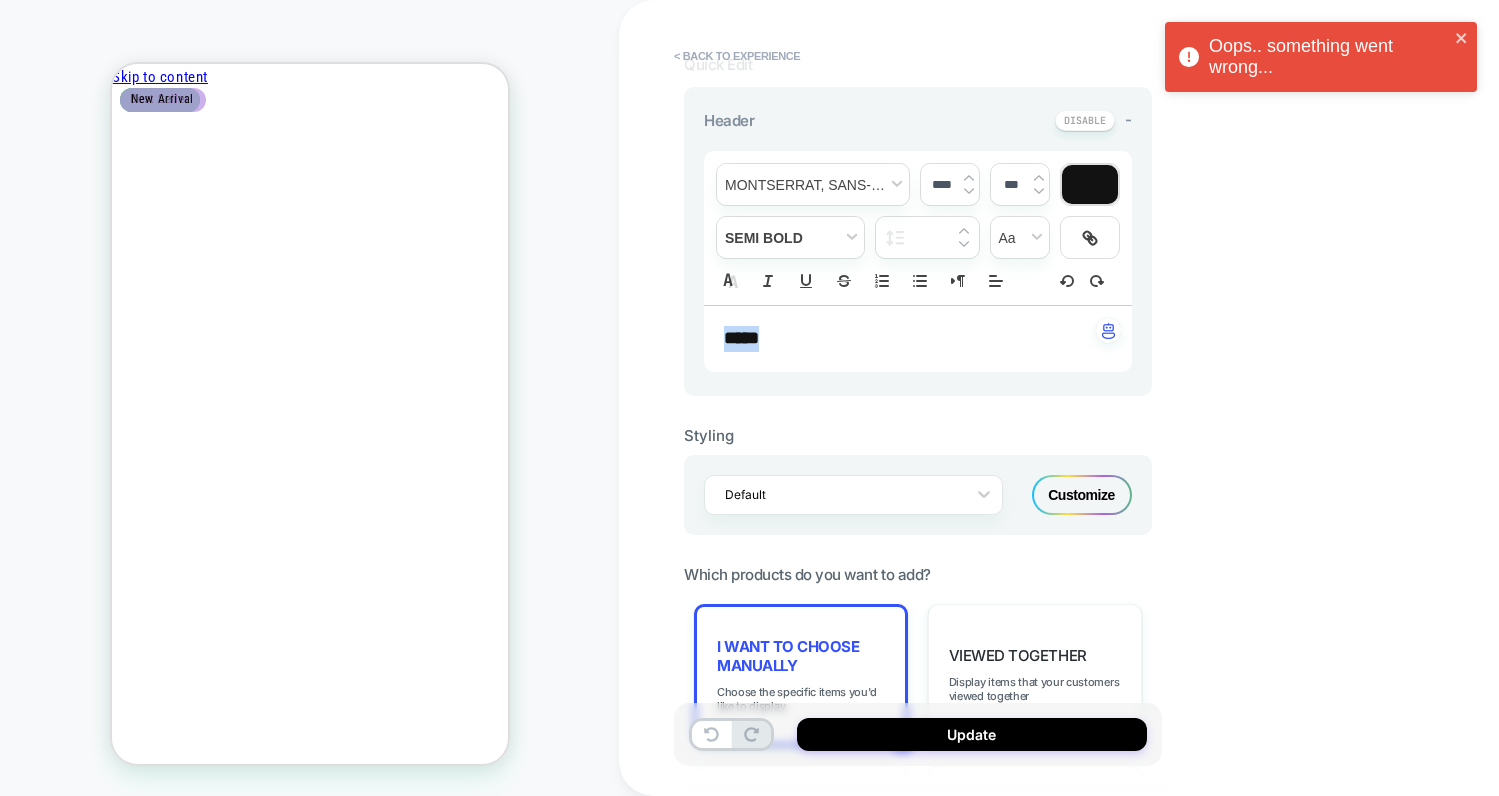 click on "****" at bounding box center (910, 339) 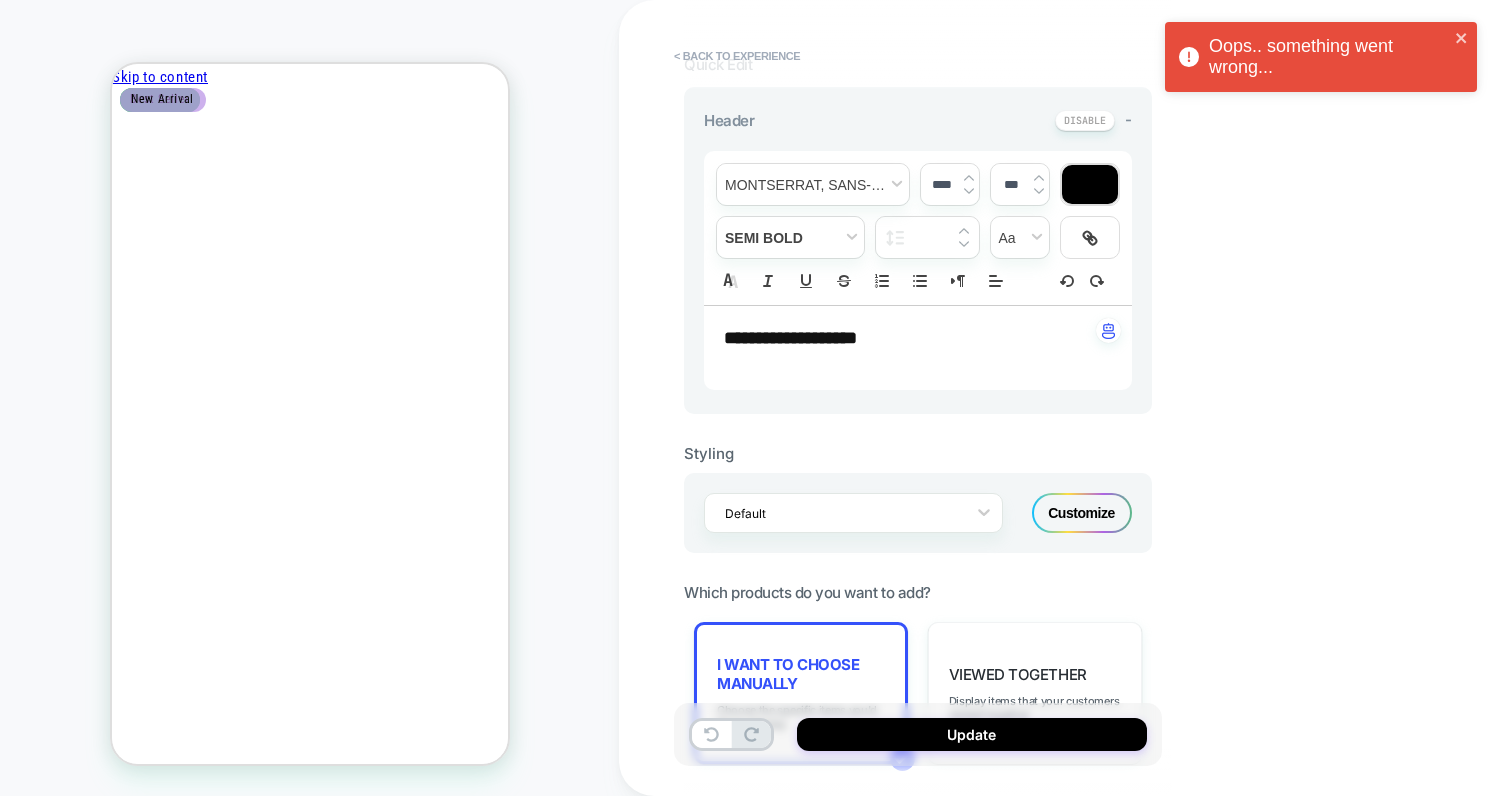 scroll, scrollTop: 0, scrollLeft: 0, axis: both 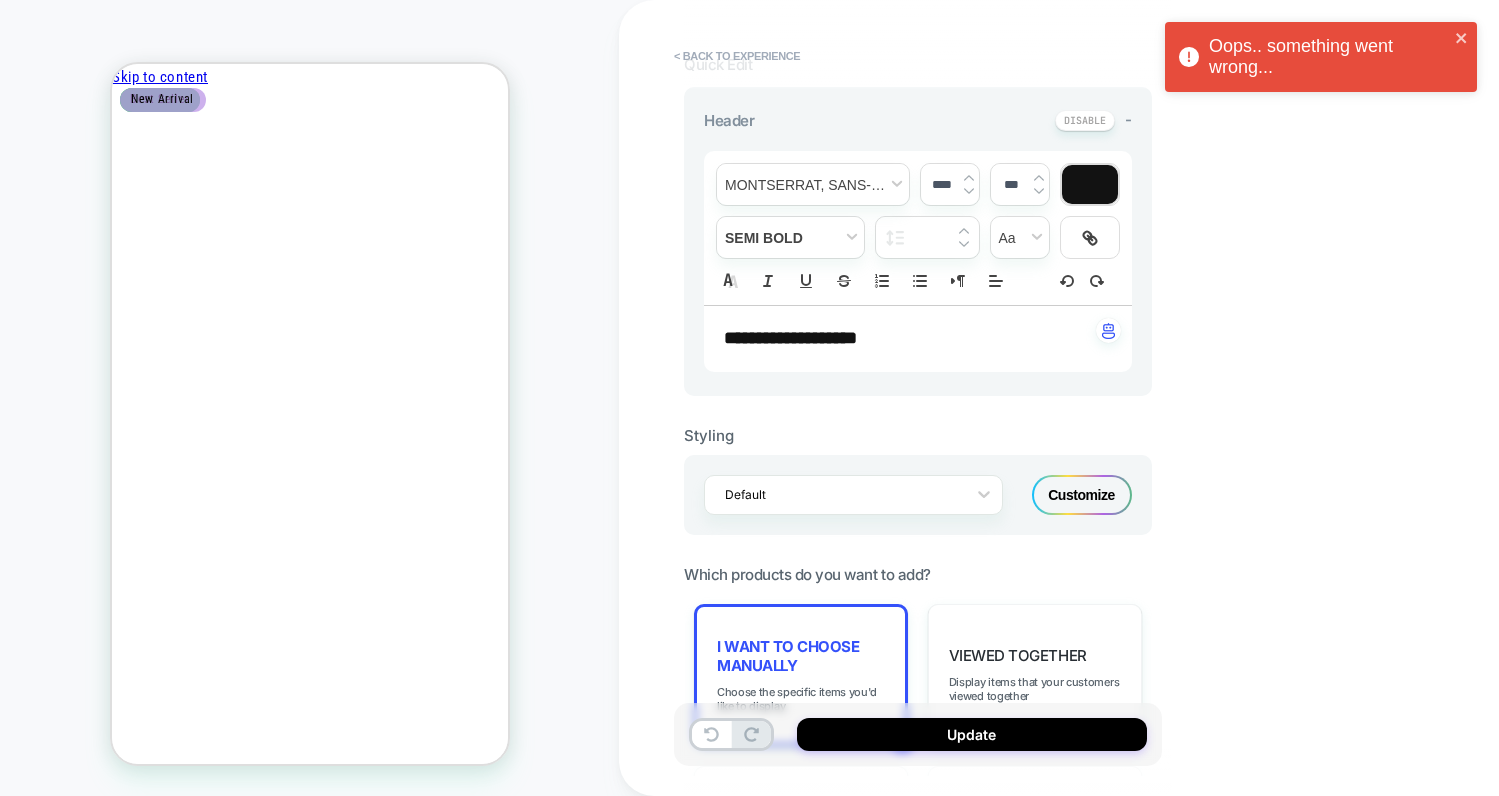 click on "**********" at bounding box center (790, 338) 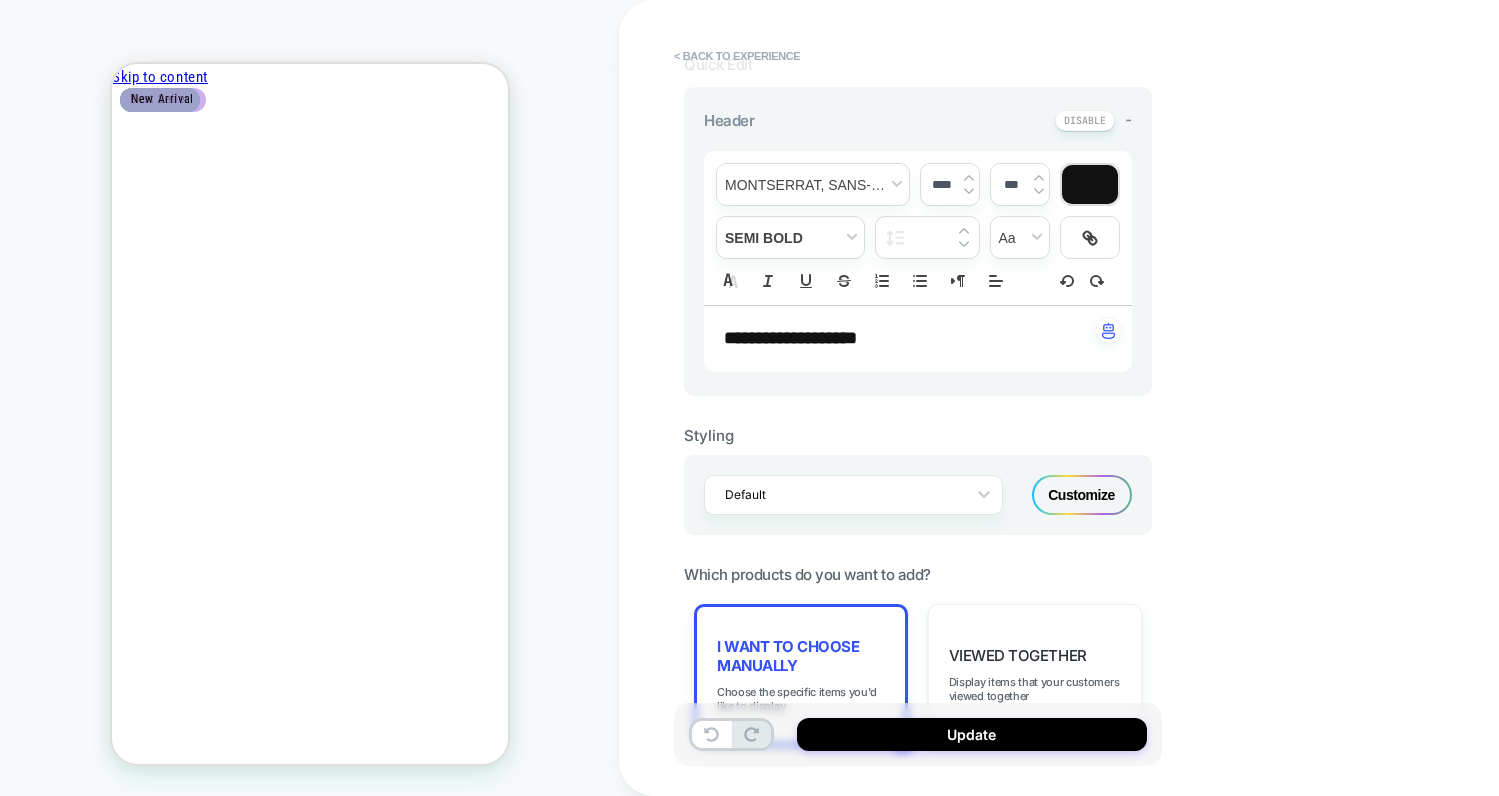 click on "**********" at bounding box center (790, 338) 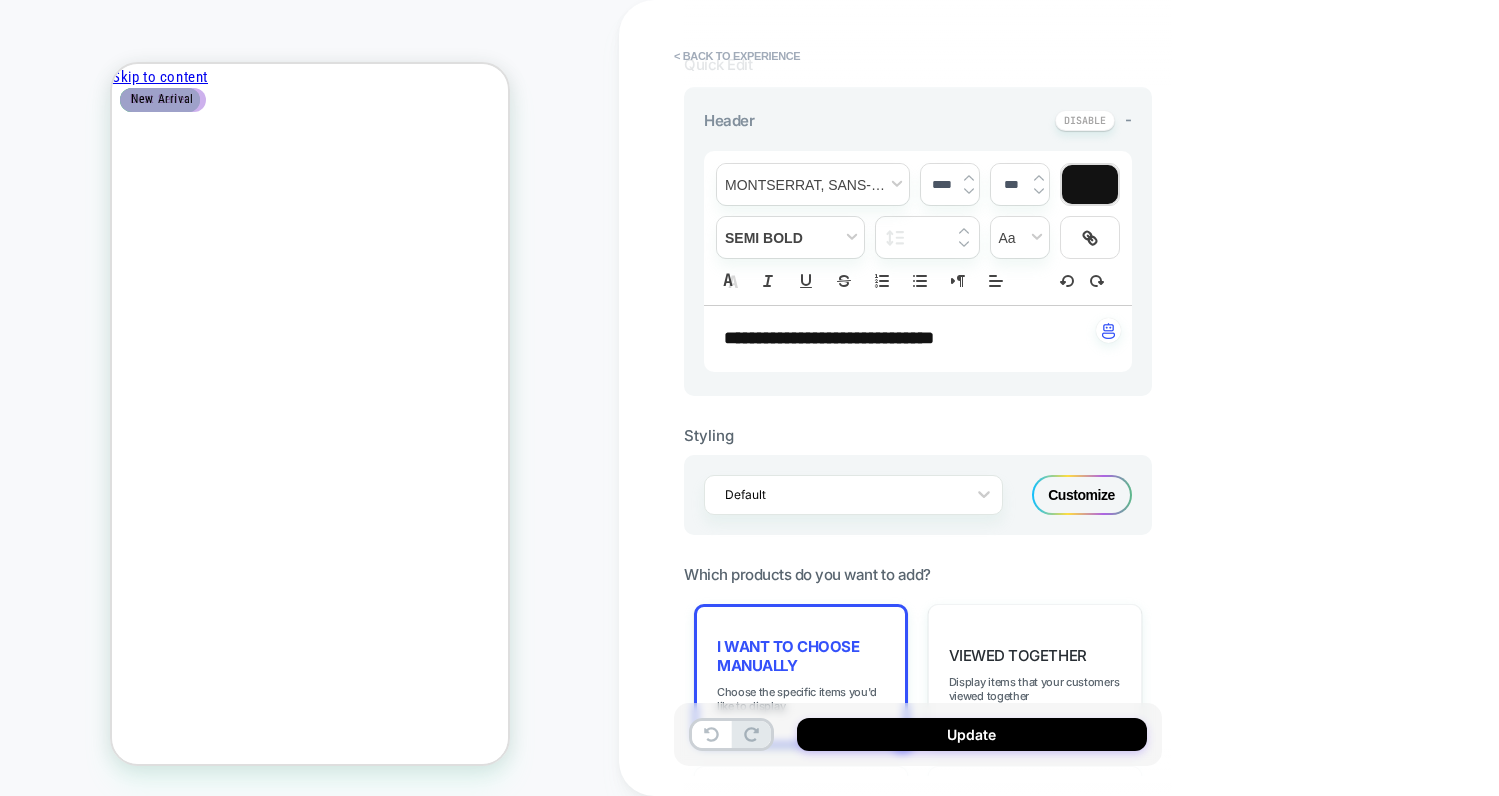 click on "**********" at bounding box center [918, 339] 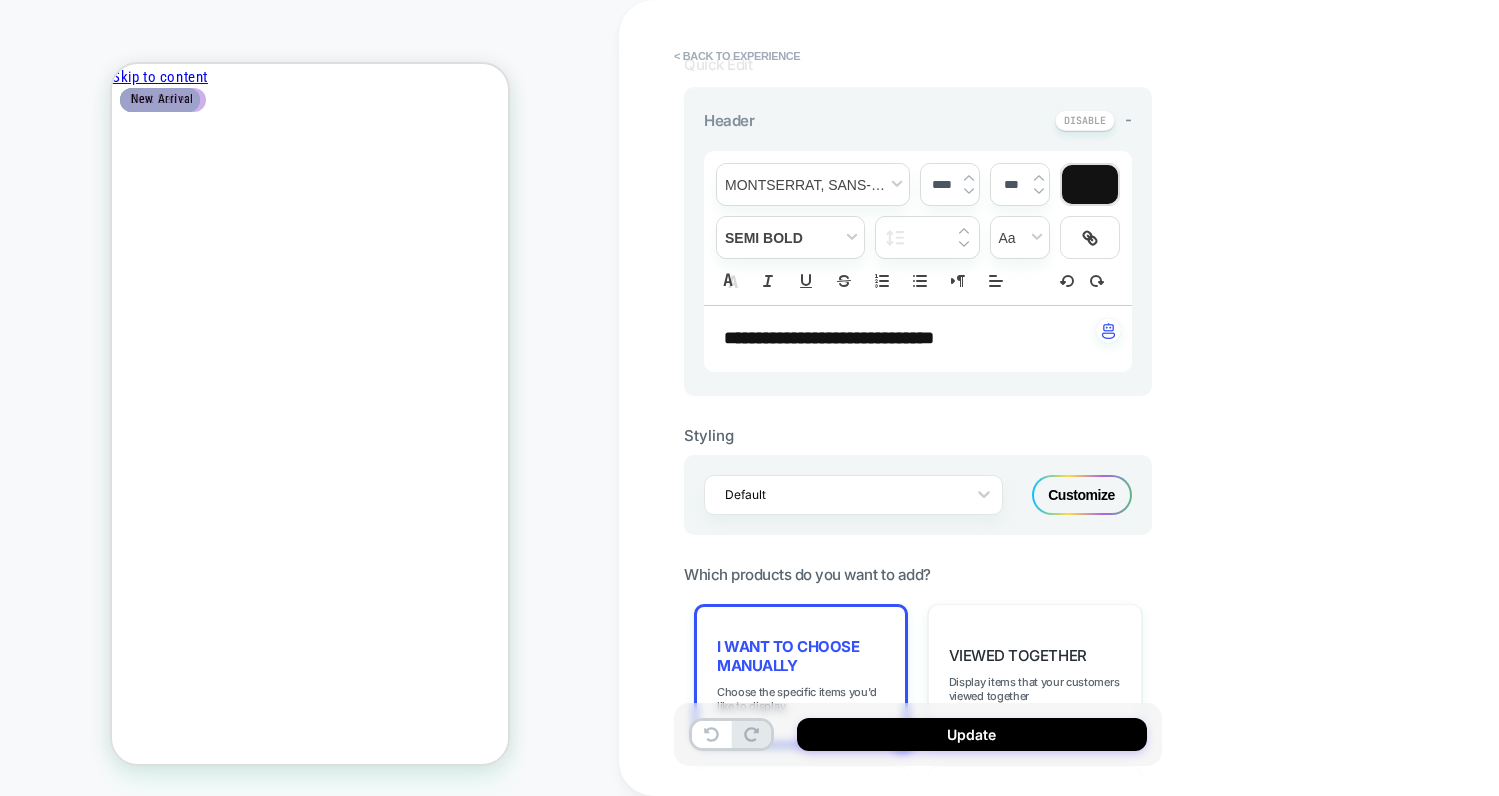click on "**********" at bounding box center [910, 339] 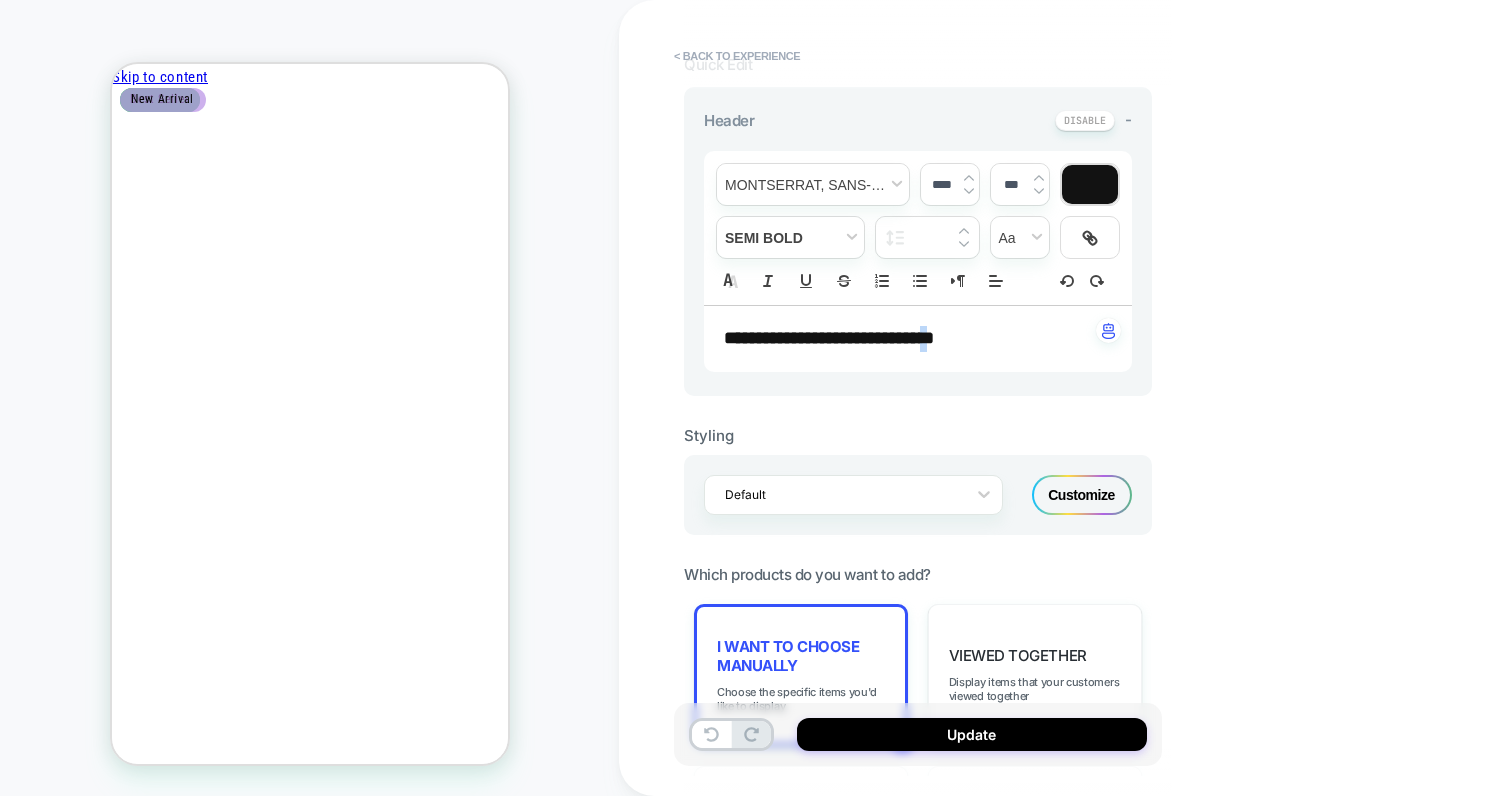 click on "**********" at bounding box center (910, 339) 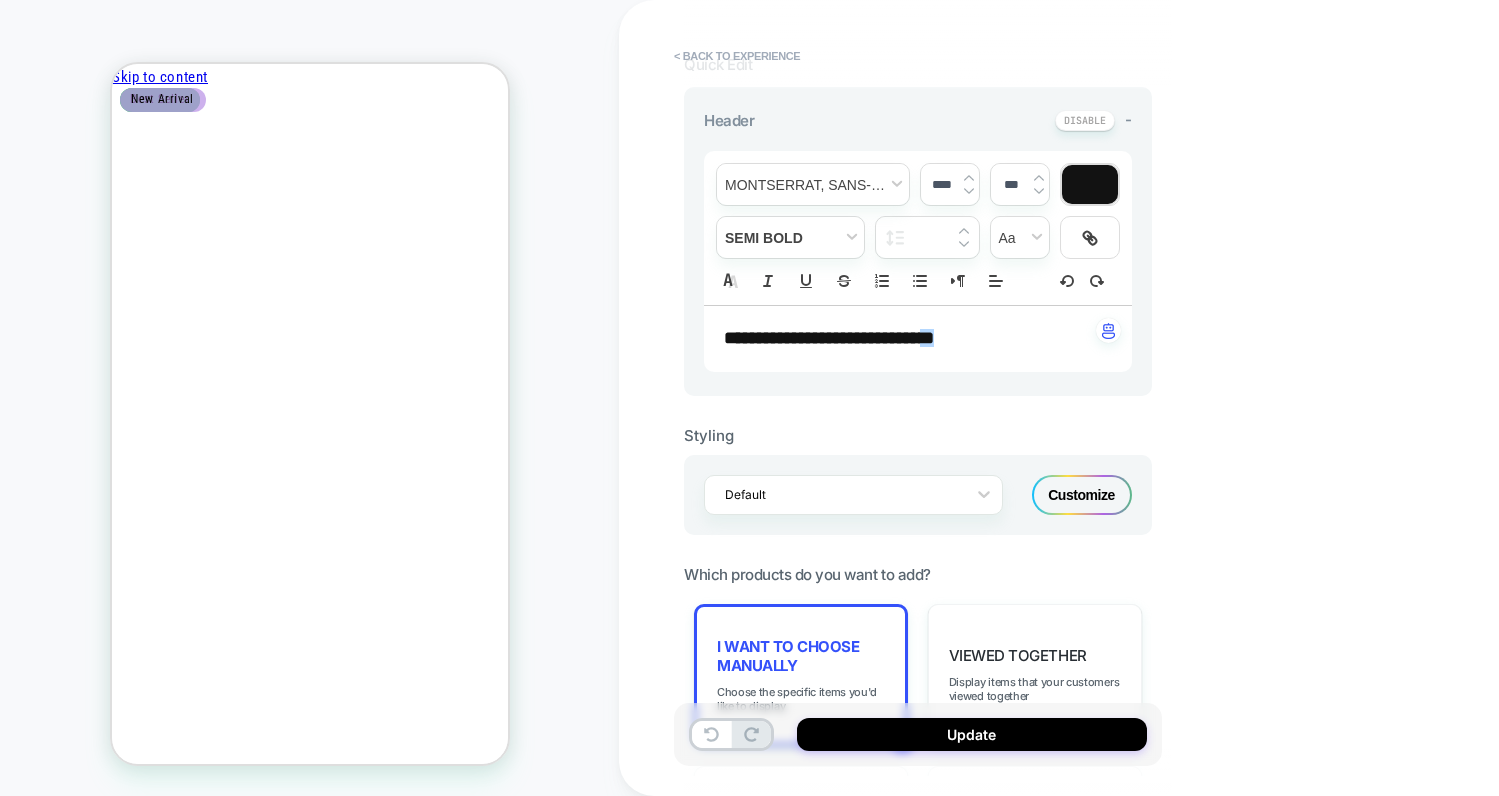 click on "**********" at bounding box center [910, 339] 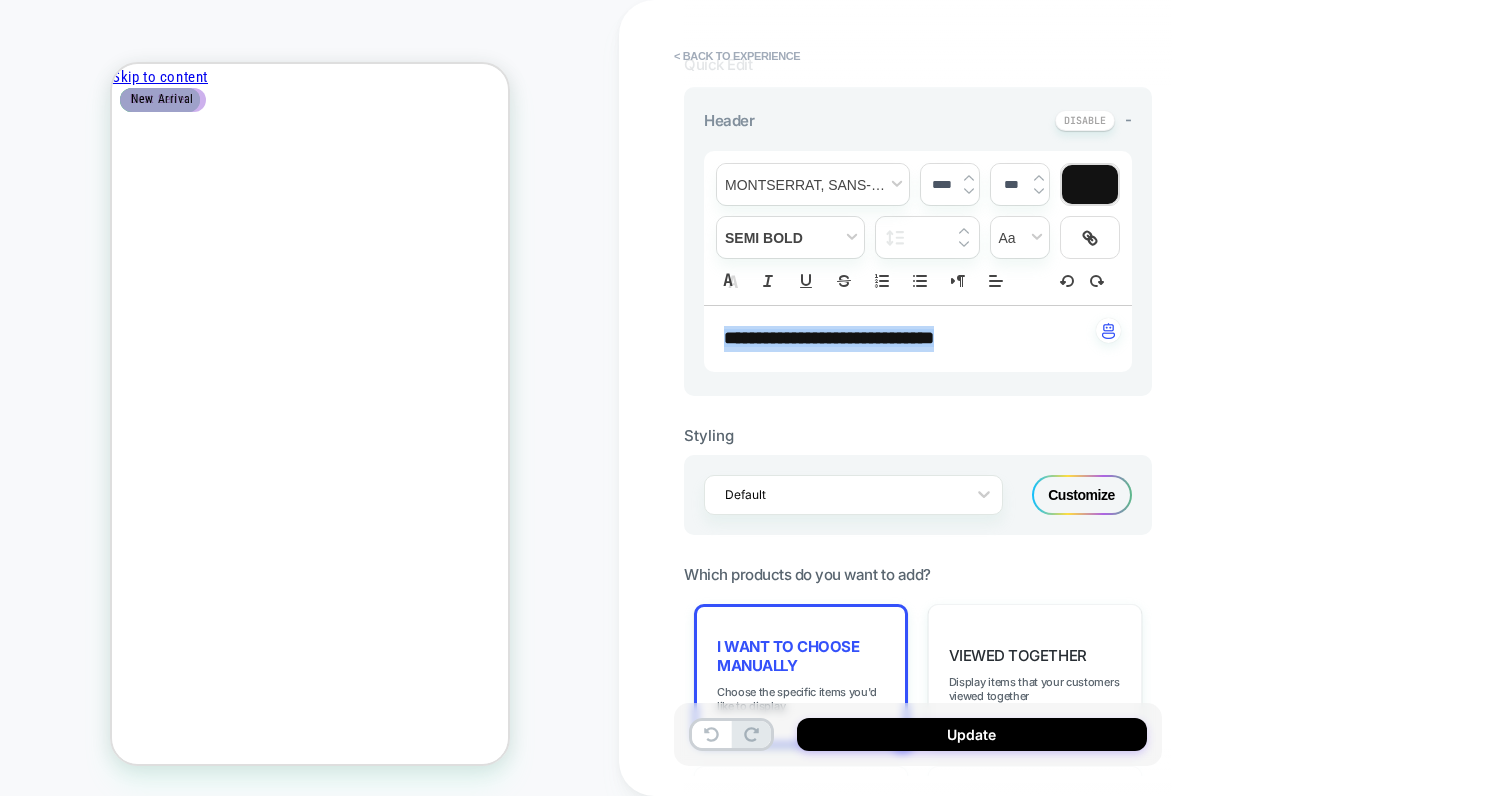 click at bounding box center (969, 191) 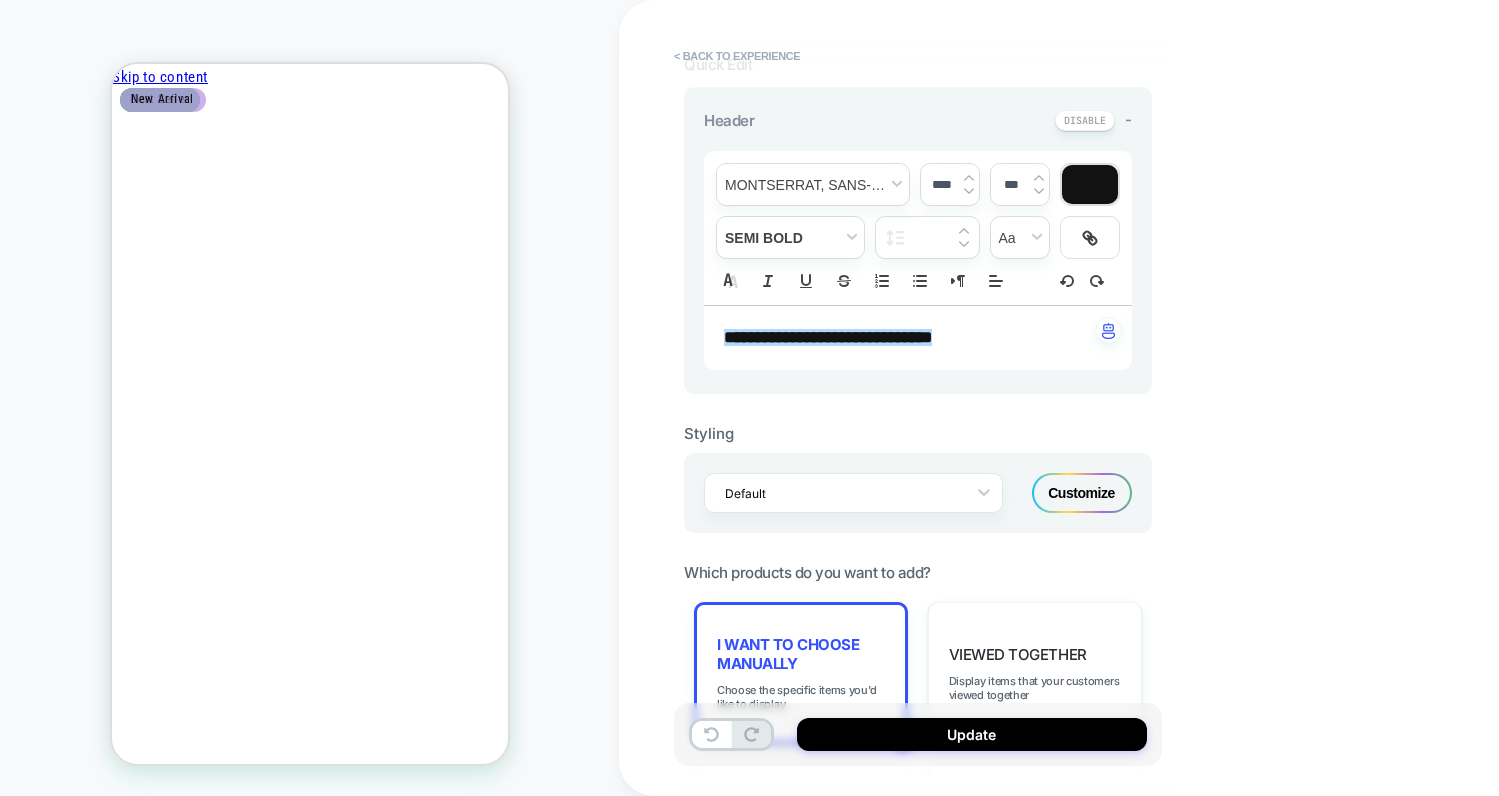 click on "**********" at bounding box center [1059, 398] 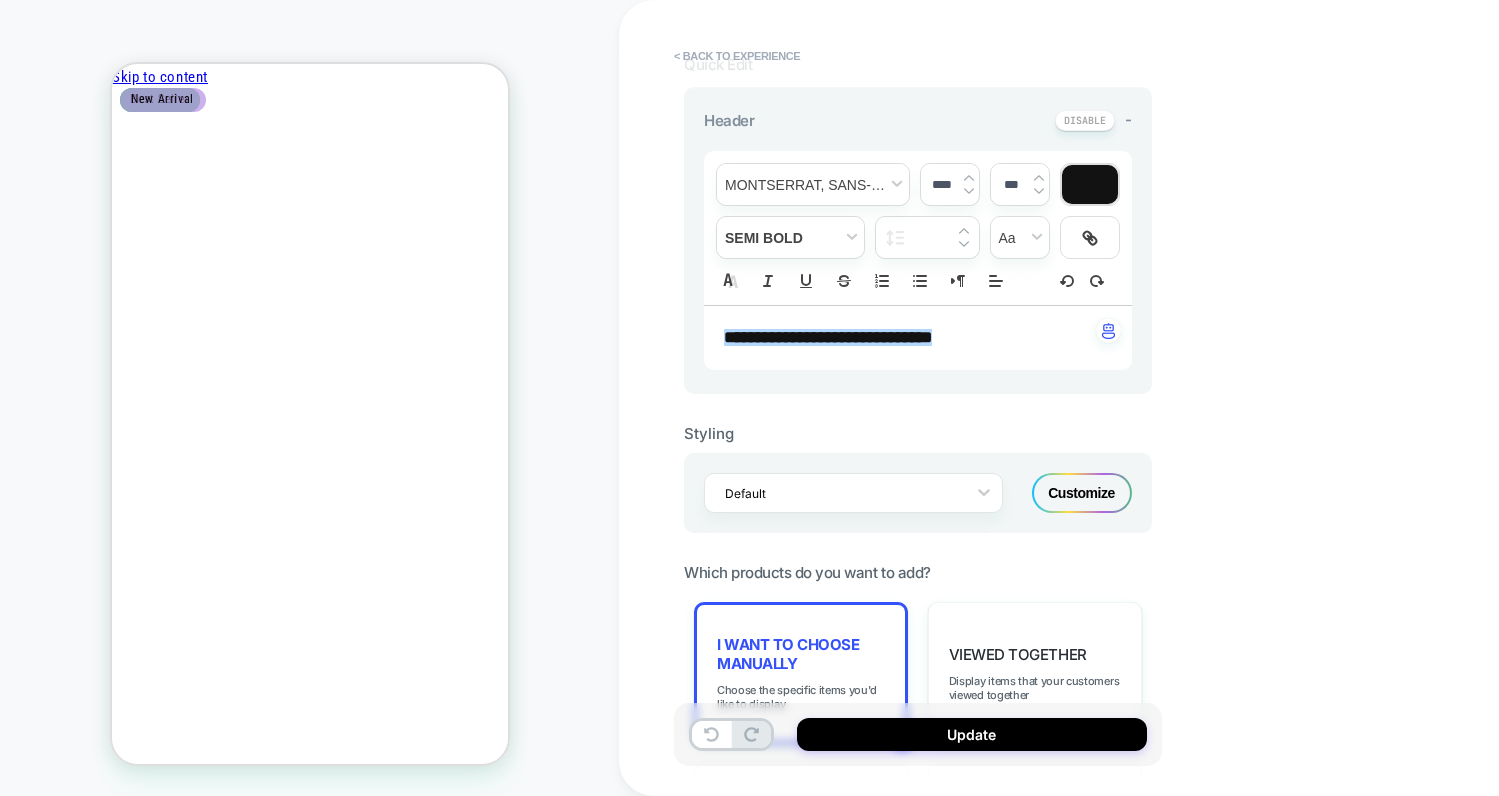 click on "**********" at bounding box center [828, 337] 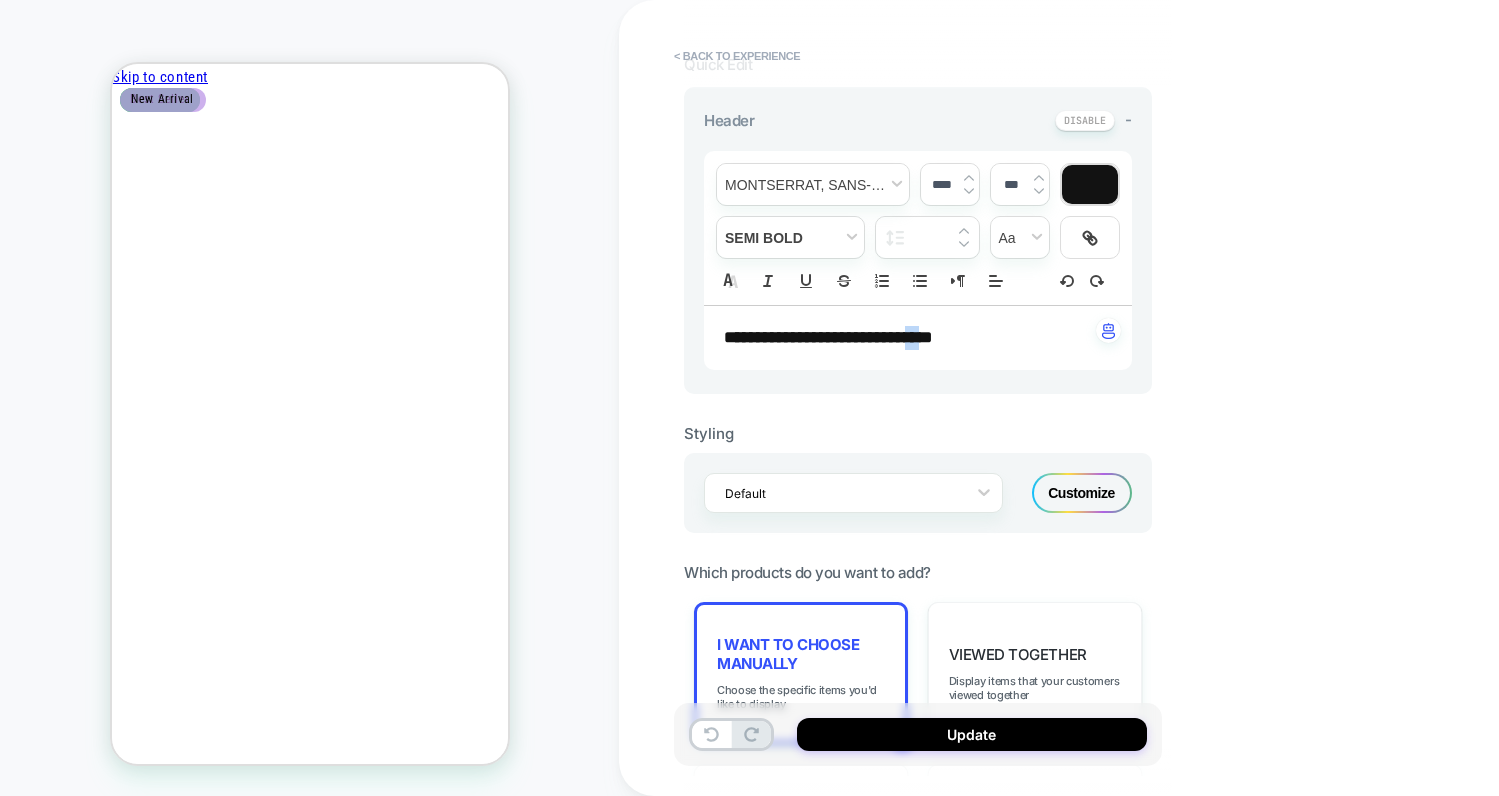 click on "**********" at bounding box center (828, 337) 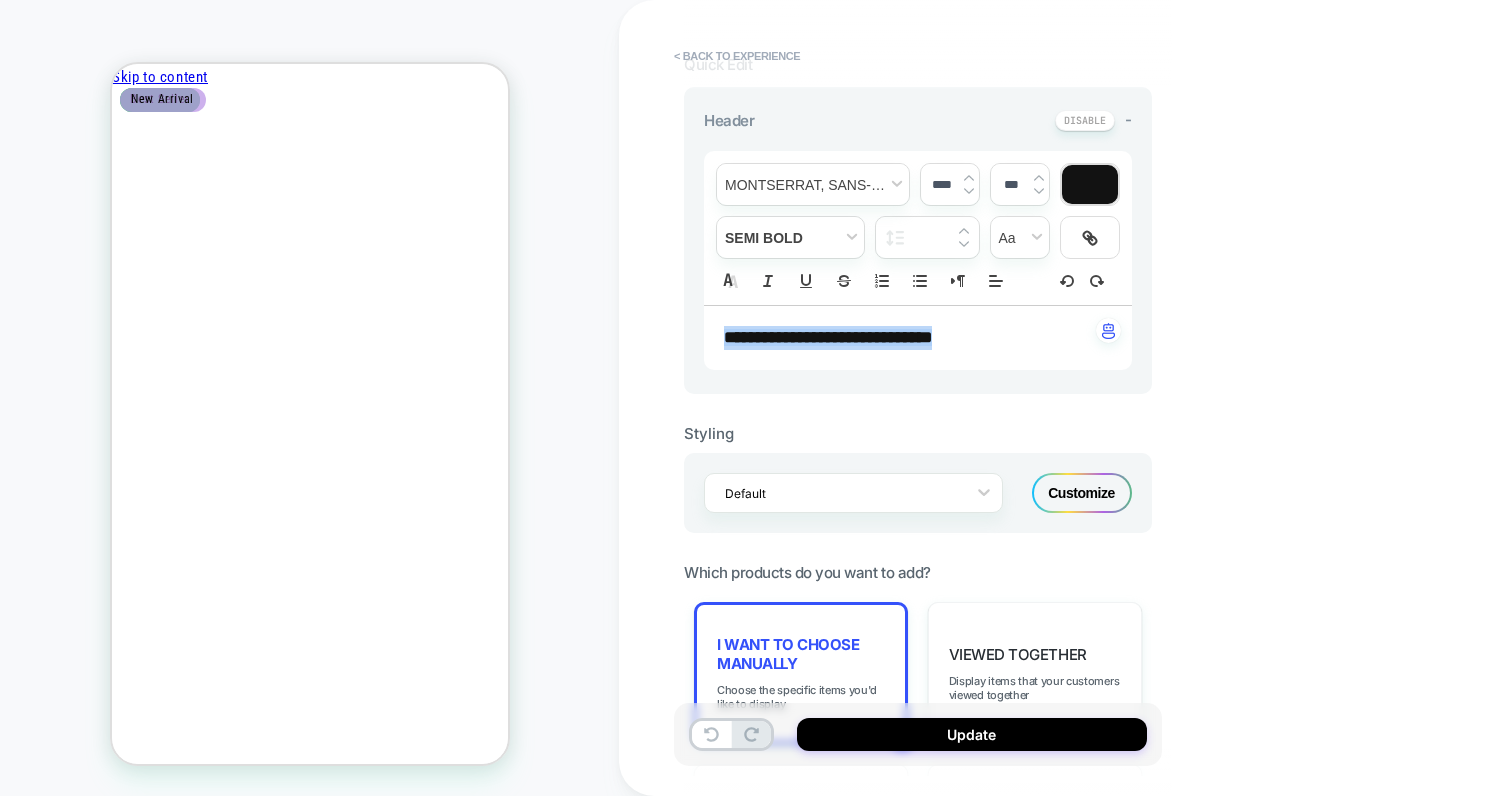 click at bounding box center (969, 191) 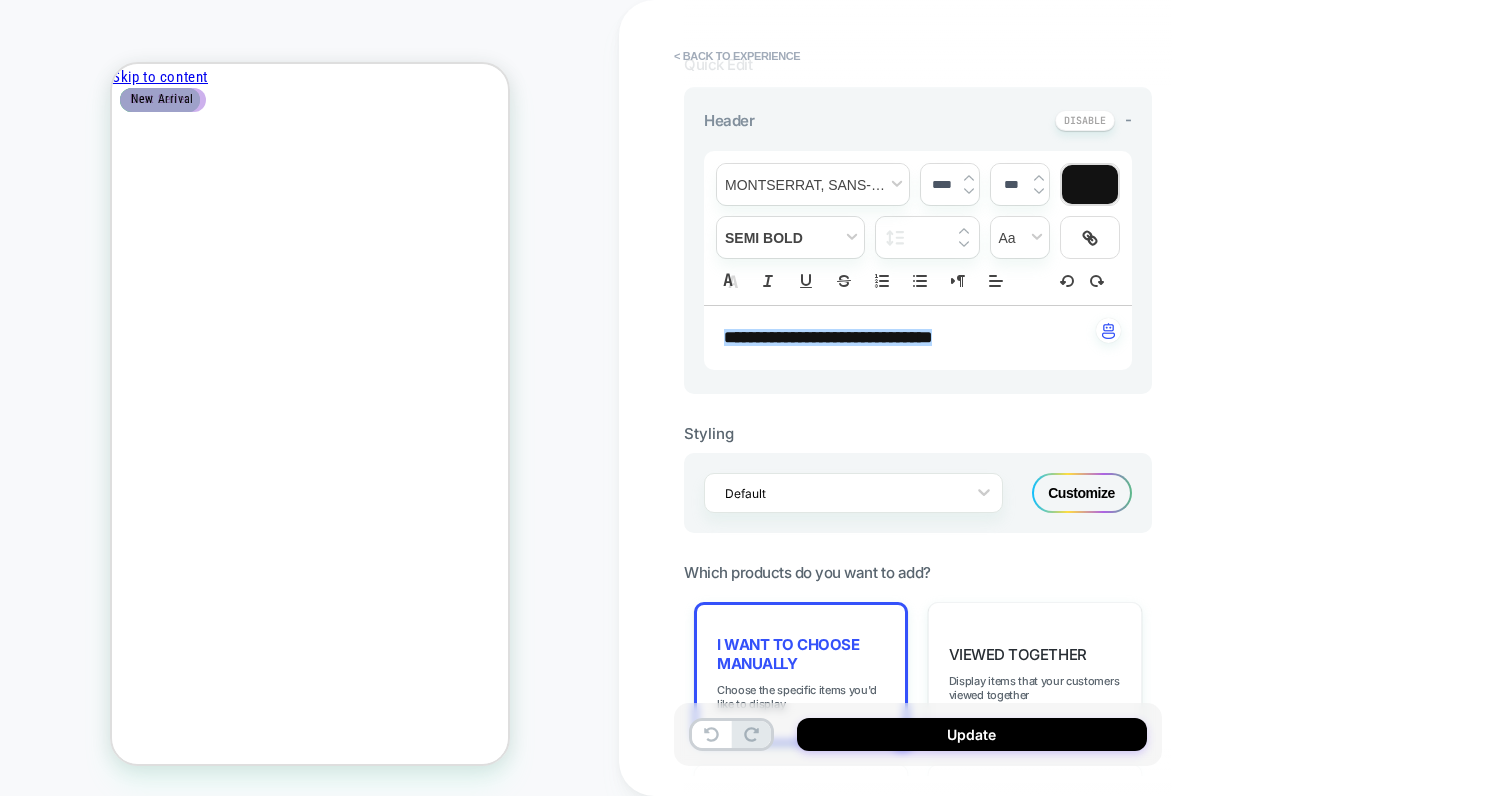 click on "**********" at bounding box center (1059, 398) 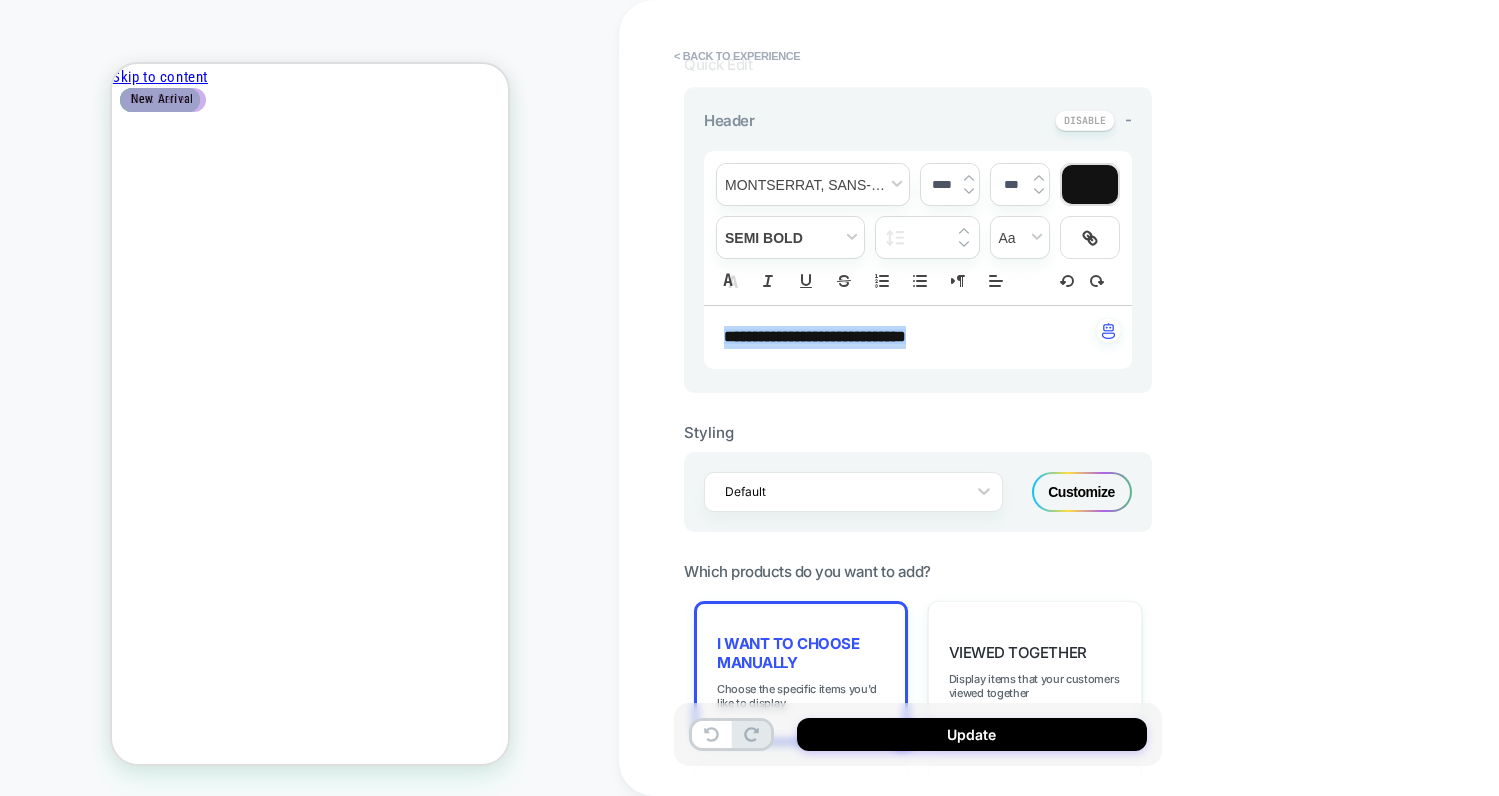 scroll, scrollTop: 452, scrollLeft: 0, axis: vertical 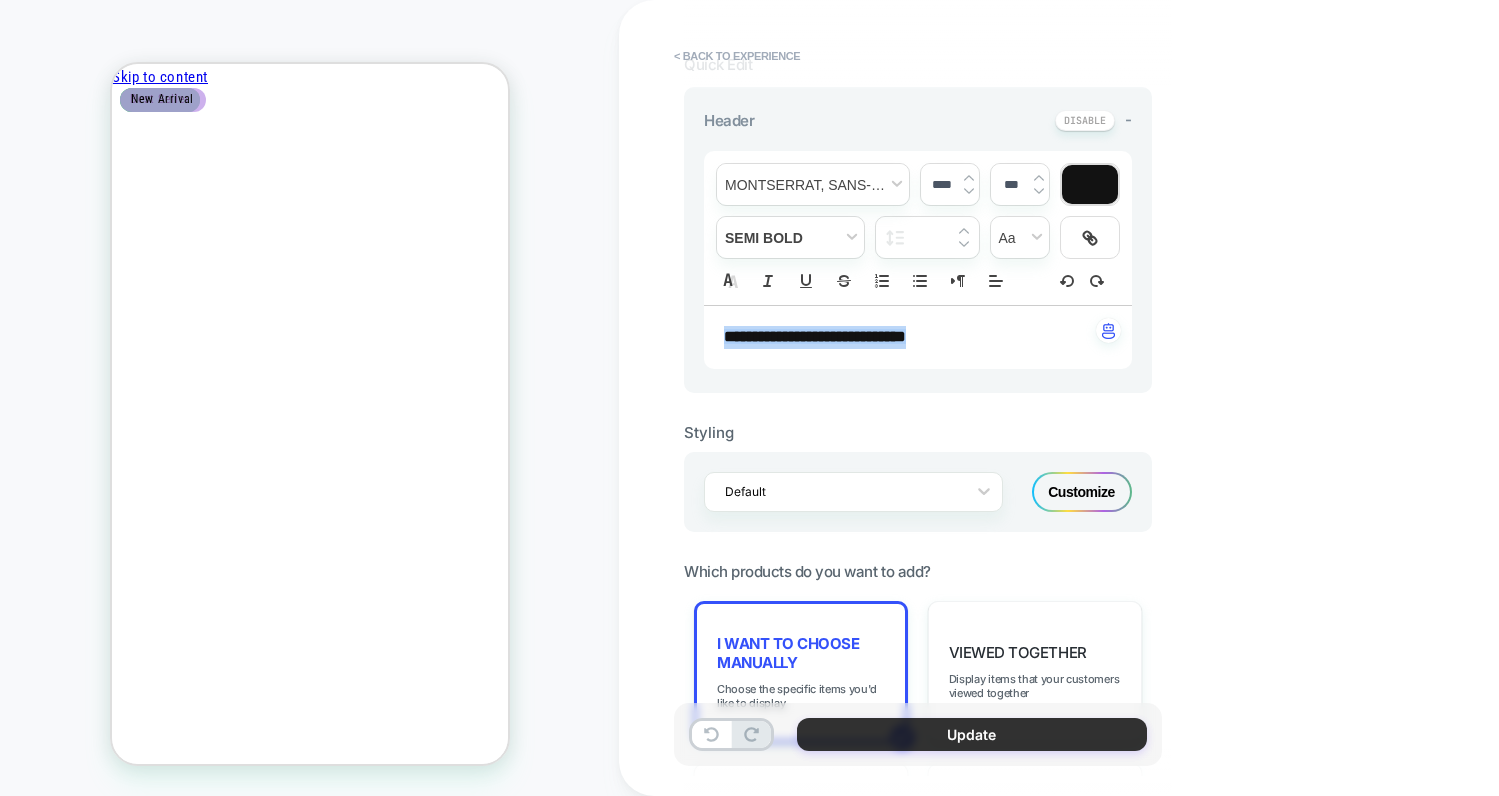 click on "Update" at bounding box center (972, 734) 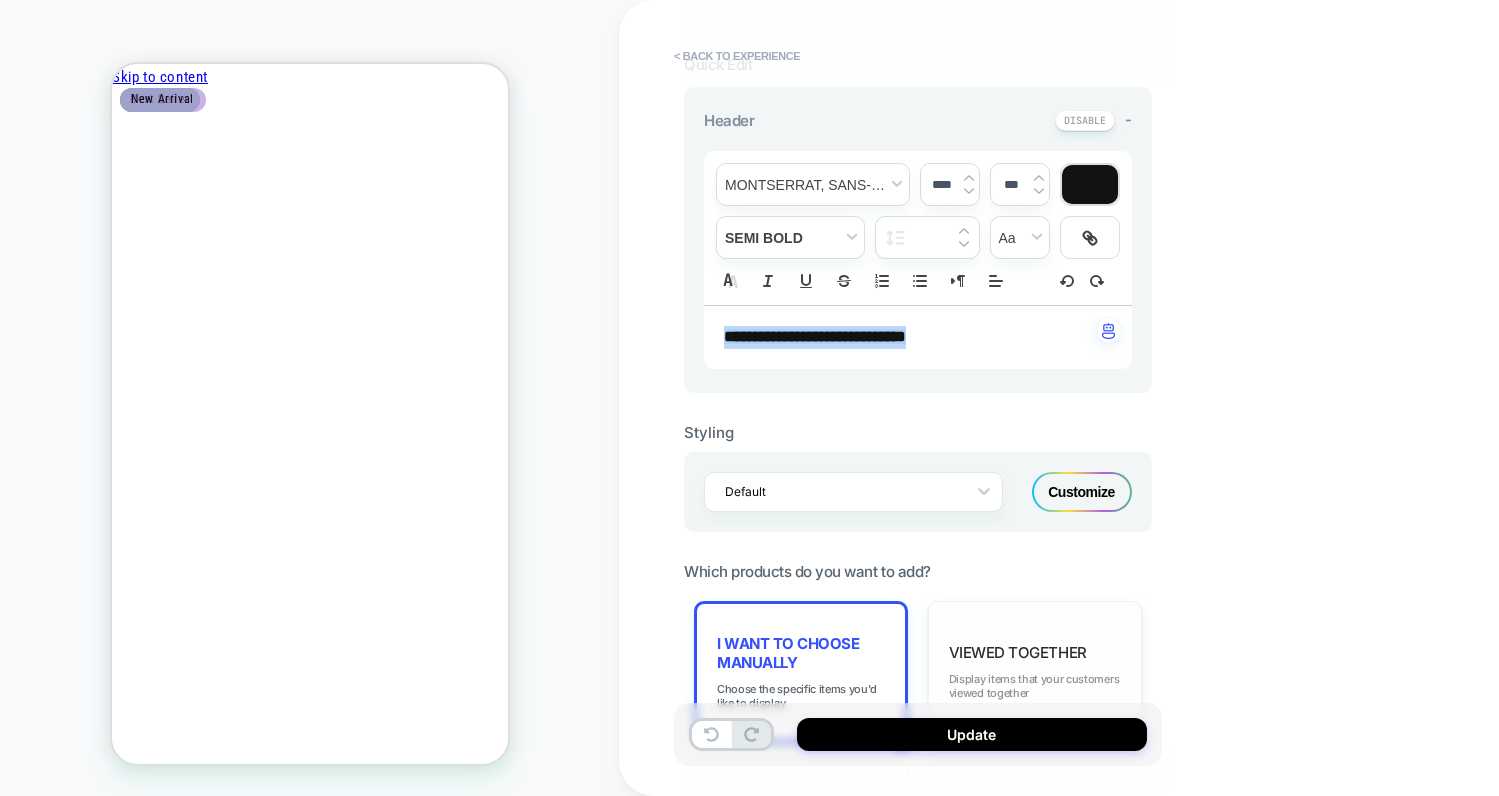 scroll, scrollTop: 0, scrollLeft: 0, axis: both 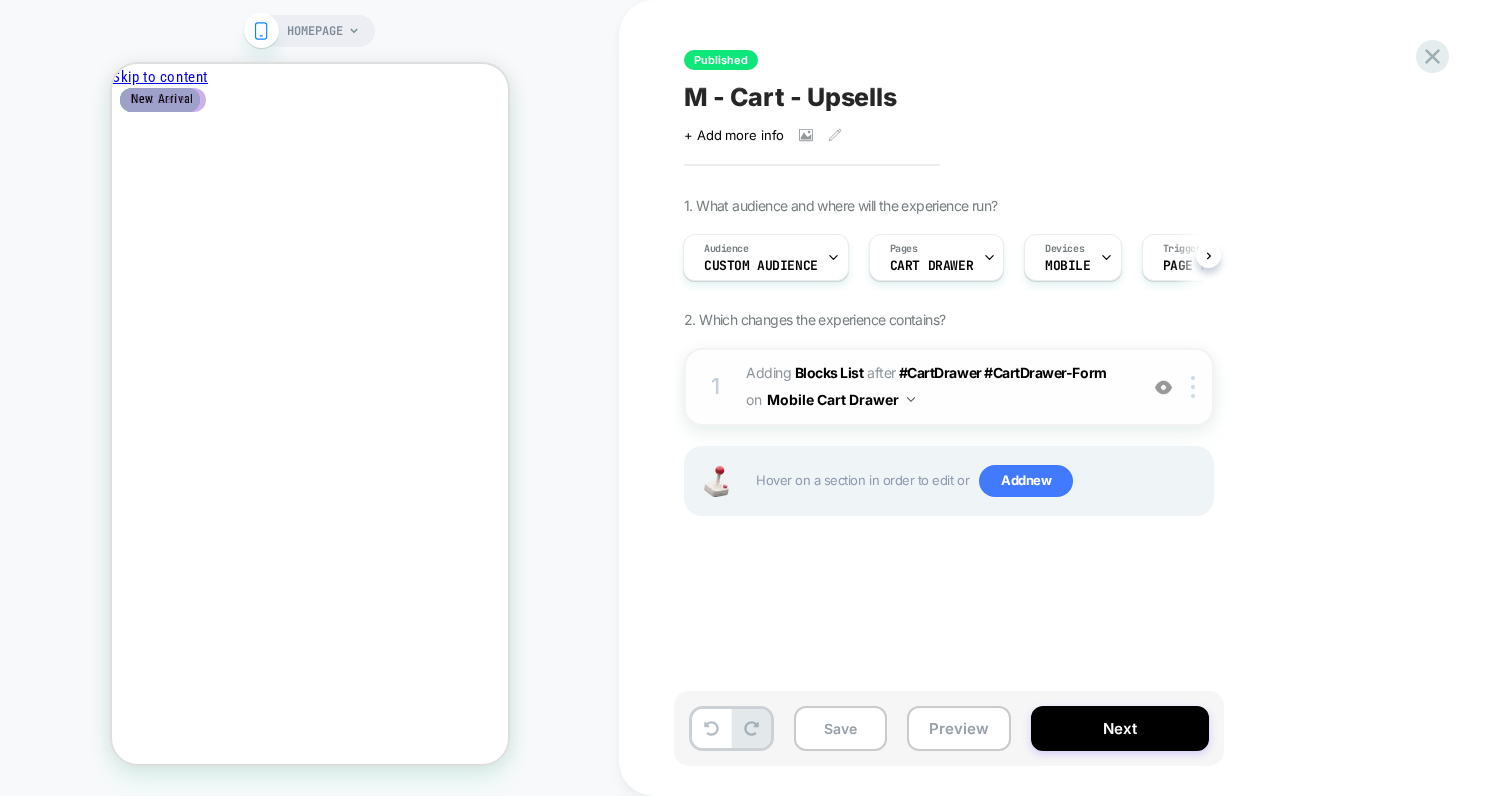 click on "1 #_loomi_addon_1753278396767 Adding   Blocks List   AFTER #CartDrawer #CartDrawer-Form #CartDrawer #CartDrawer-Form   on Mobile Cart Drawer Add Before Add After Duplicate Replace Position Copy CSS Selector Copy Widget Id Rename Copy to   Desktop Target   All Devices Delete" at bounding box center (949, 387) 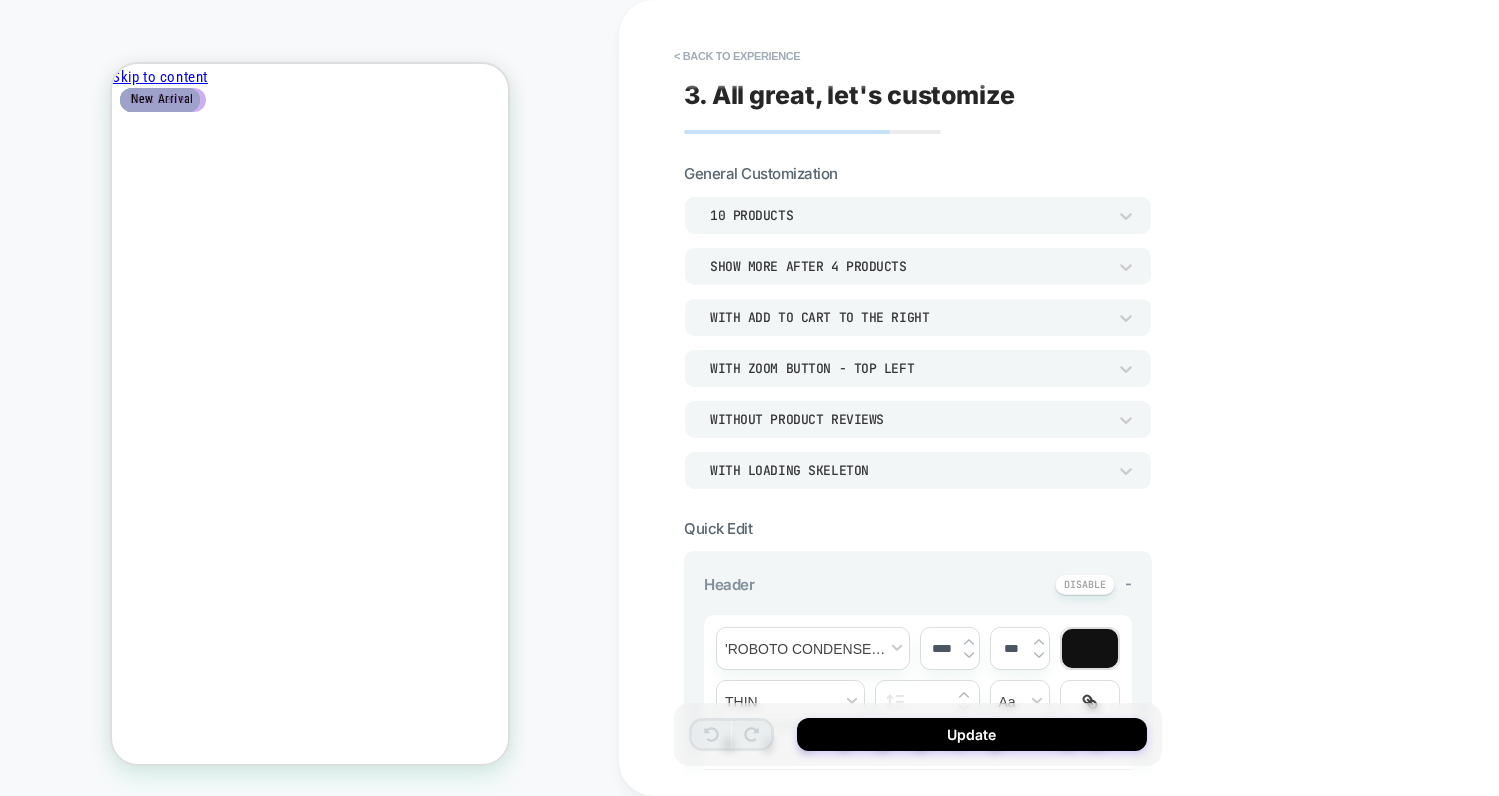 scroll, scrollTop: 433, scrollLeft: 0, axis: vertical 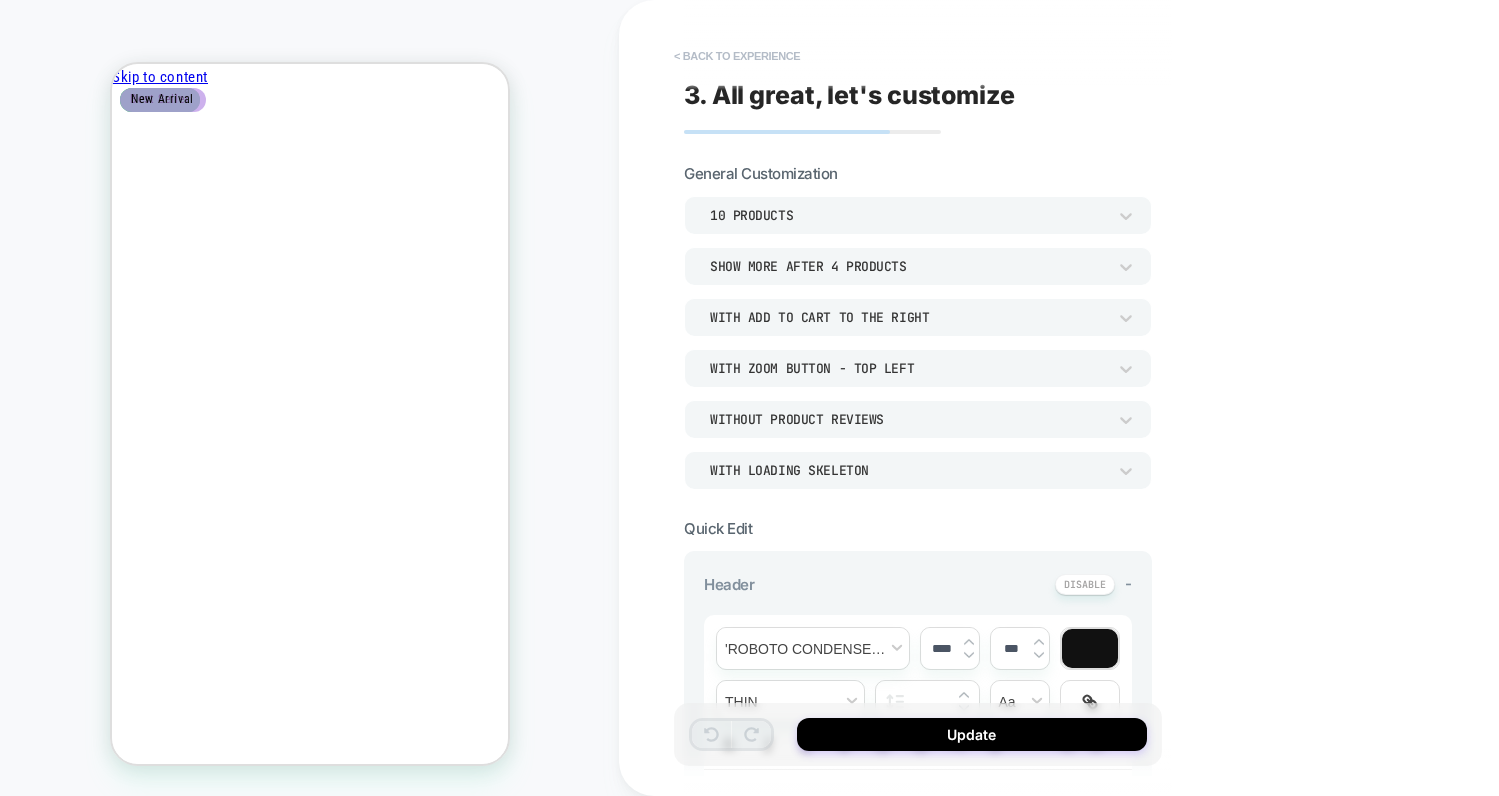 click on "< Back to experience" at bounding box center (737, 56) 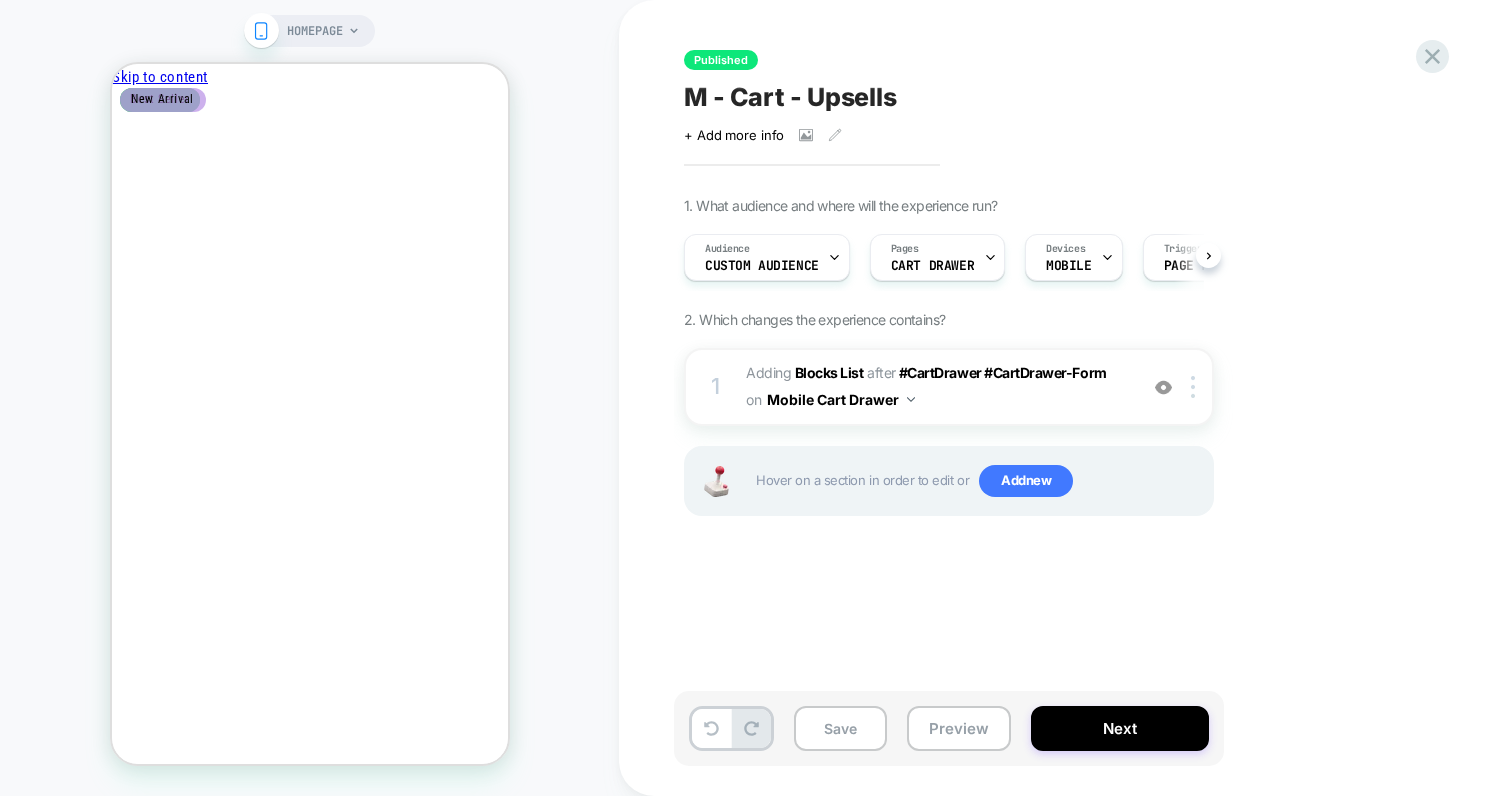 scroll, scrollTop: 0, scrollLeft: 1, axis: horizontal 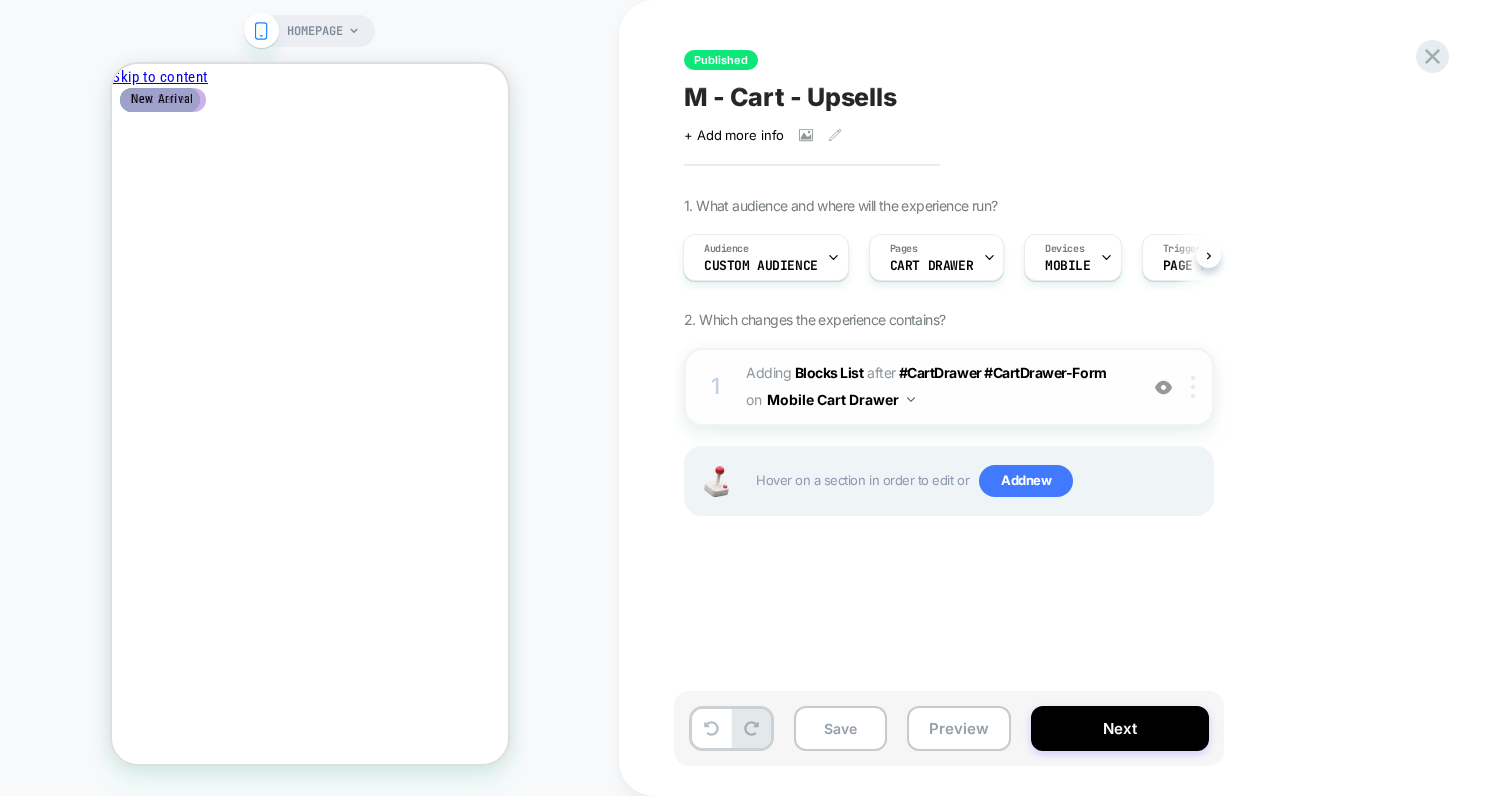 click at bounding box center [1193, 387] 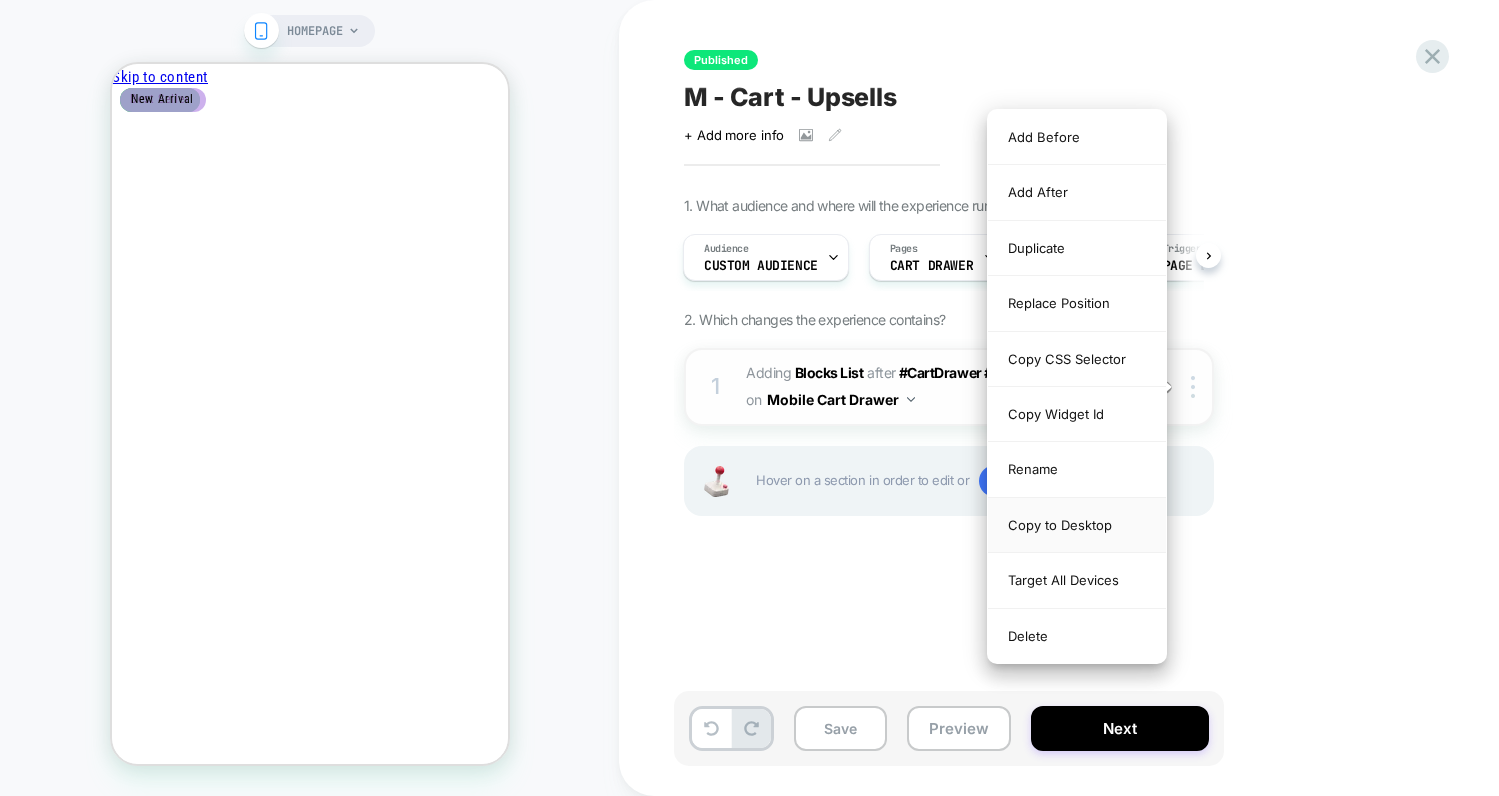 click on "Copy to   Desktop" at bounding box center [1077, 525] 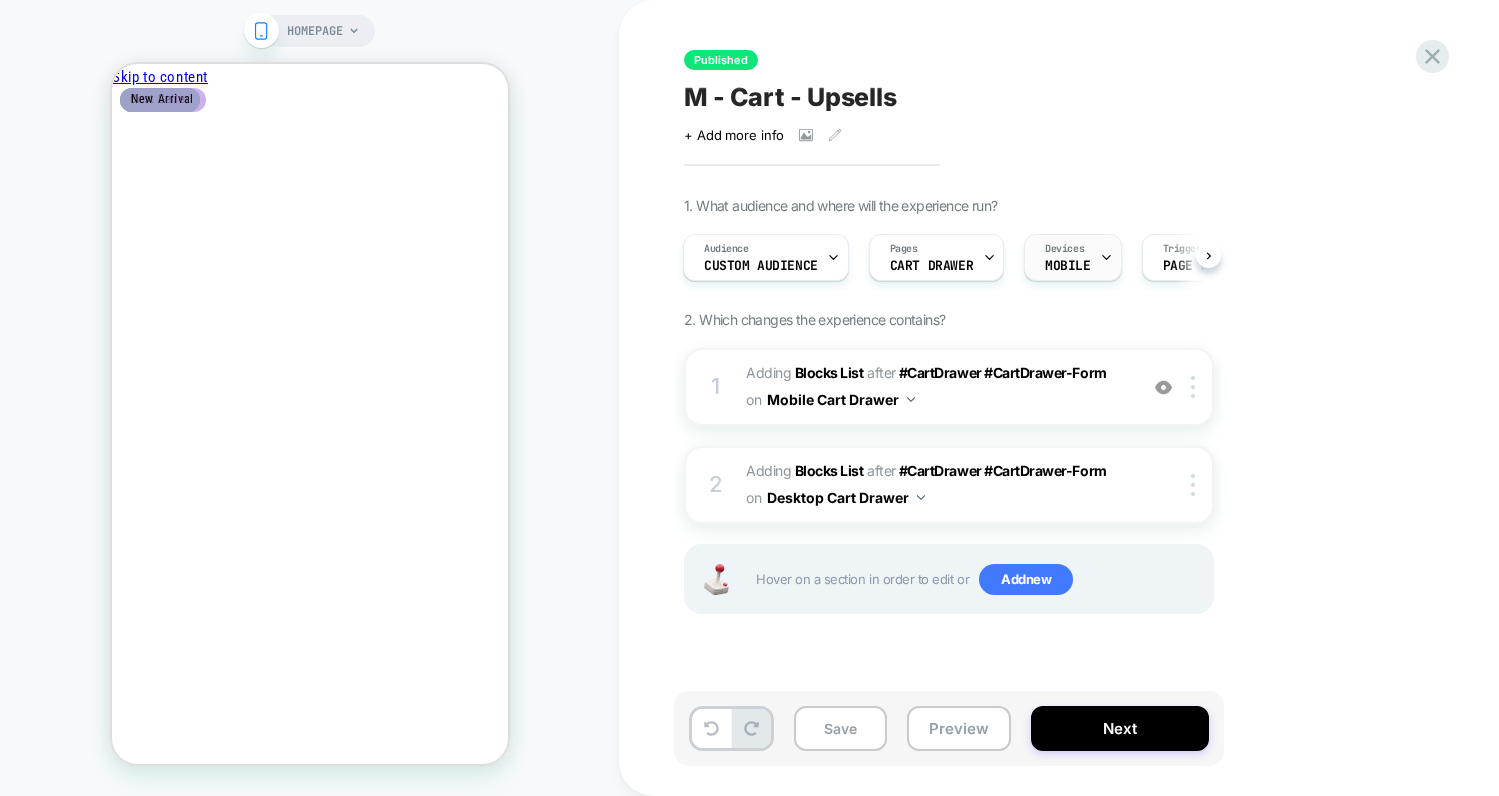 click 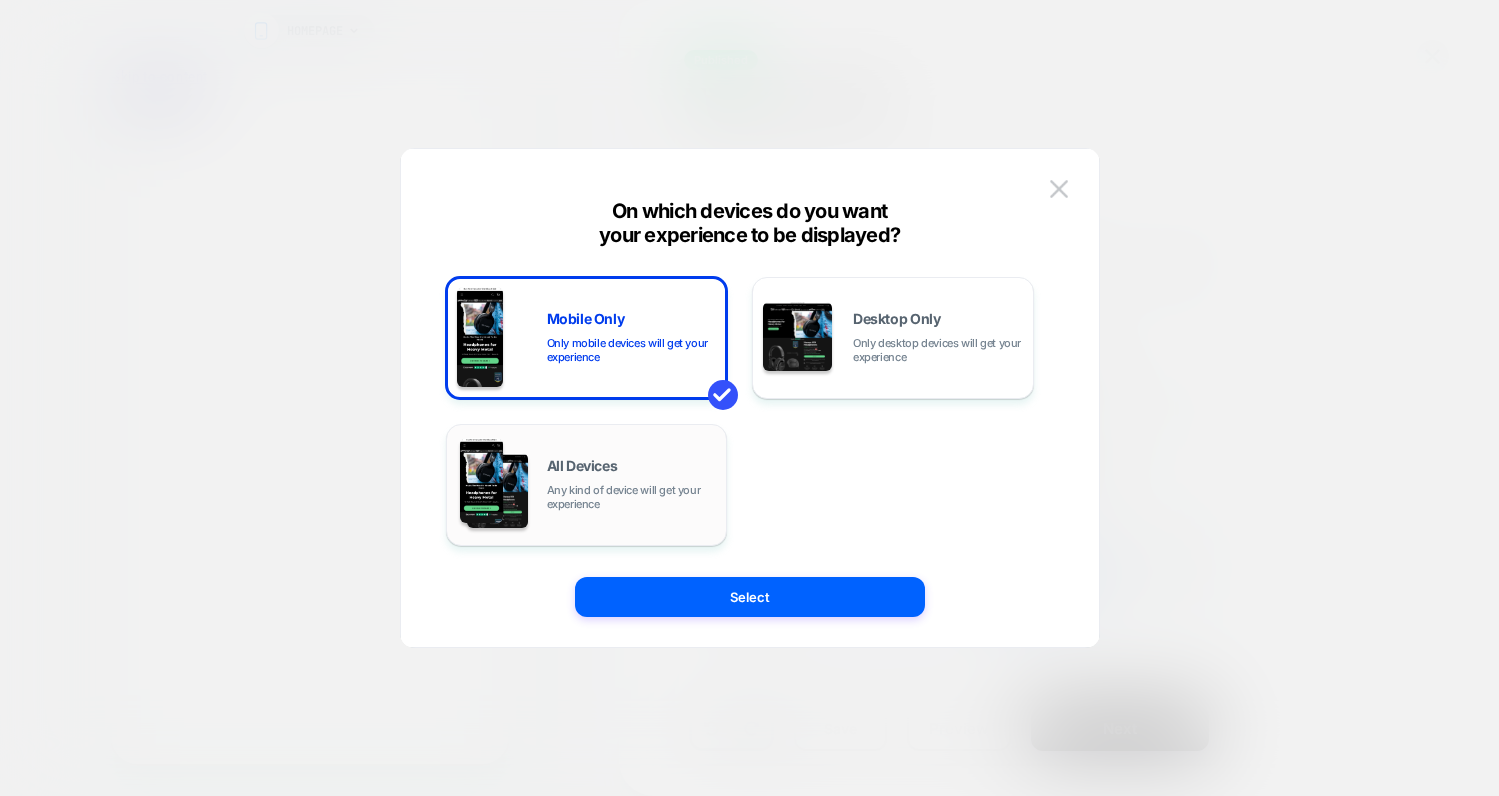 click on "All Devices Any kind of device will get your experience" at bounding box center [587, 485] 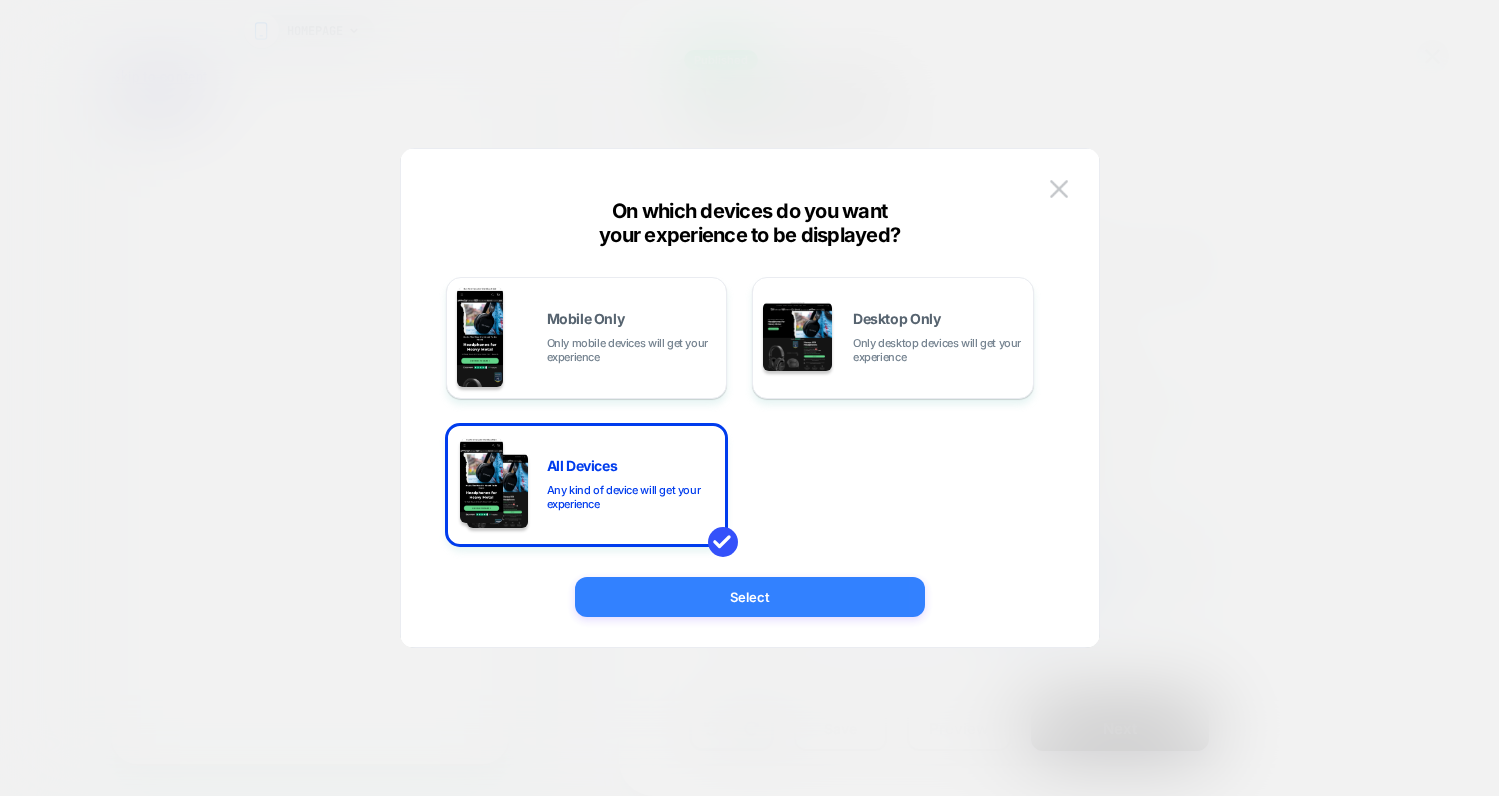 click on "Select" at bounding box center [750, 597] 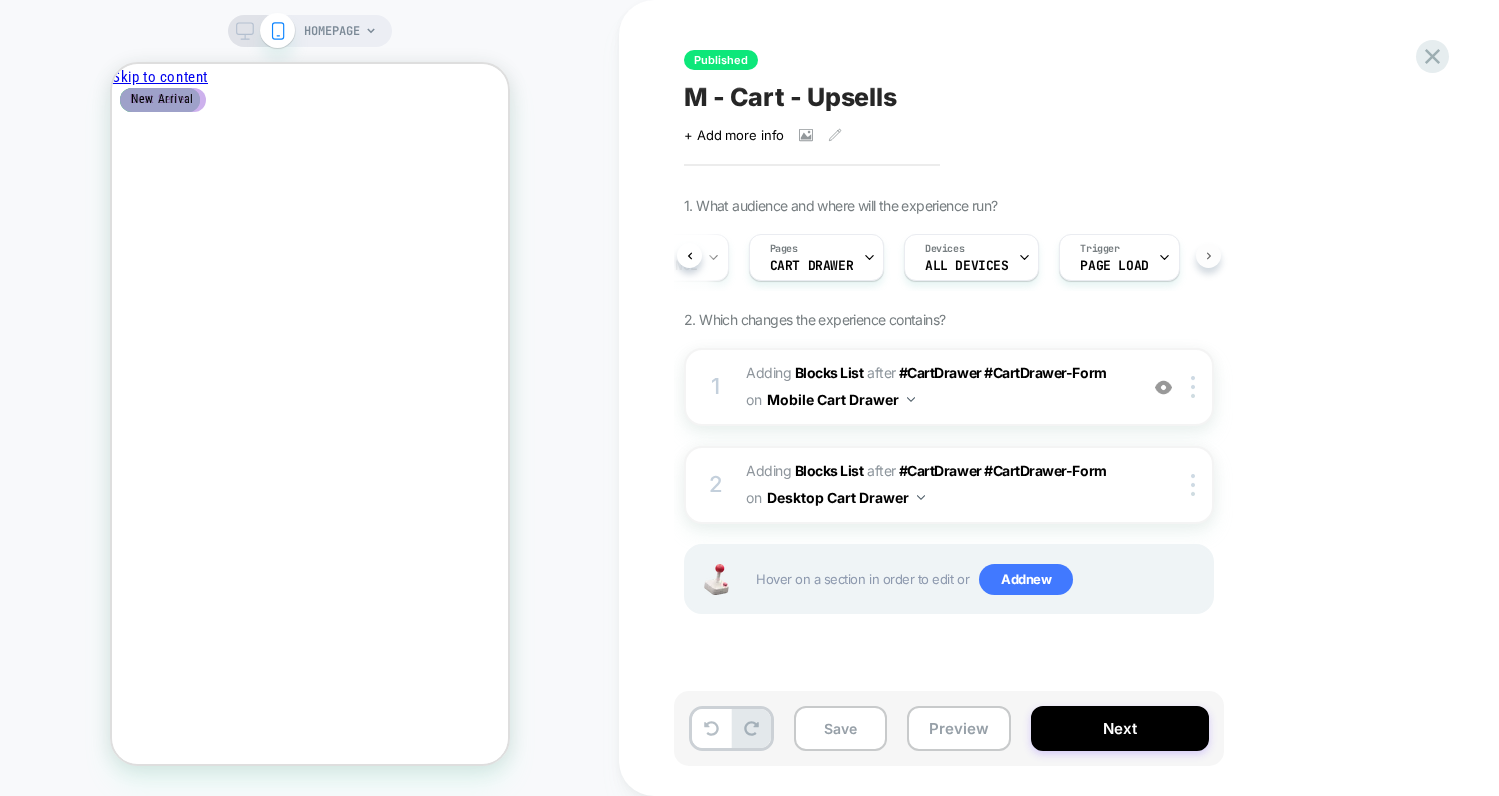 click on "Audience Custom Audience Pages CART DRAWER Devices ALL DEVICES Trigger Page Load" at bounding box center (949, 257) 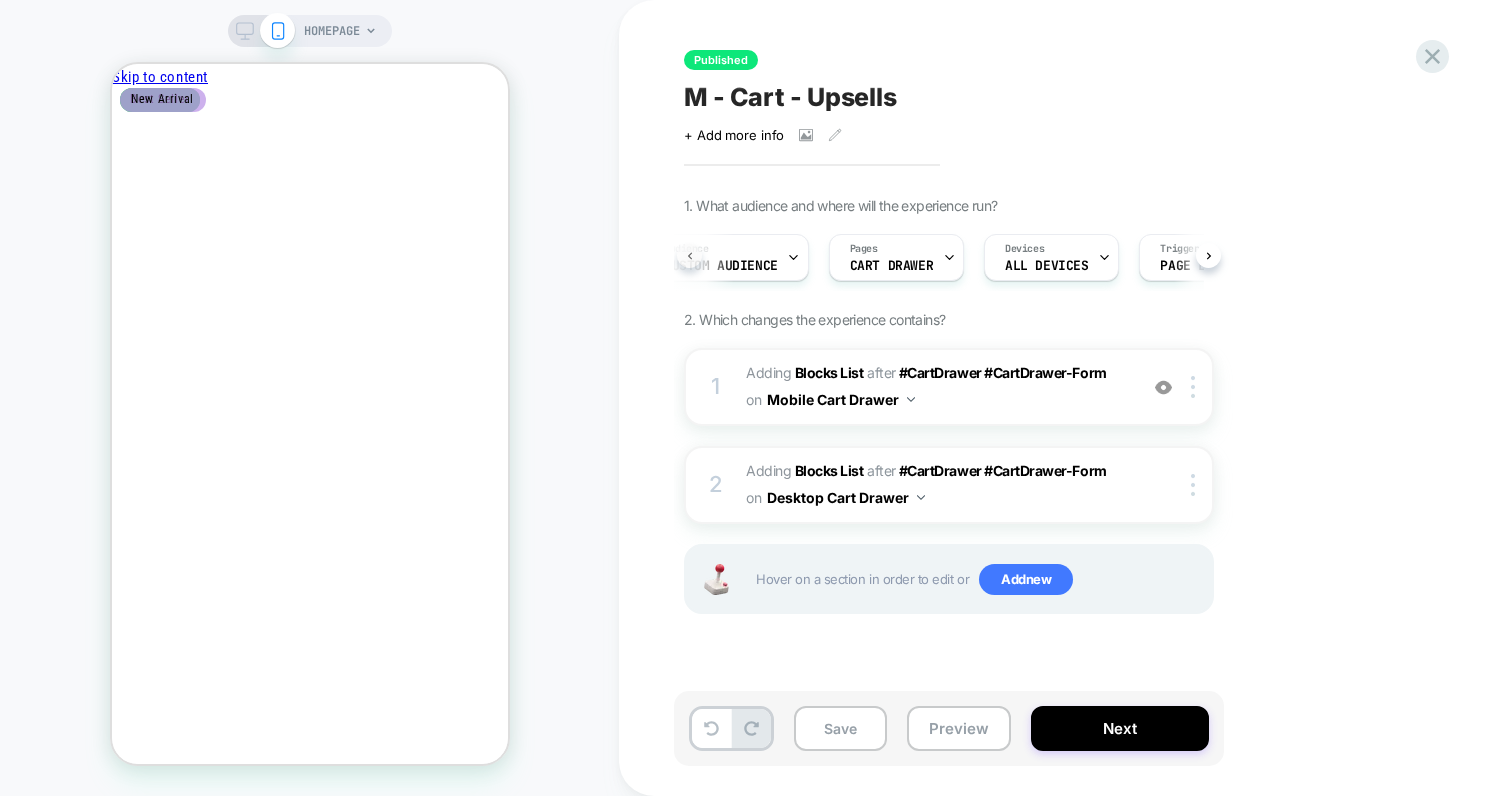 click at bounding box center [689, 255] 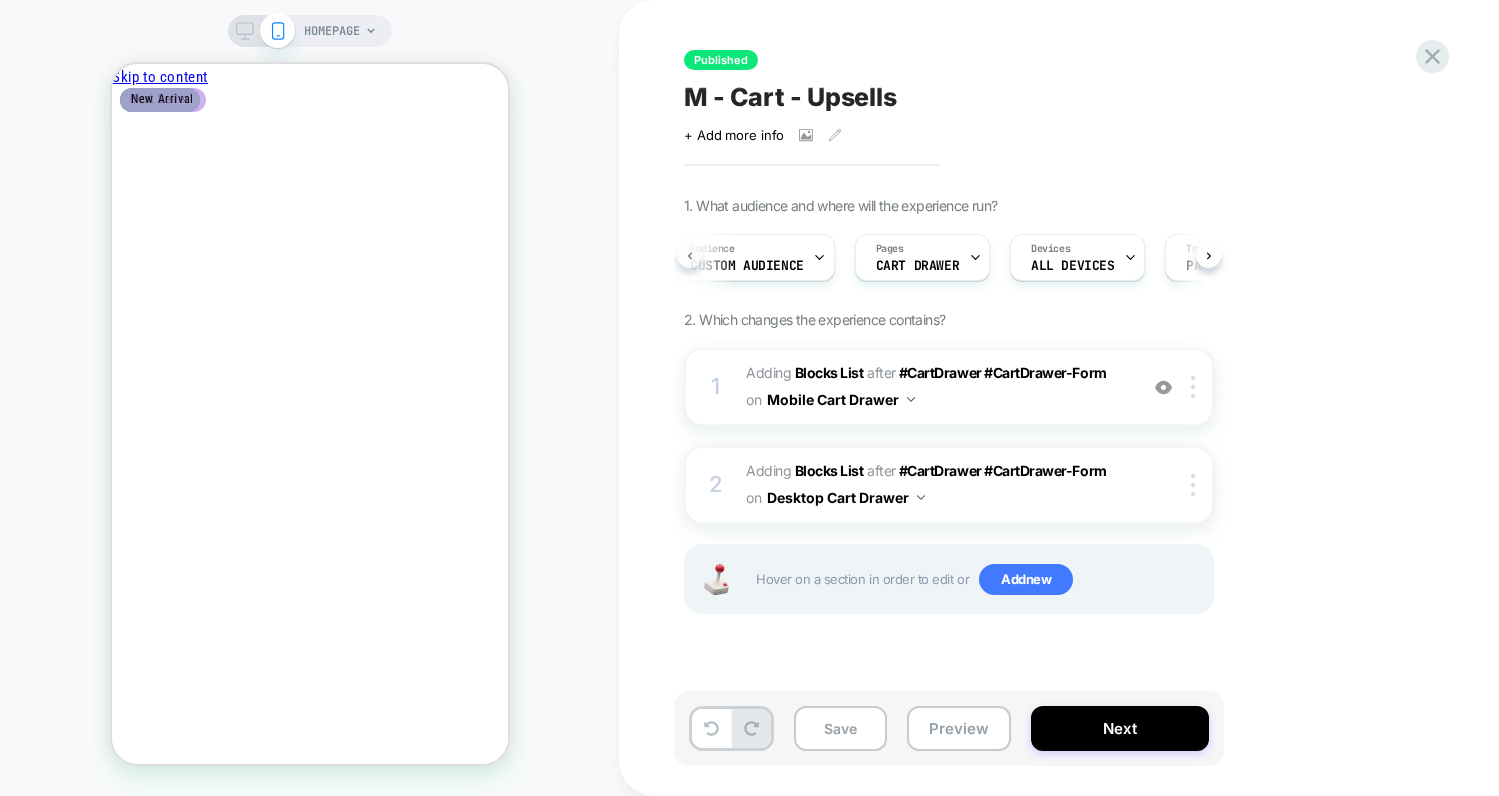 scroll, scrollTop: 0, scrollLeft: 7, axis: horizontal 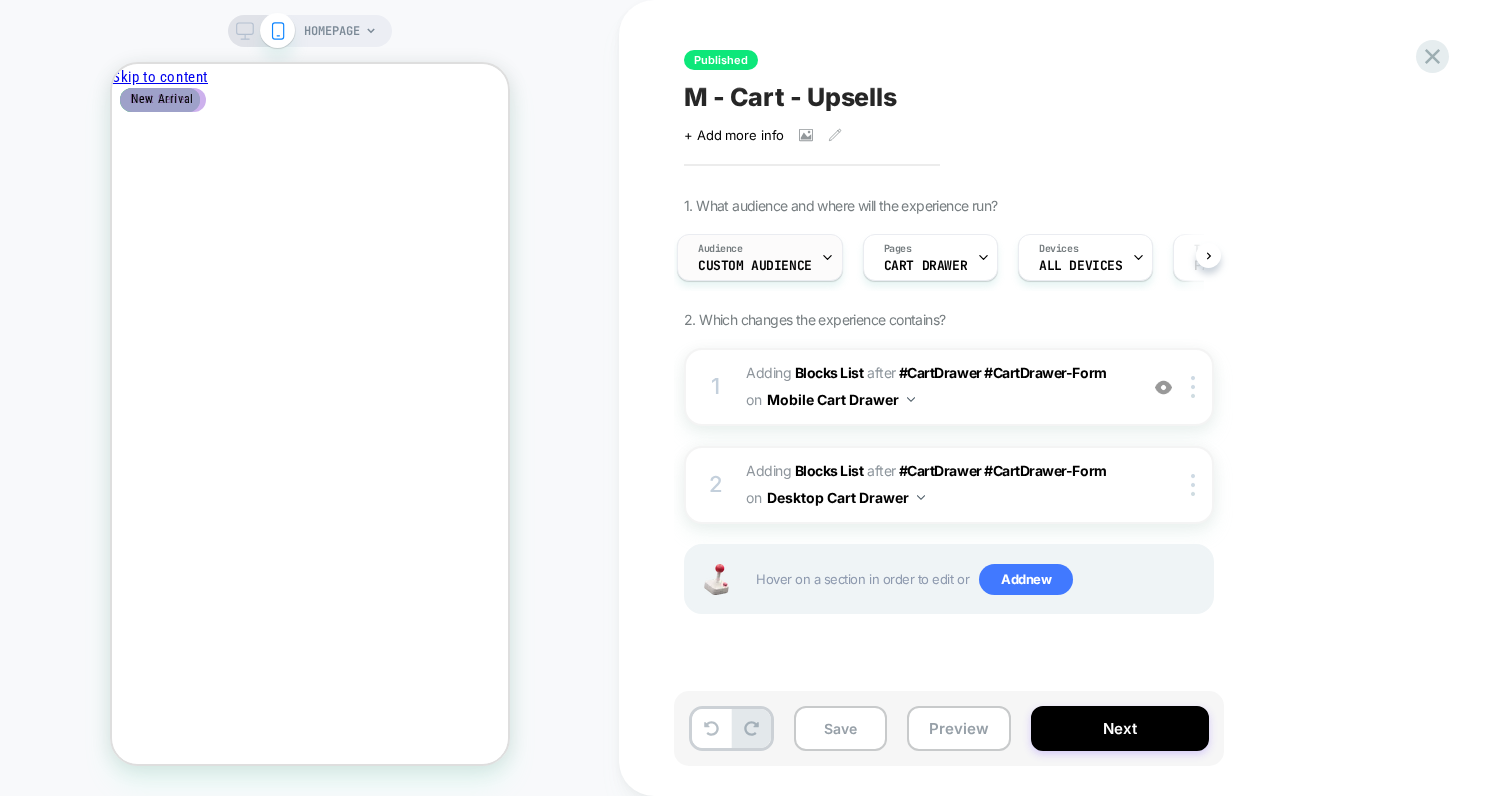 click on "Audience Custom Audience" at bounding box center [760, 257] 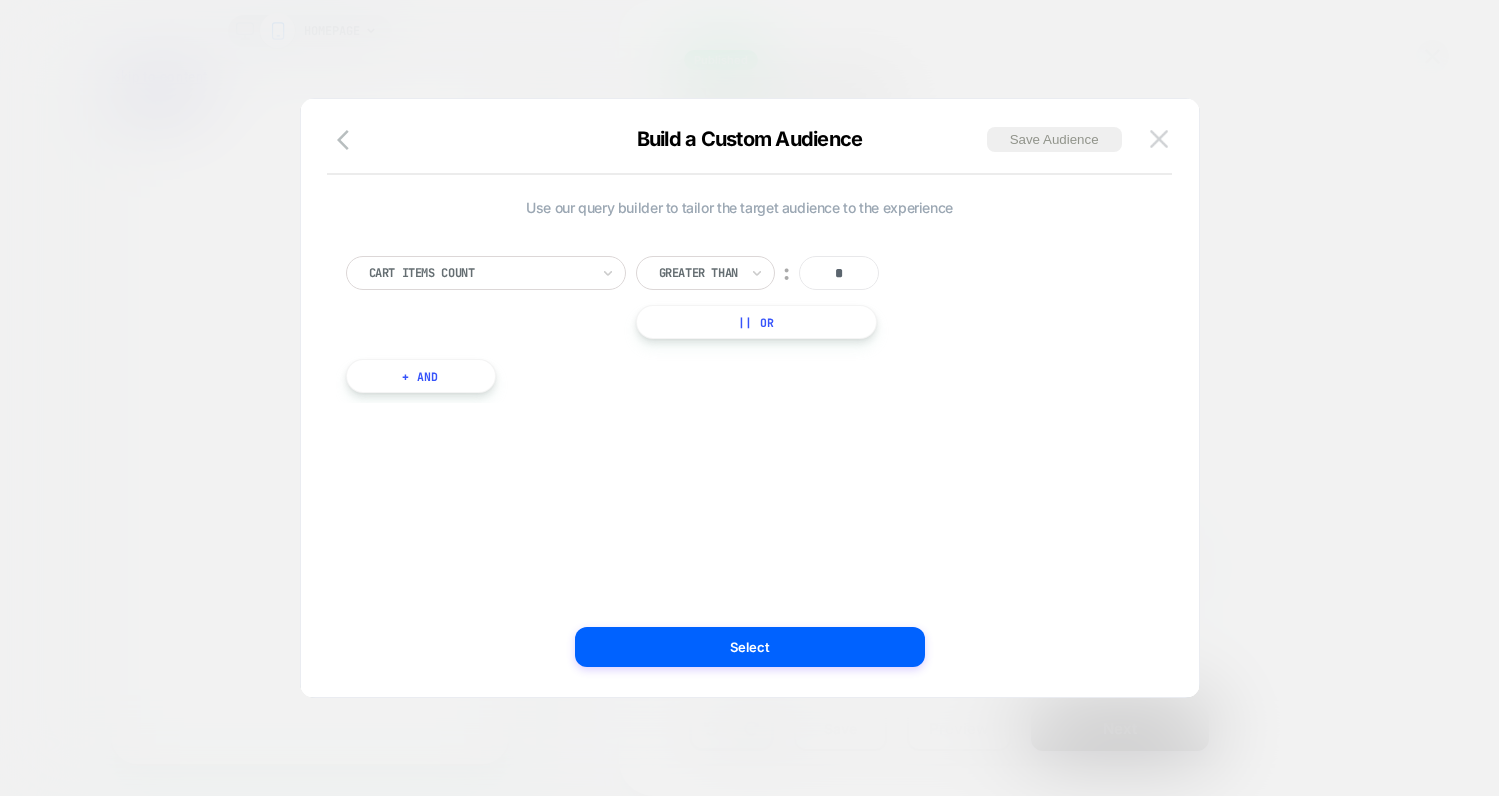 click at bounding box center (1159, 138) 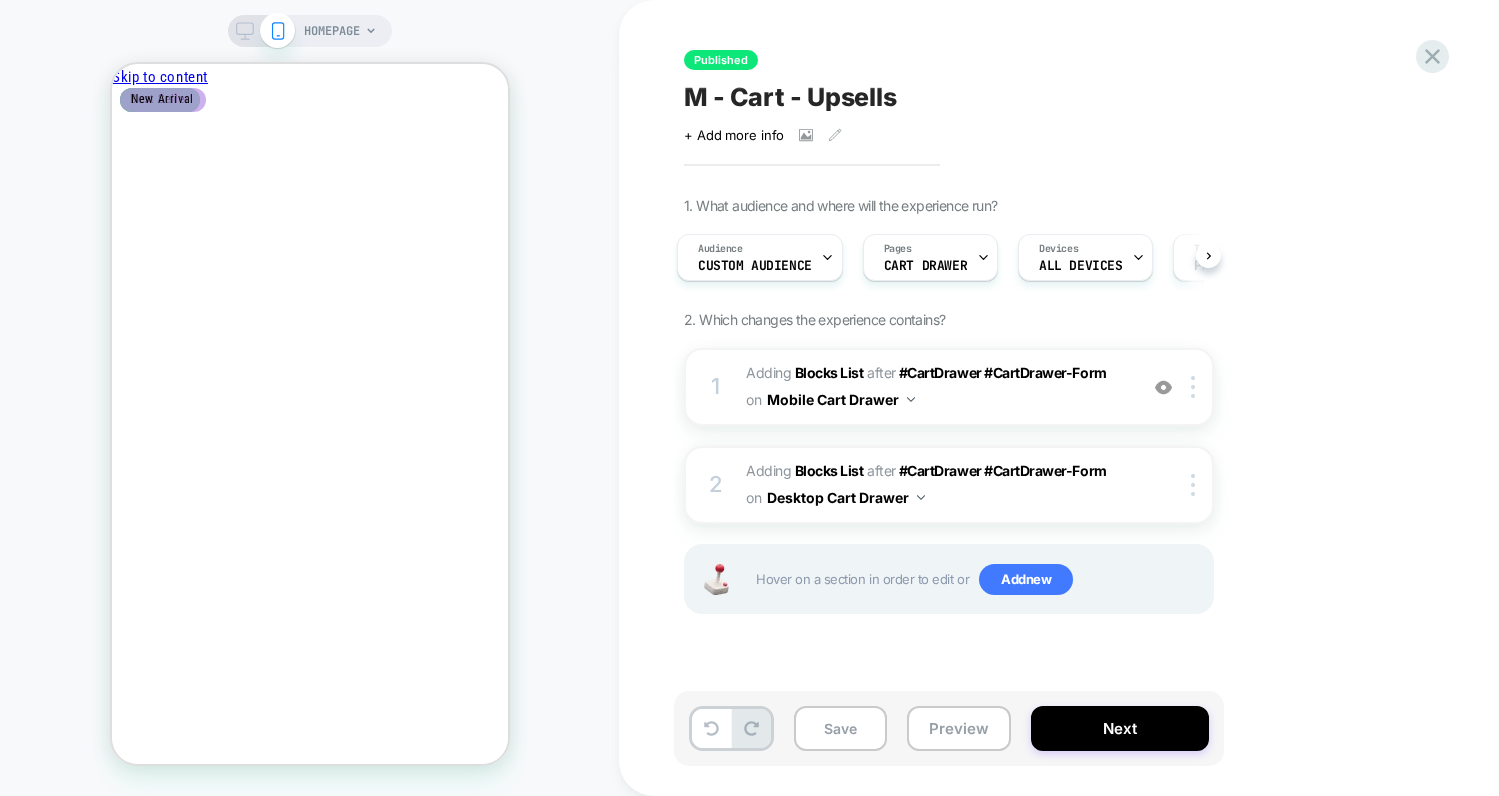 drag, startPoint x: 1138, startPoint y: 741, endPoint x: 716, endPoint y: 89, distance: 776.6518 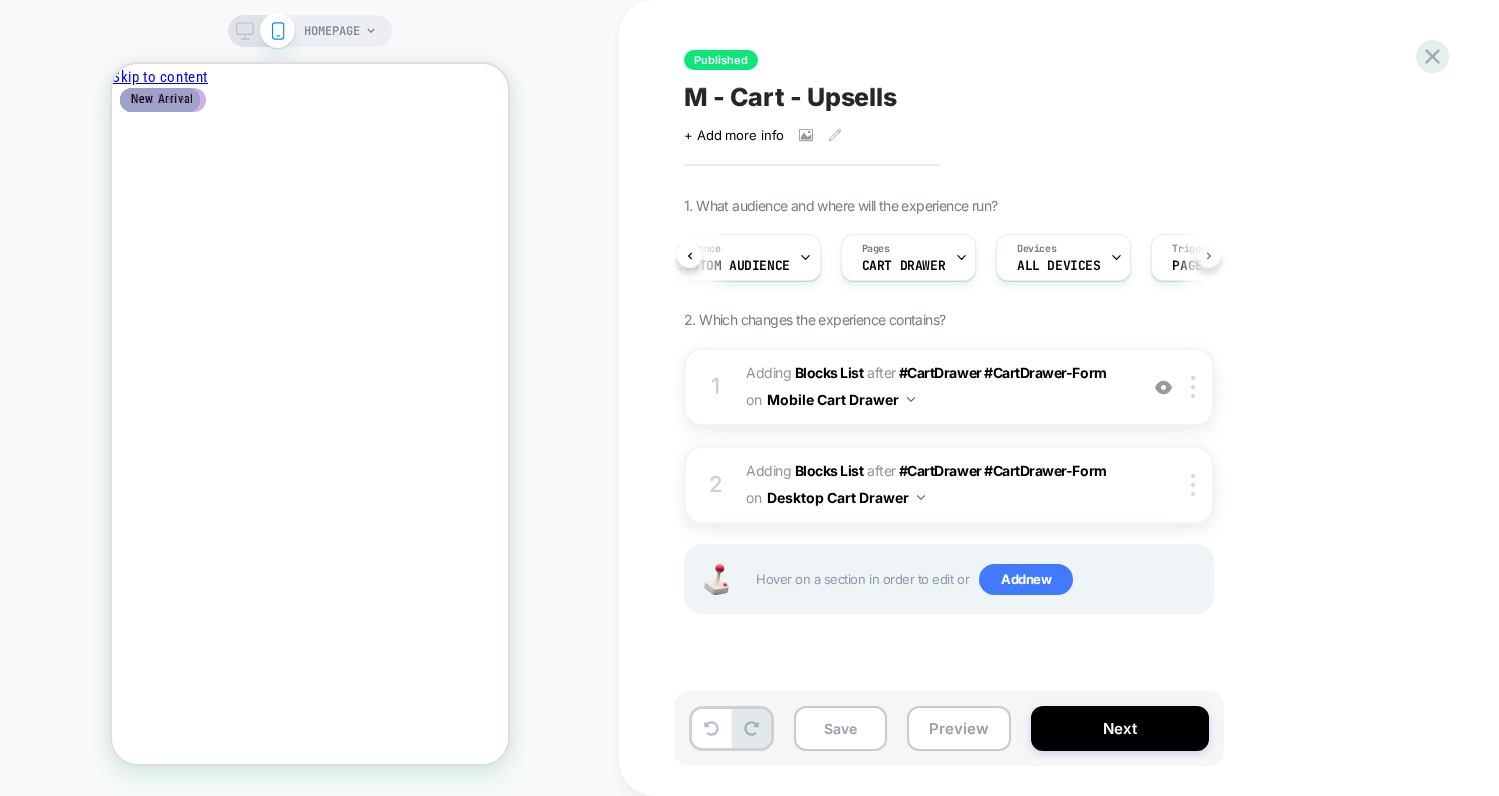 click 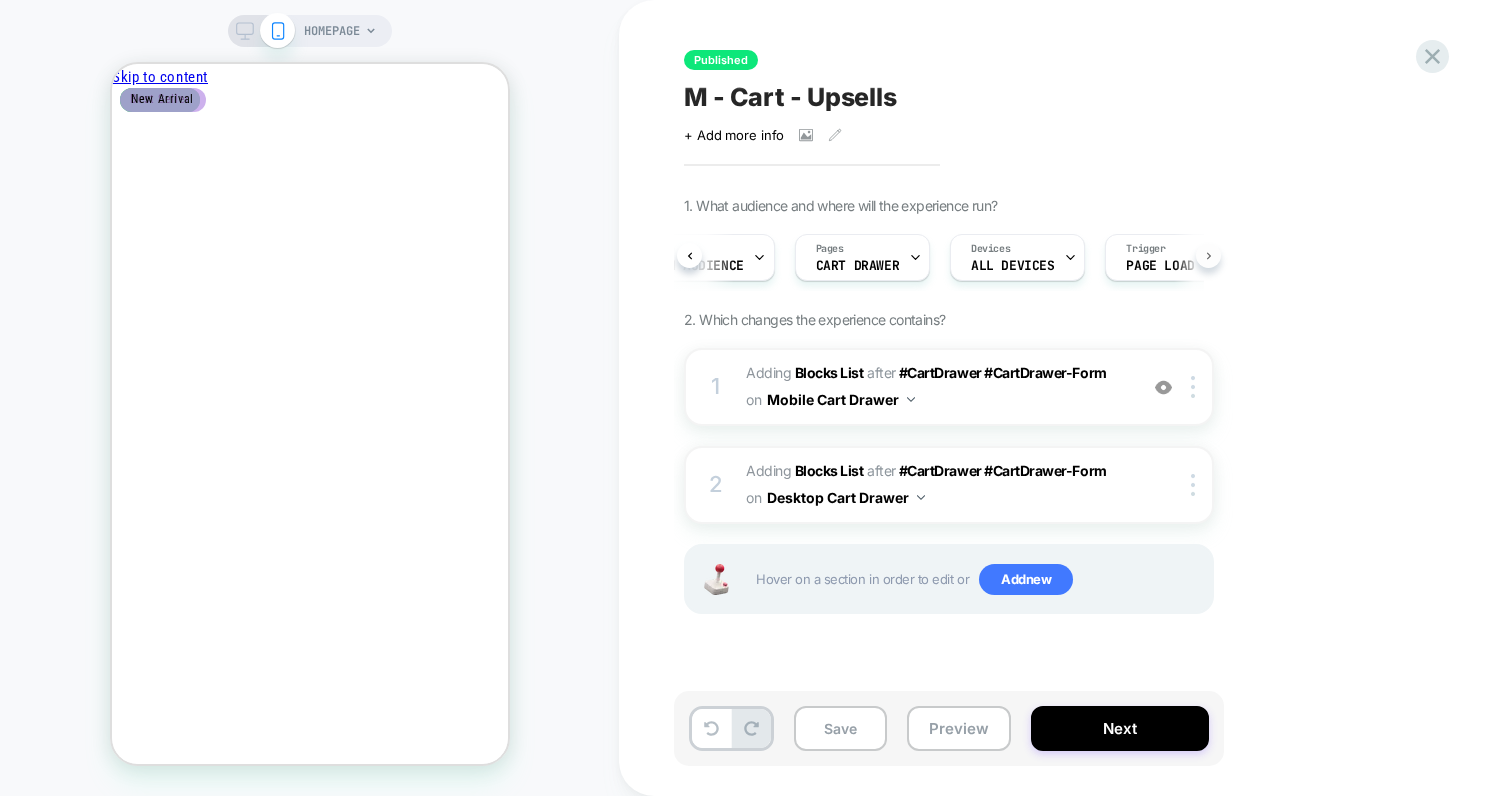 scroll, scrollTop: 0, scrollLeft: 123, axis: horizontal 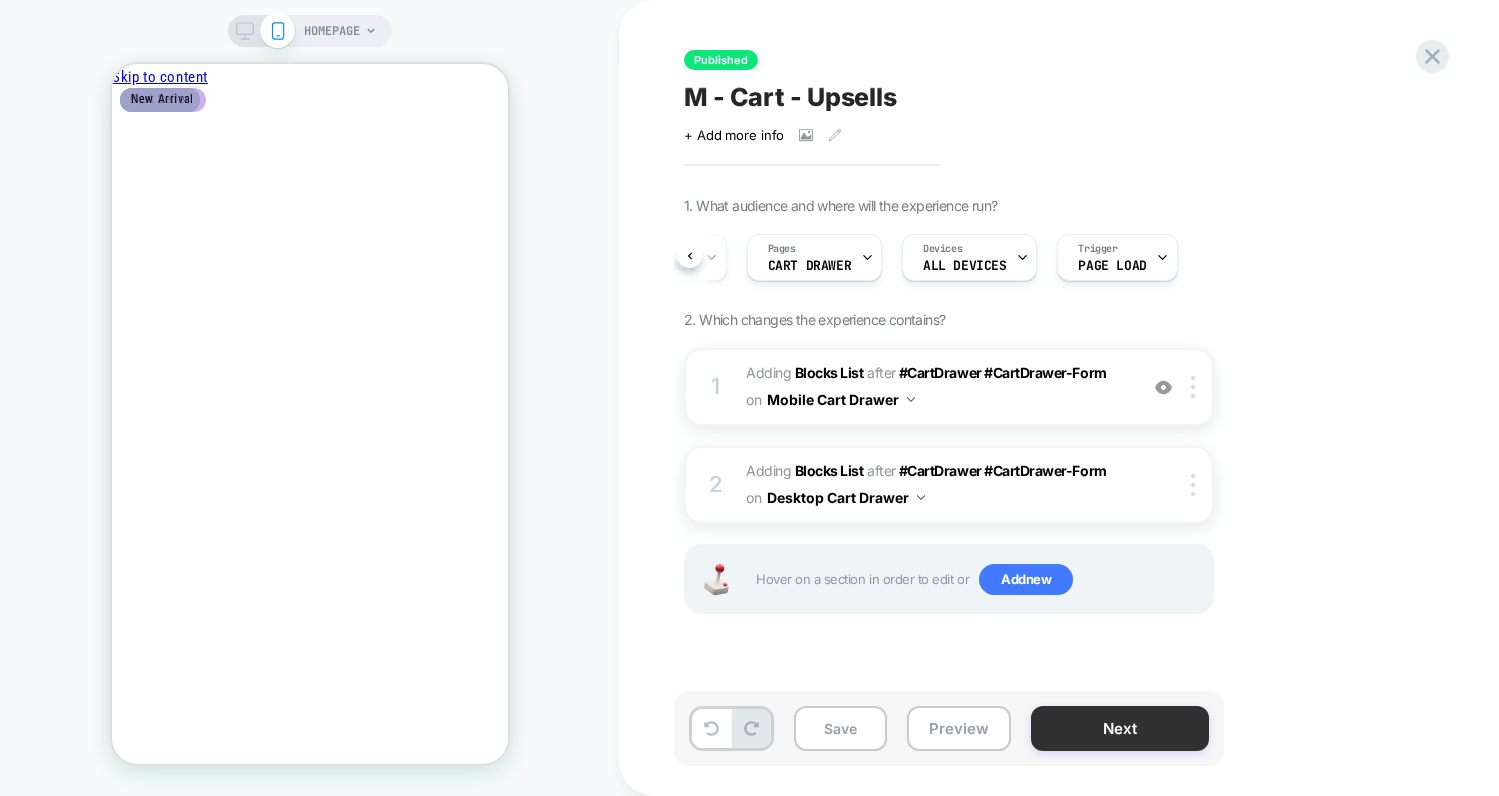 click on "Next" at bounding box center [1120, 728] 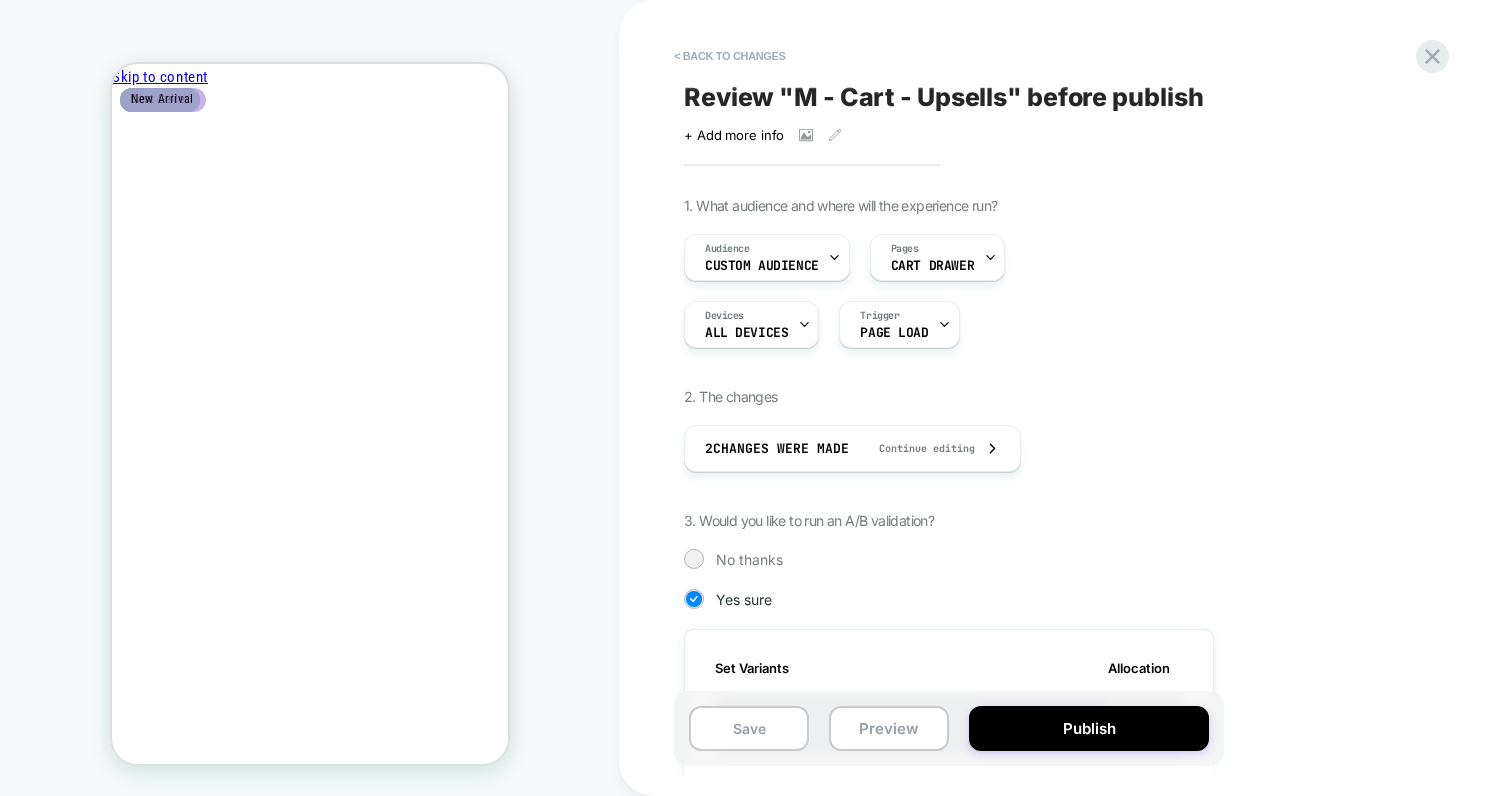 scroll, scrollTop: 0, scrollLeft: 0, axis: both 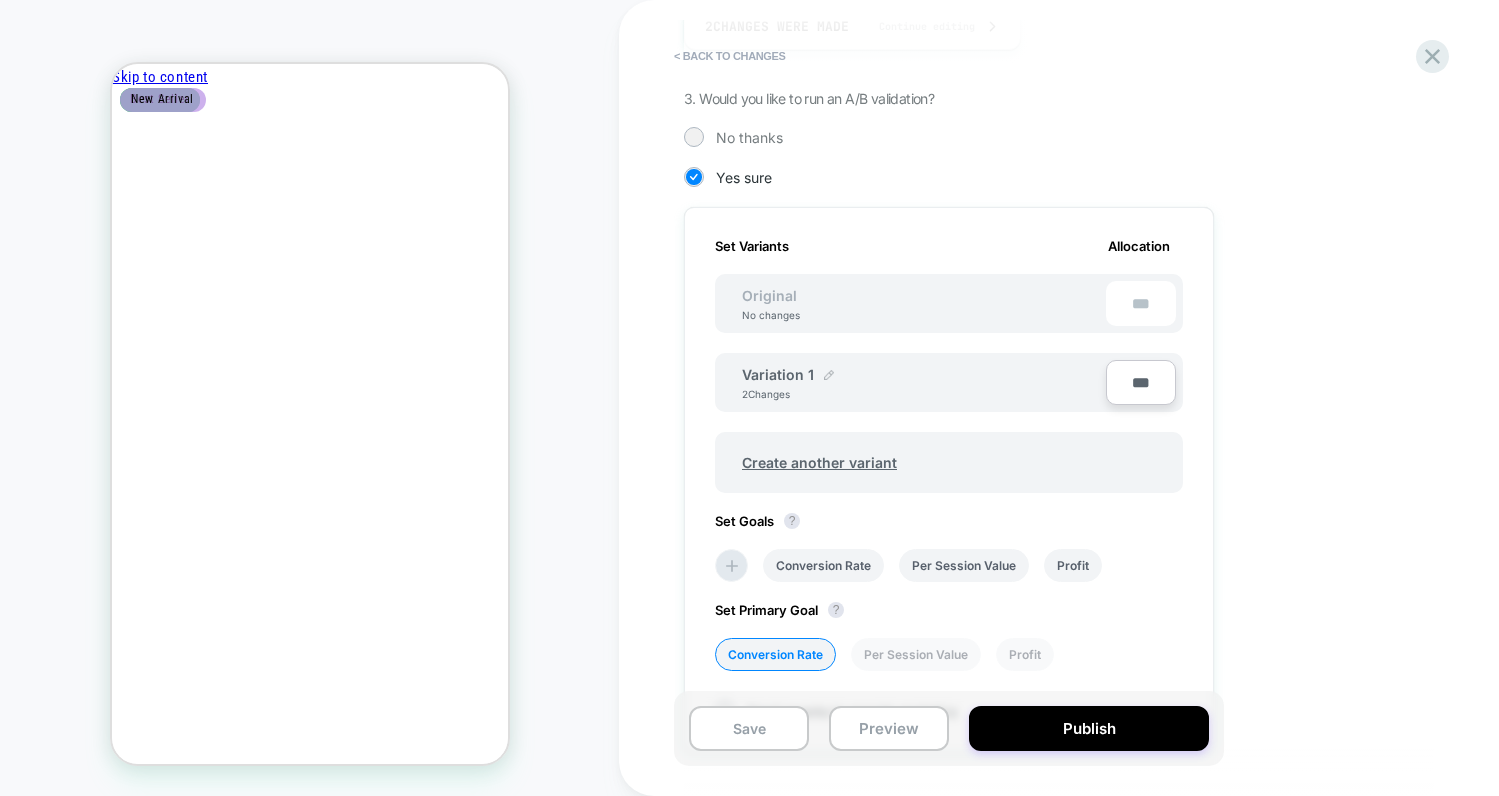 click at bounding box center (829, 375) 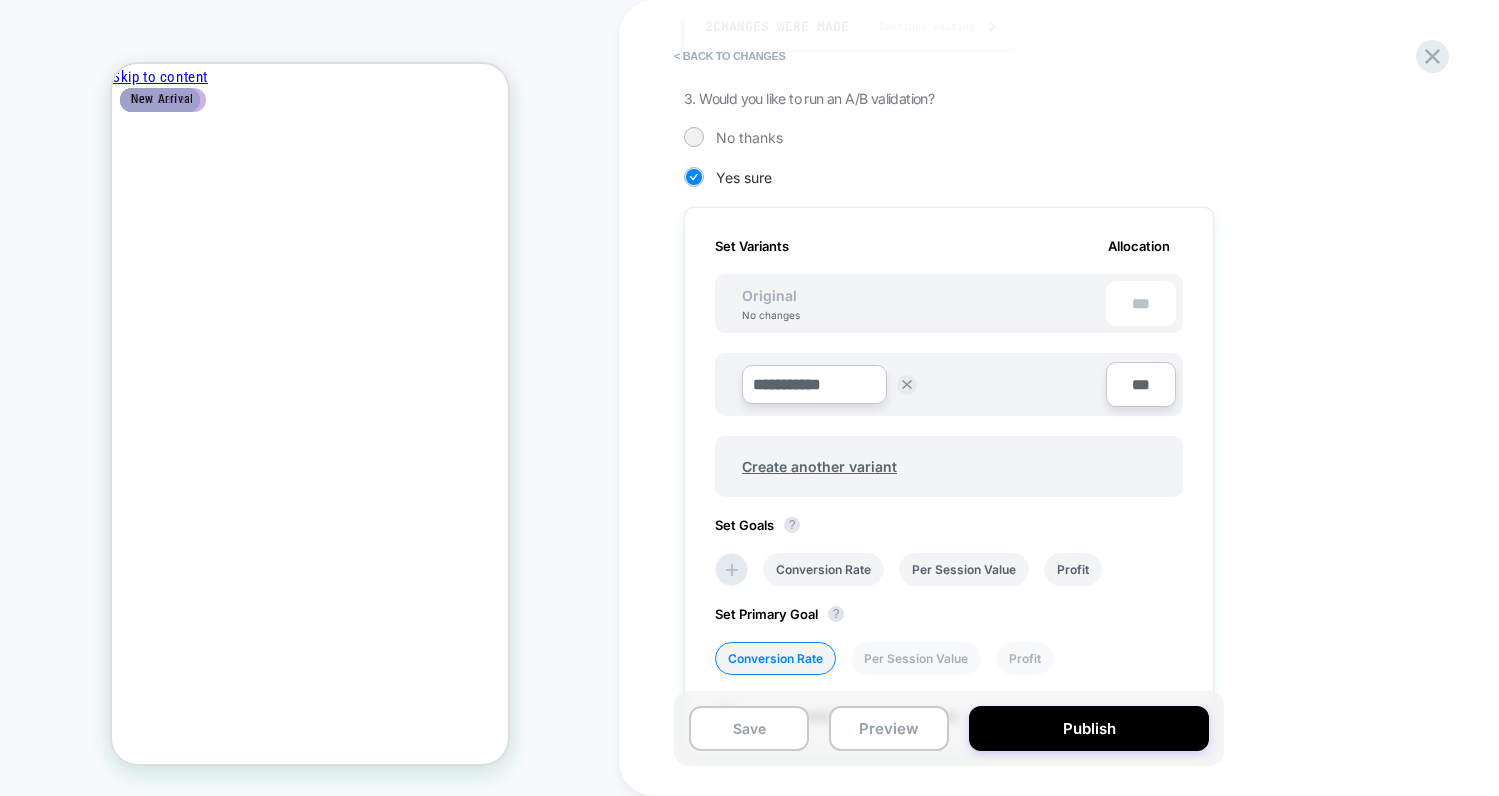 click on "**********" at bounding box center [814, 384] 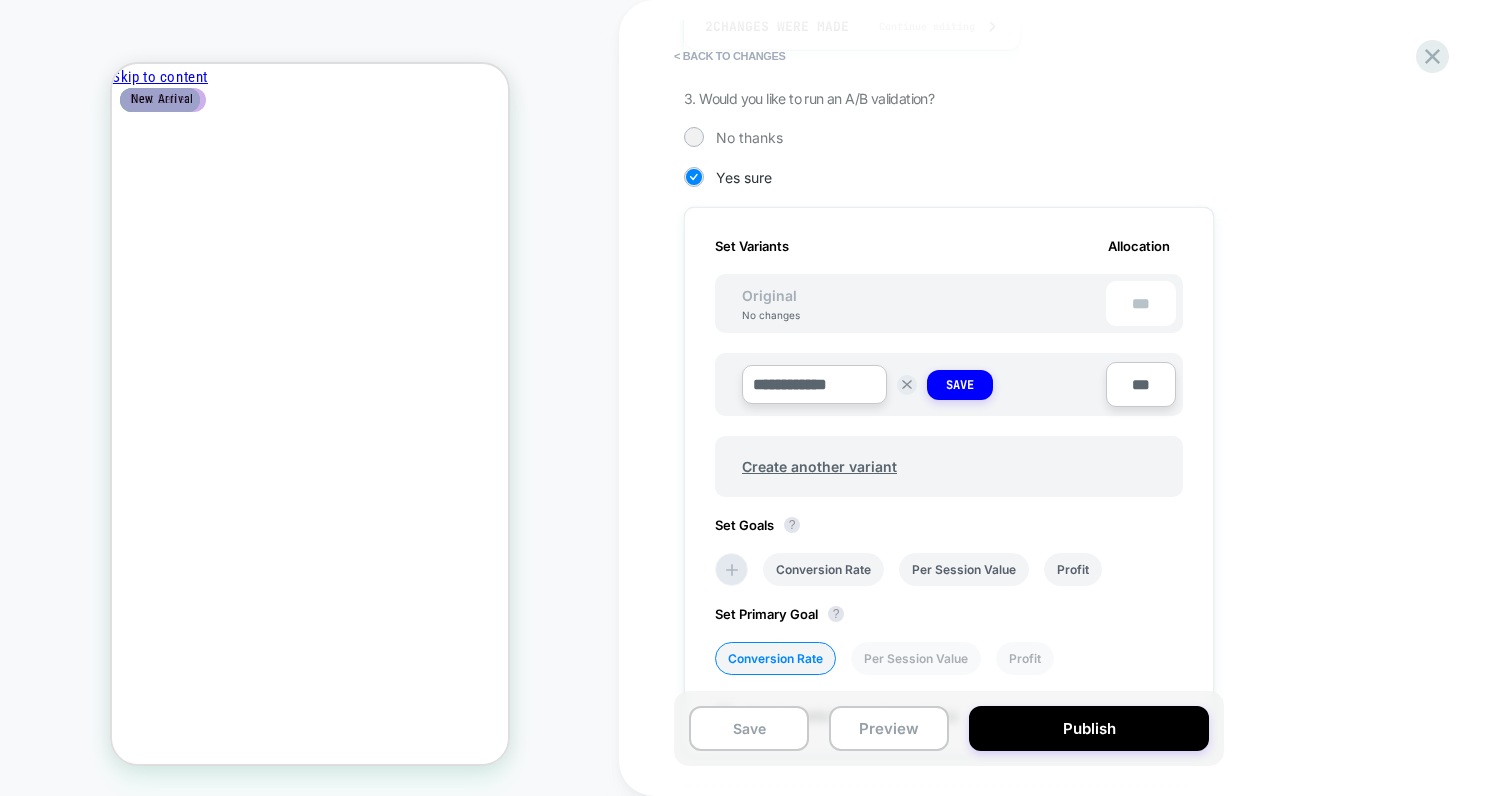 click on "**********" at bounding box center [814, 384] 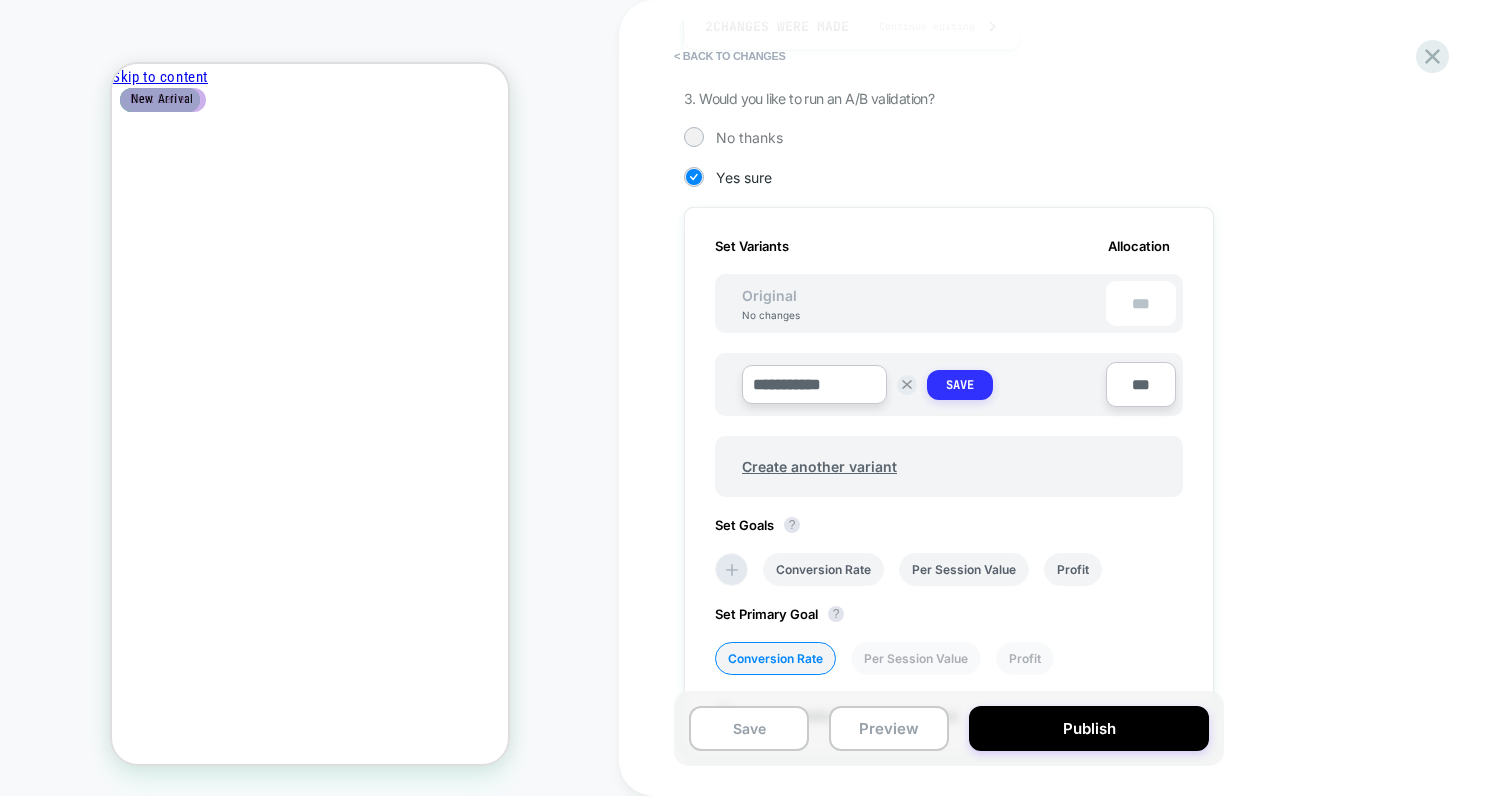 type on "**********" 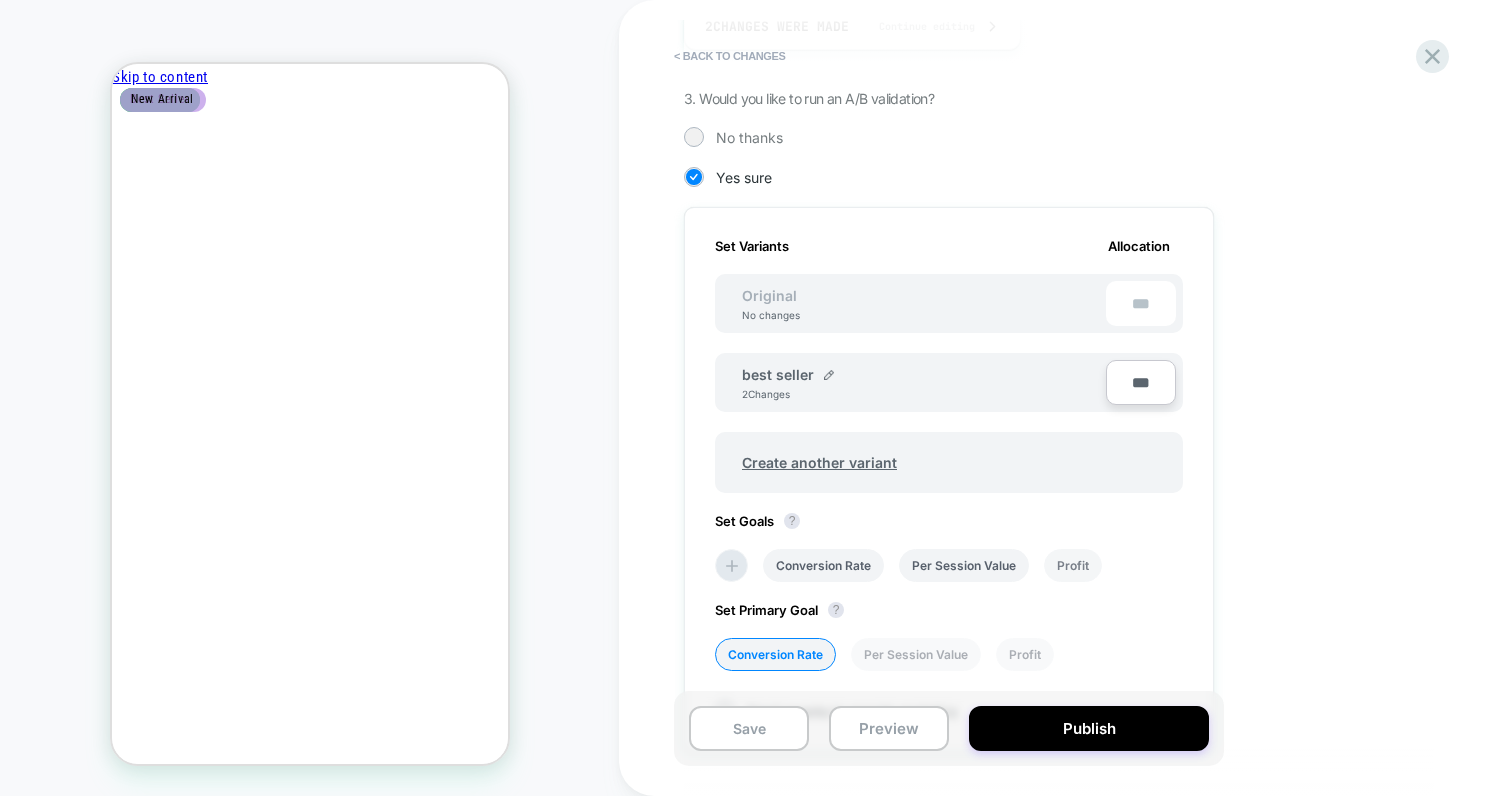 scroll, scrollTop: 645, scrollLeft: 0, axis: vertical 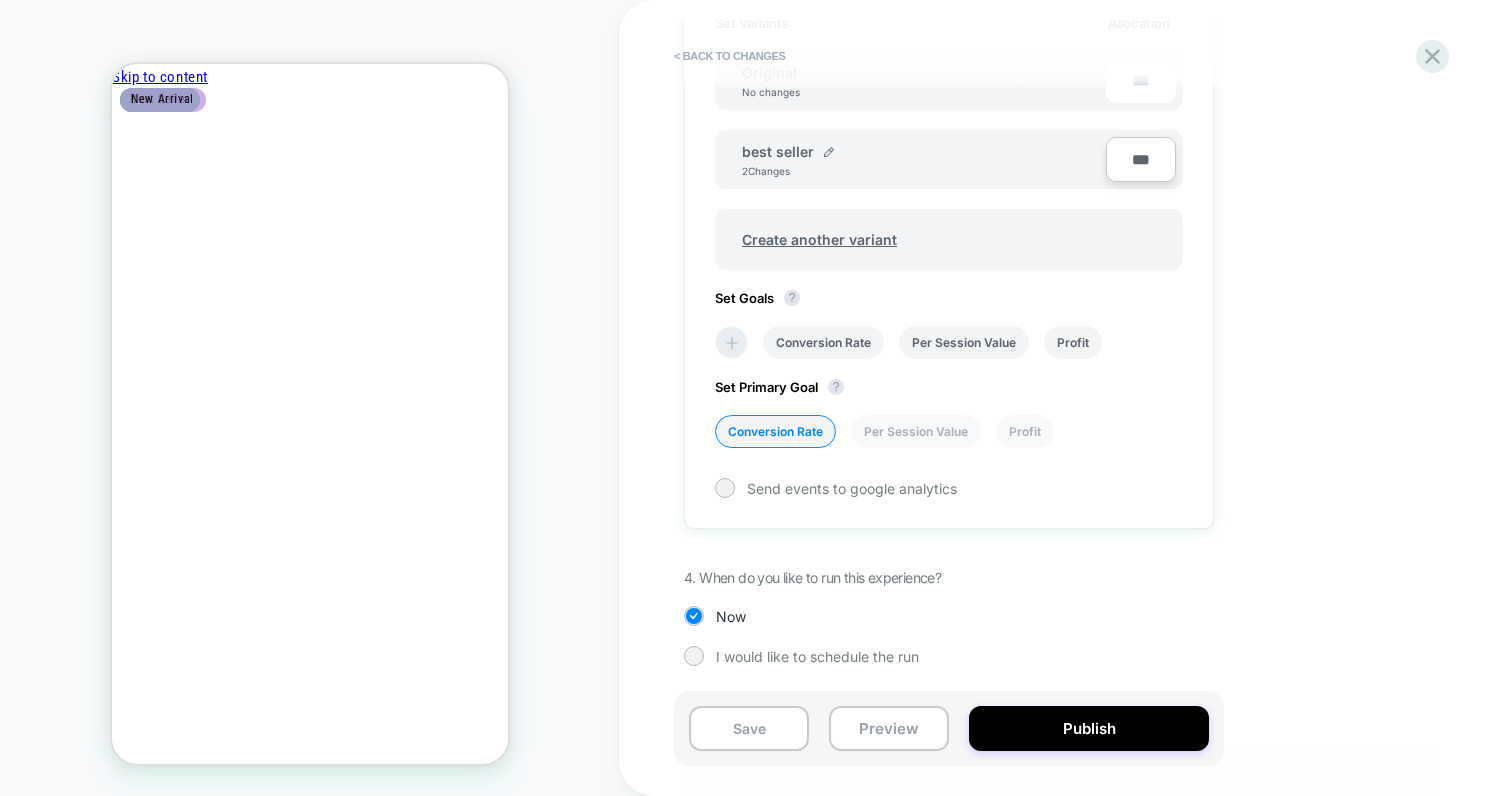 click at bounding box center [731, 342] 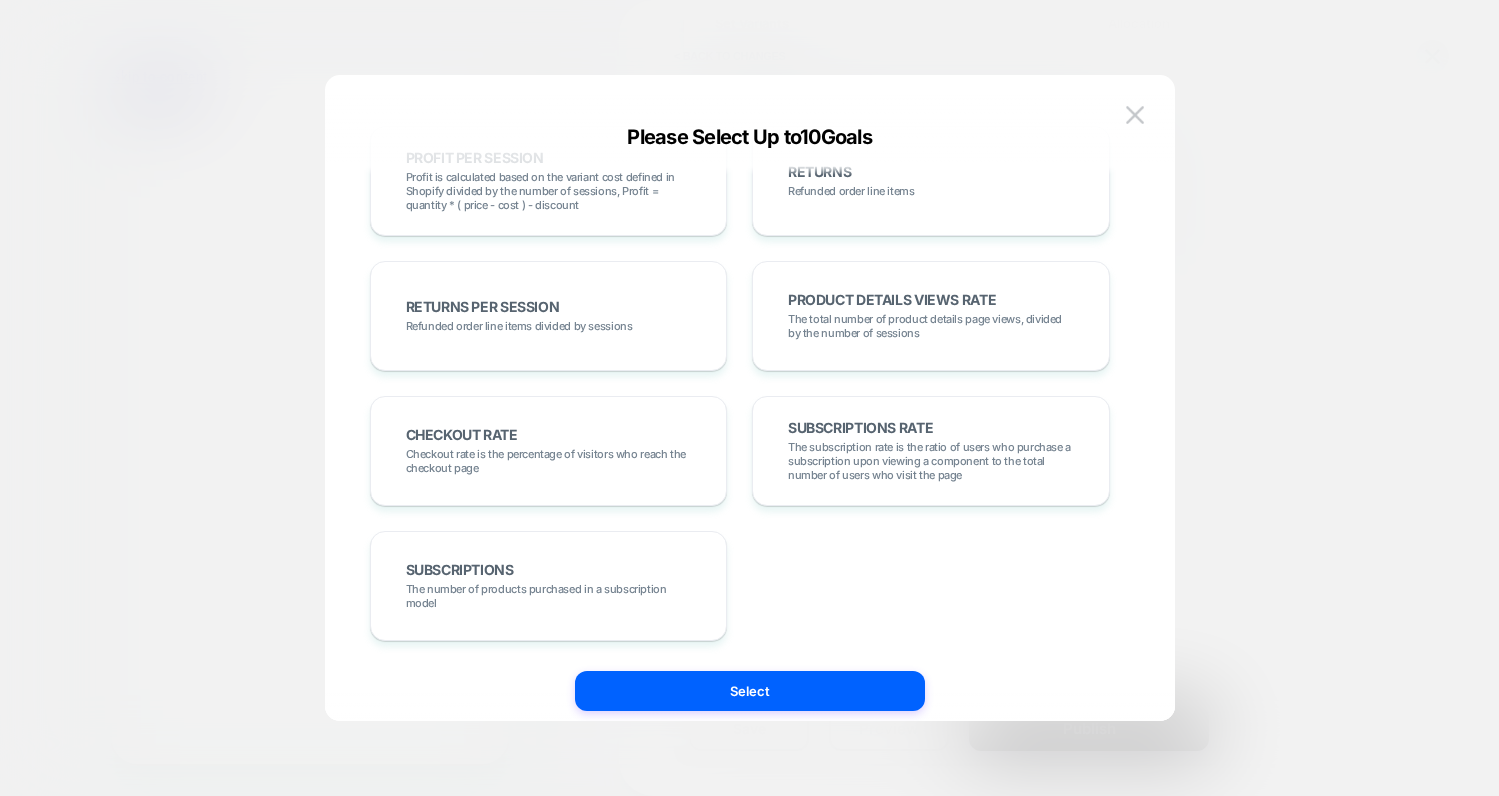 scroll, scrollTop: 0, scrollLeft: 0, axis: both 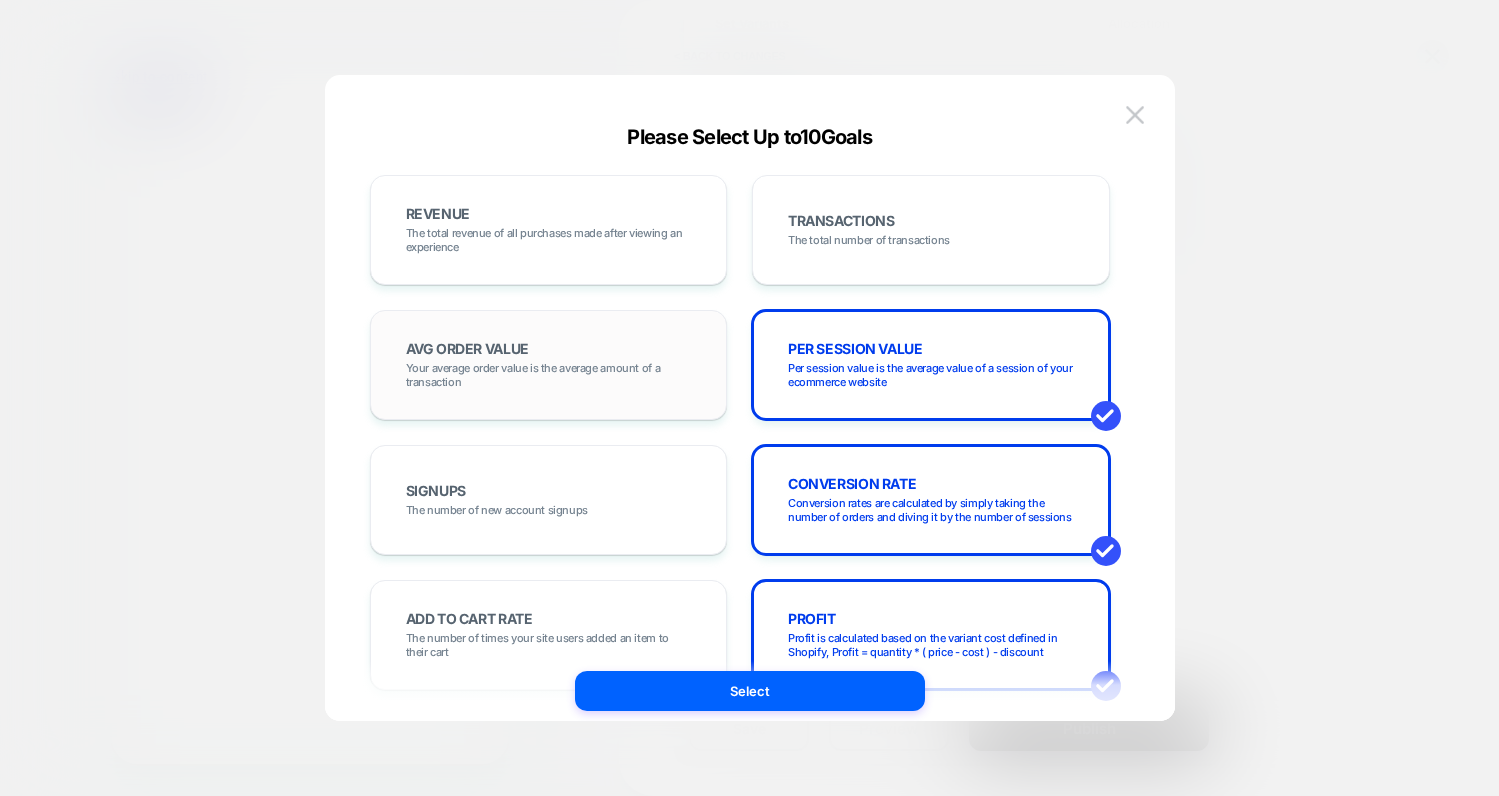click on "AVG ORDER VALUE Your average order value is the average amount of a transaction" at bounding box center [549, 365] 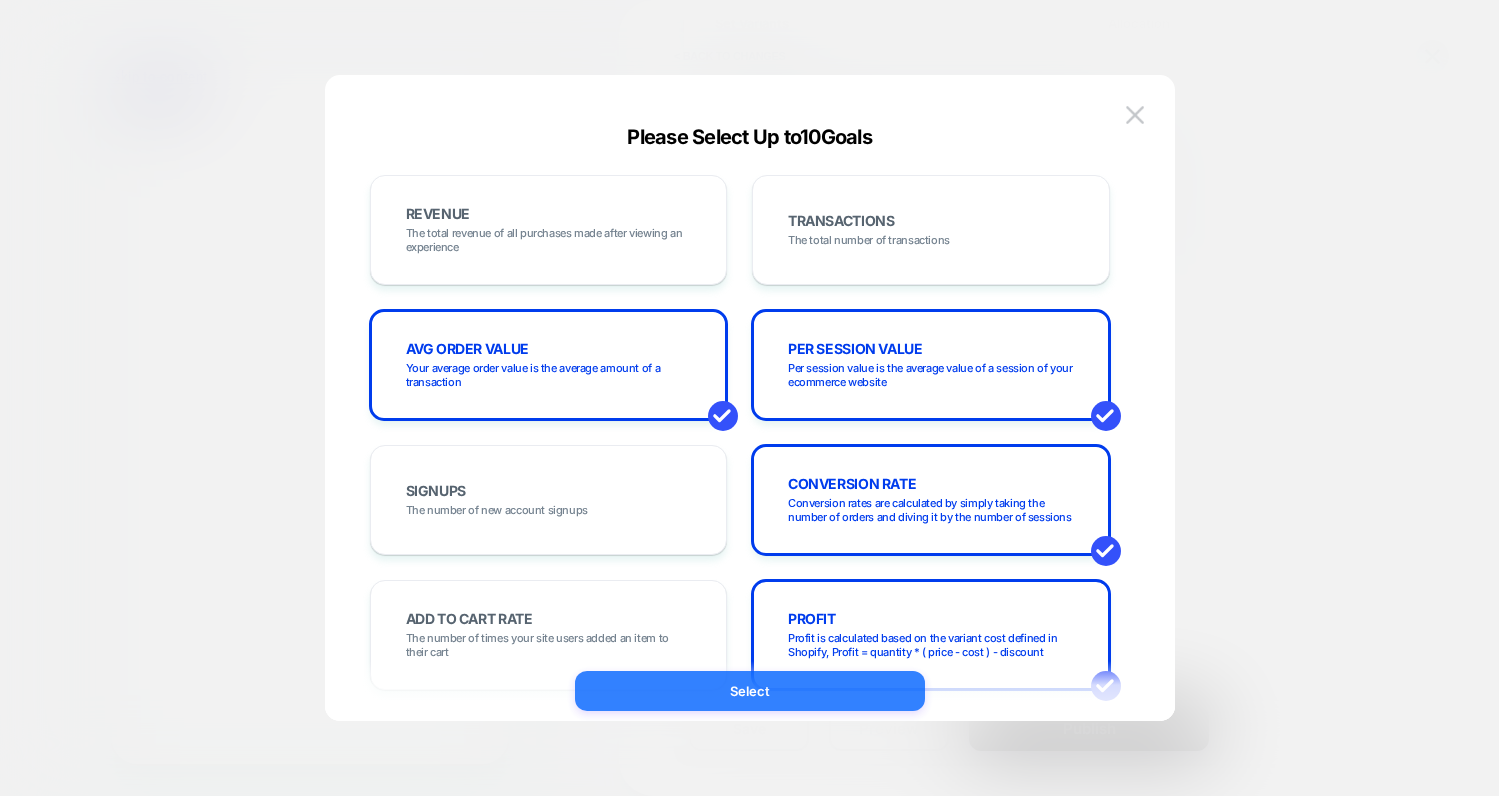 click on "Select" at bounding box center [750, 691] 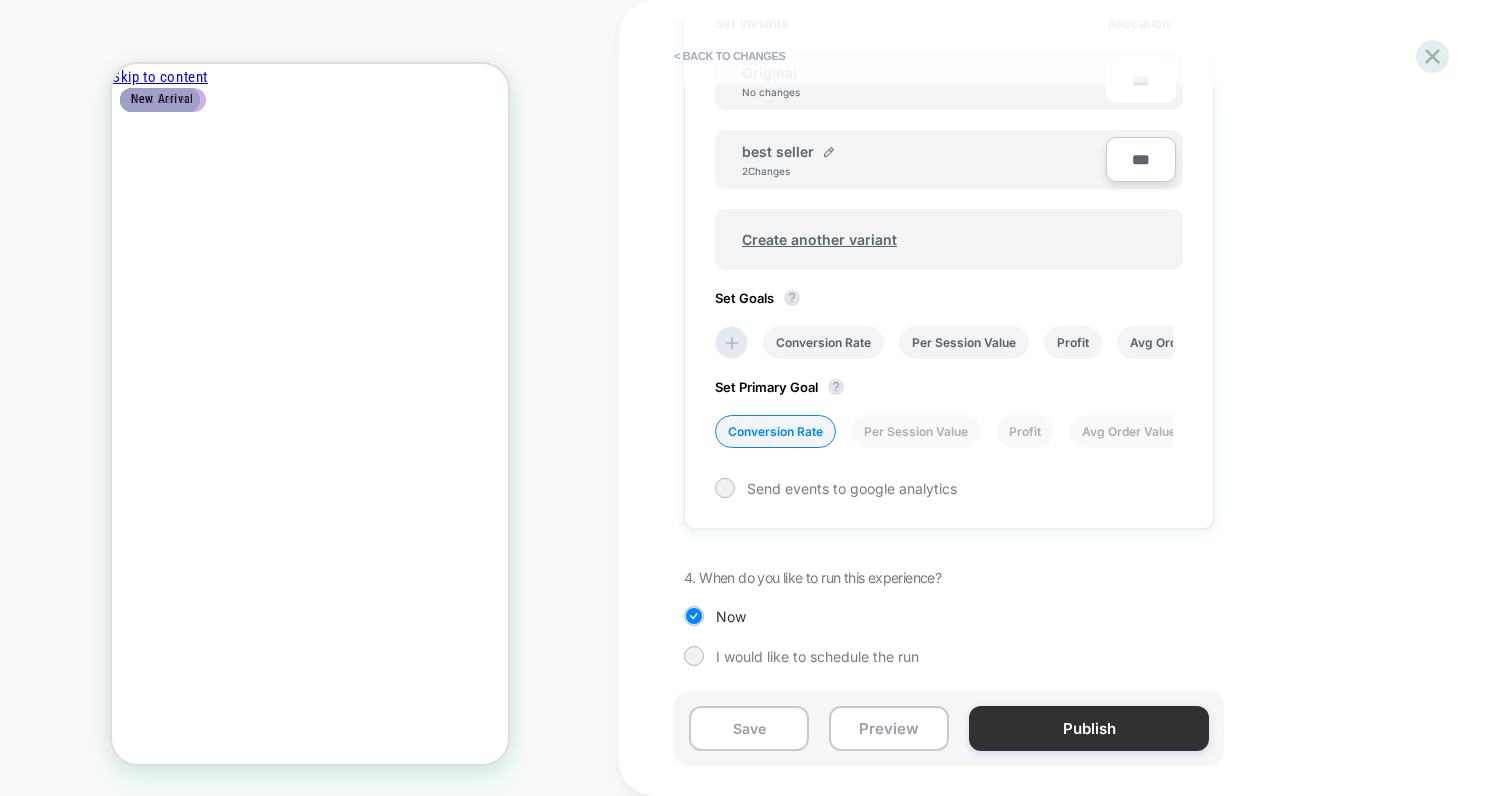 click on "Publish" at bounding box center [1089, 728] 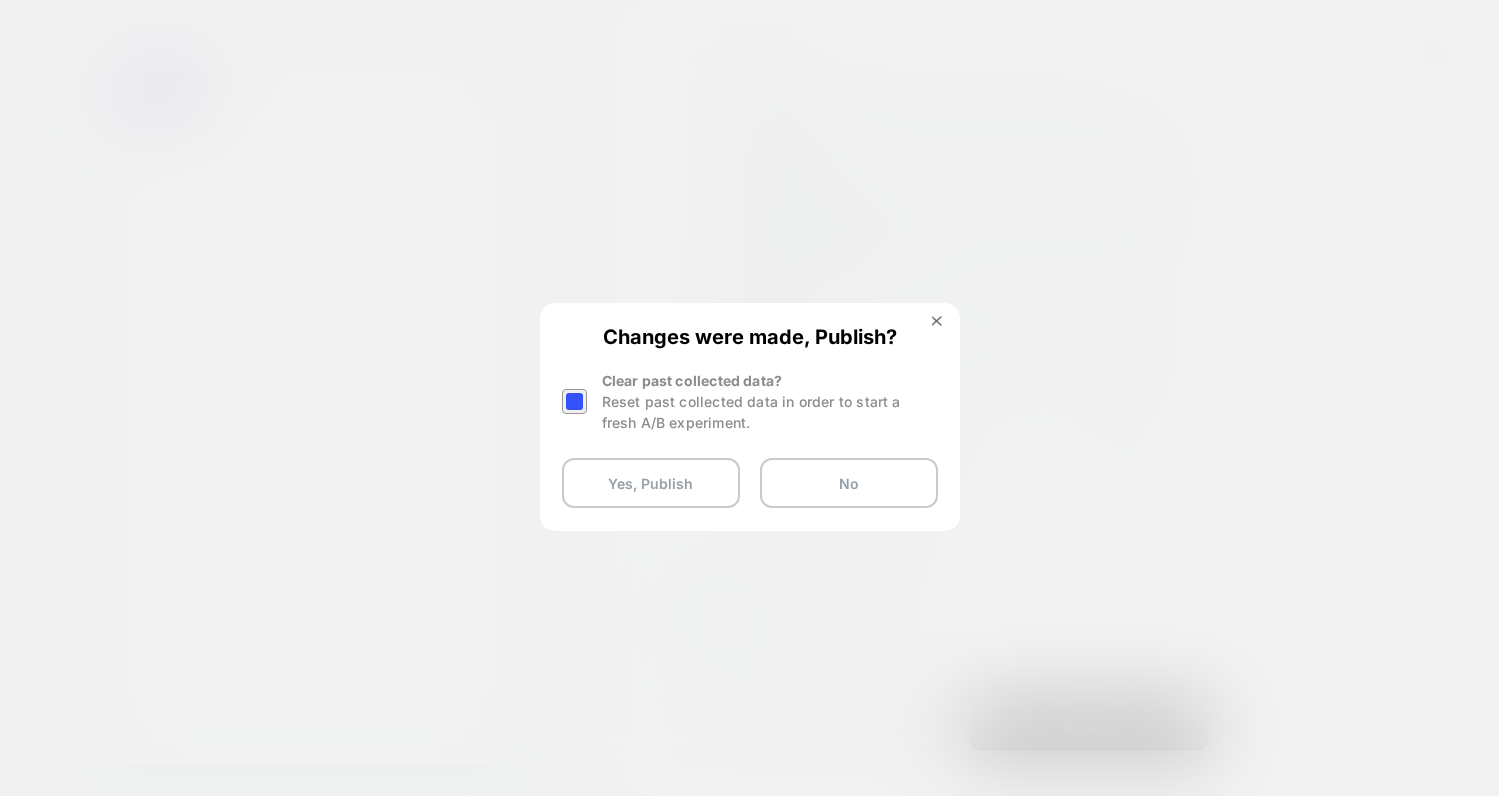 click at bounding box center (574, 401) 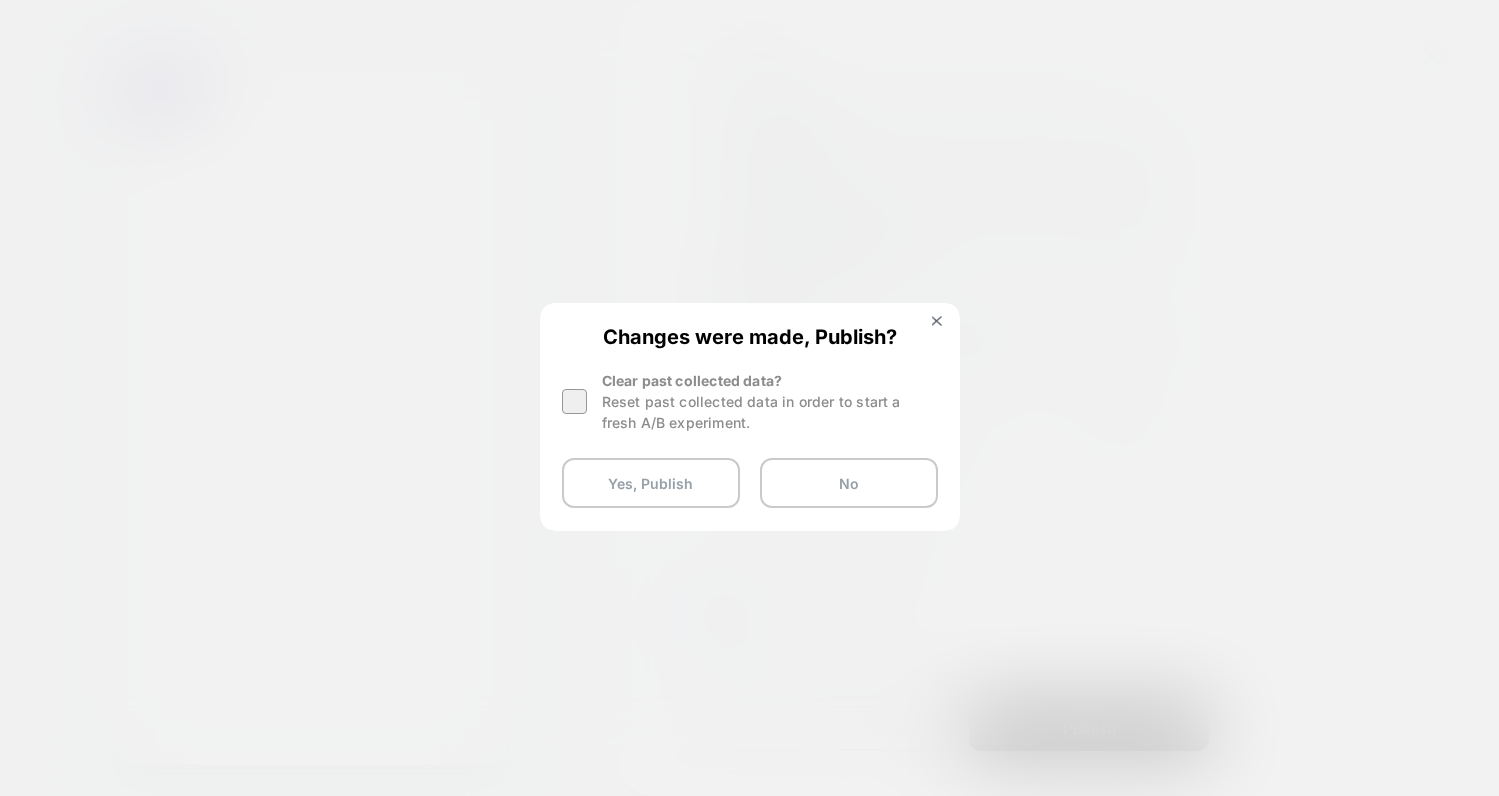 click at bounding box center (574, 401) 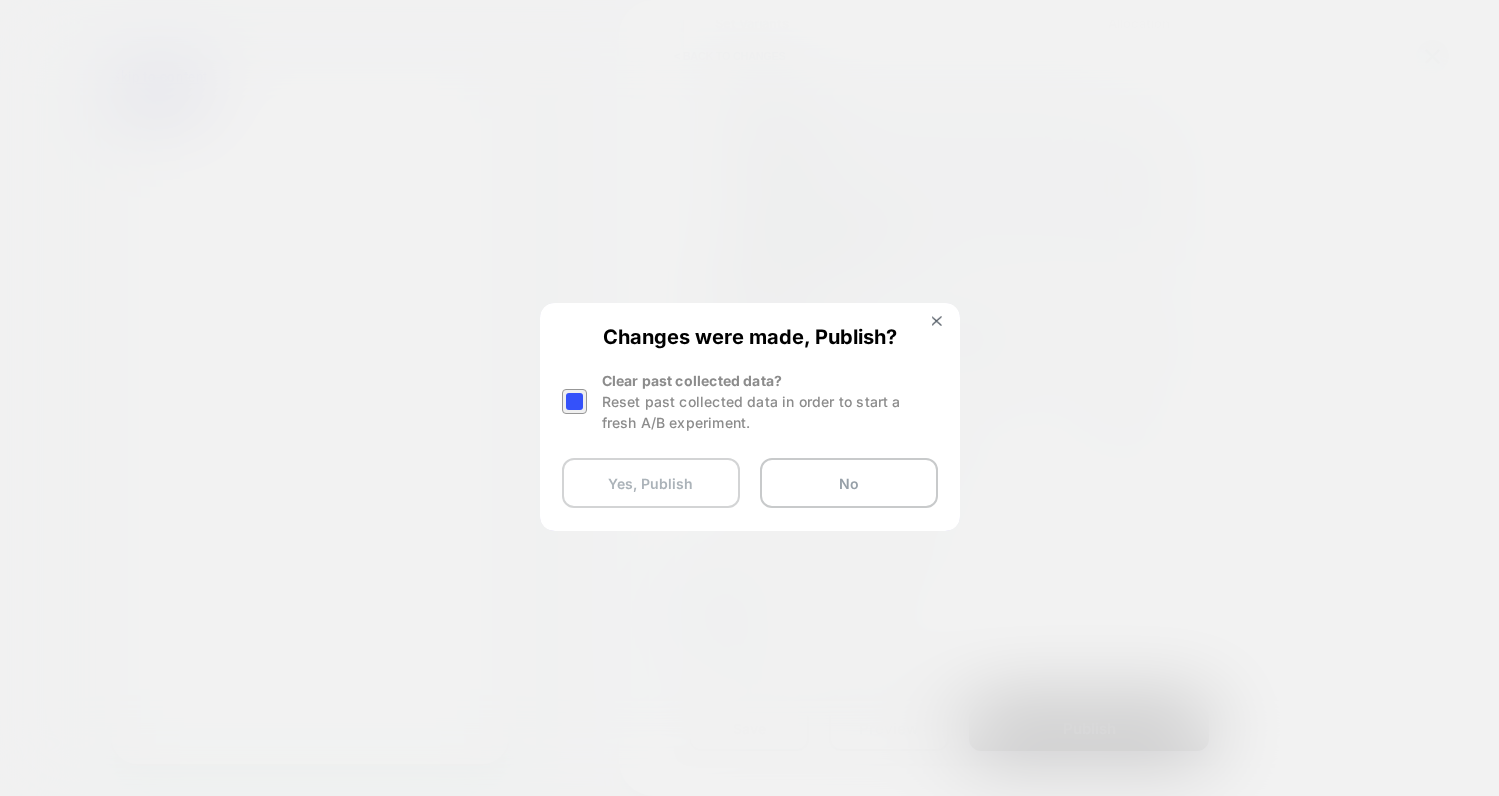click on "Yes, Publish" at bounding box center (651, 483) 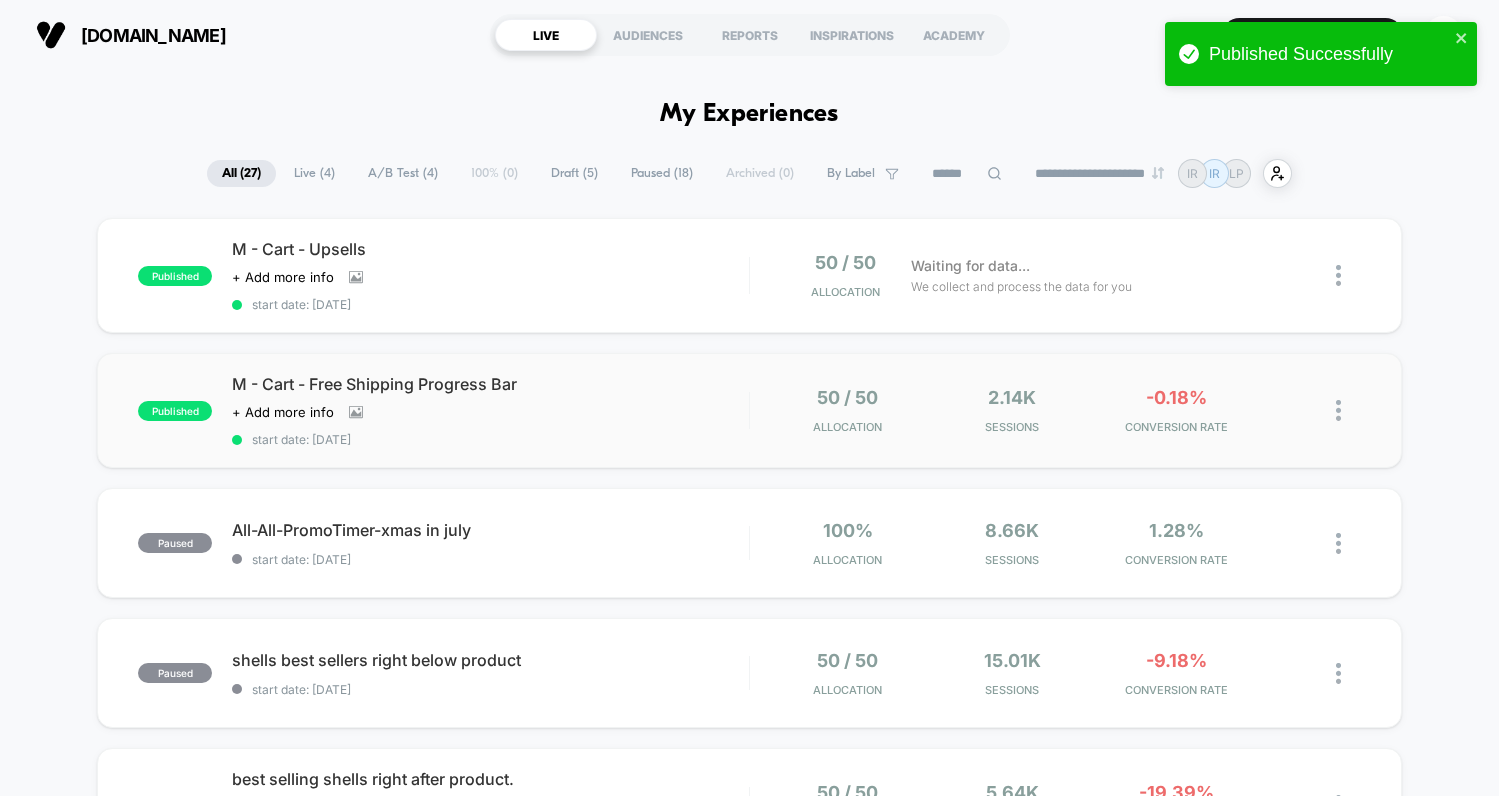 scroll, scrollTop: 0, scrollLeft: 0, axis: both 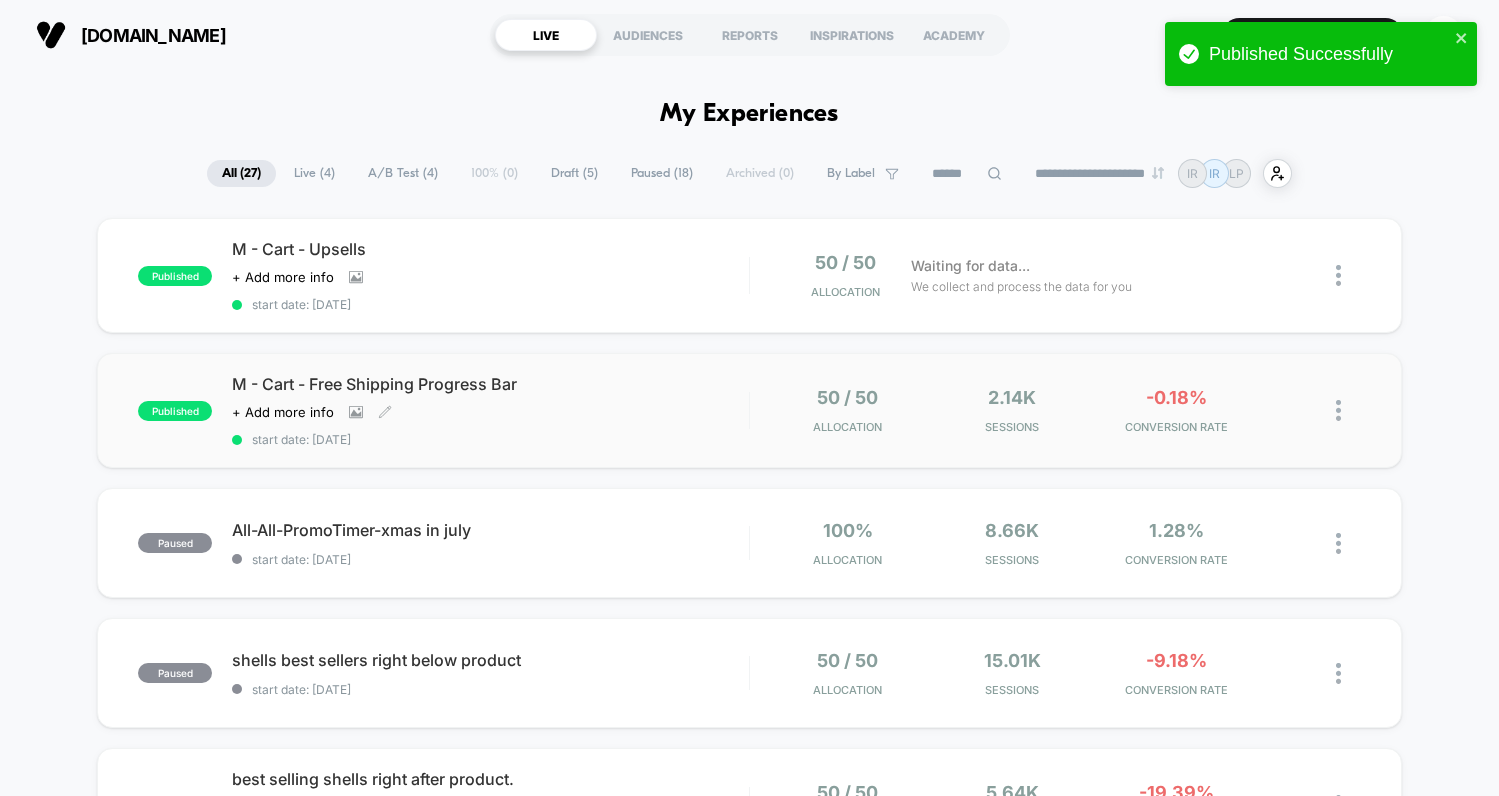 click on "M - Cart - Free Shipping Progress Bar" at bounding box center (490, 384) 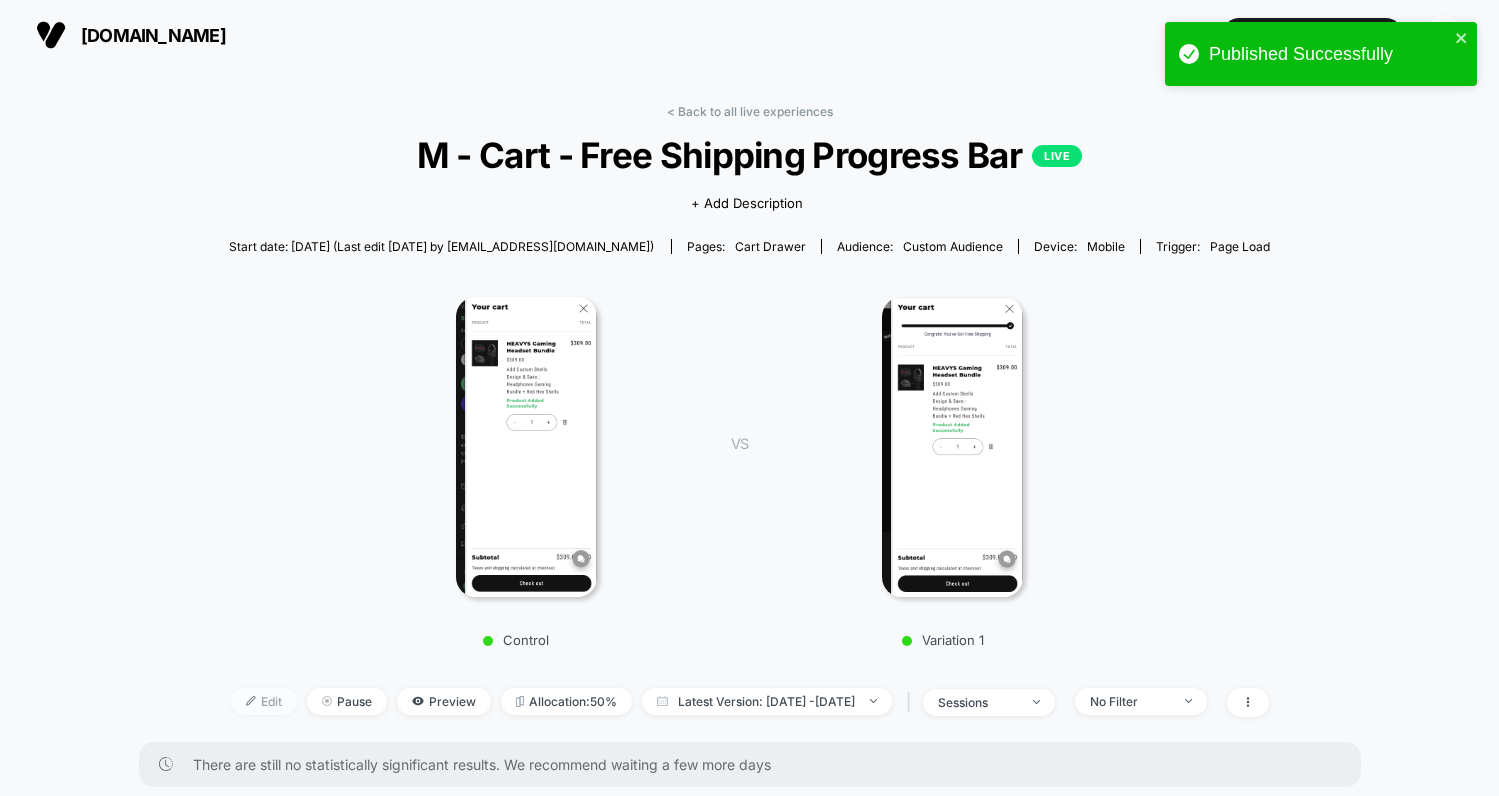 click on "Edit" at bounding box center (264, 701) 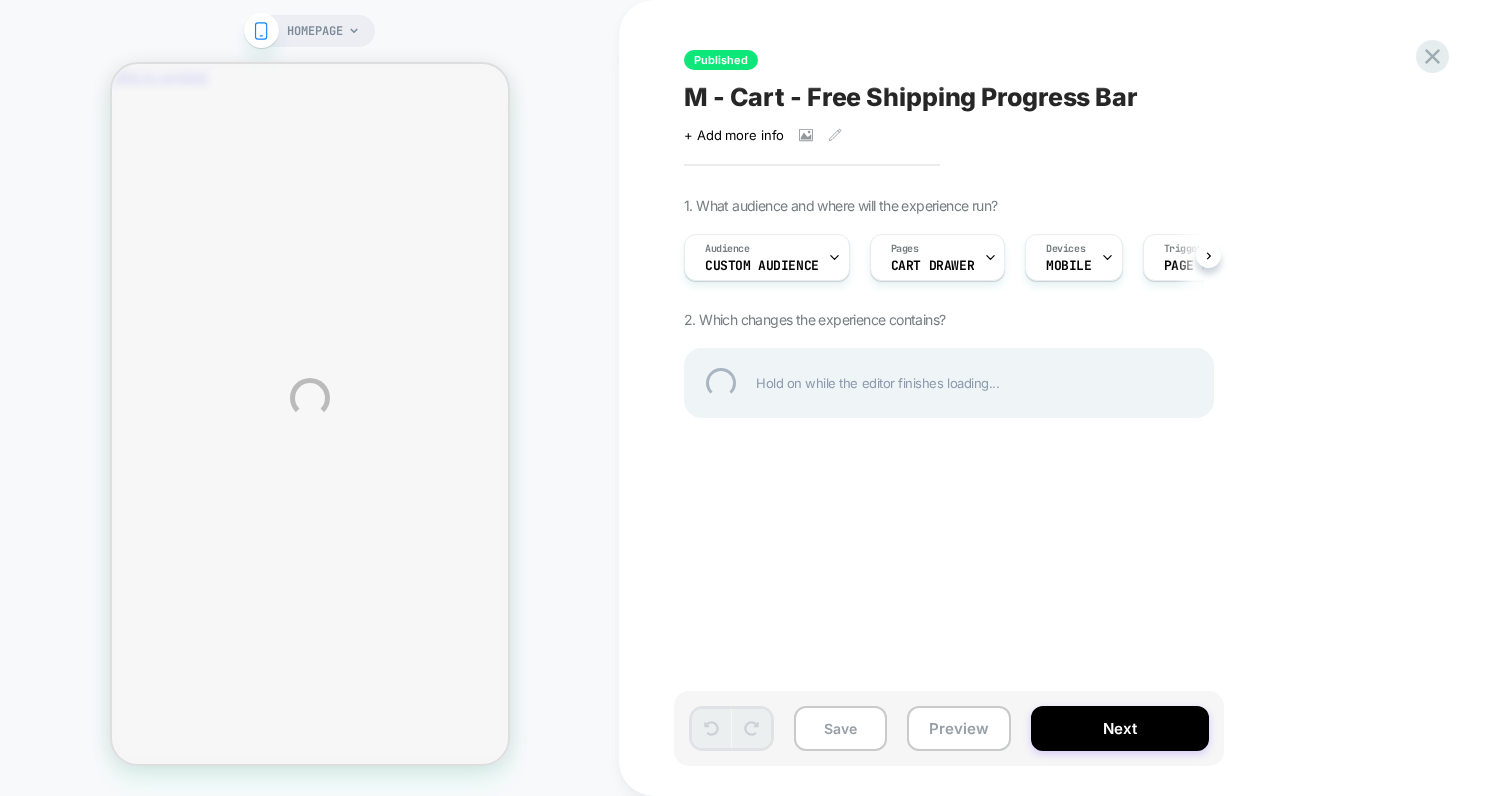 scroll, scrollTop: 0, scrollLeft: 0, axis: both 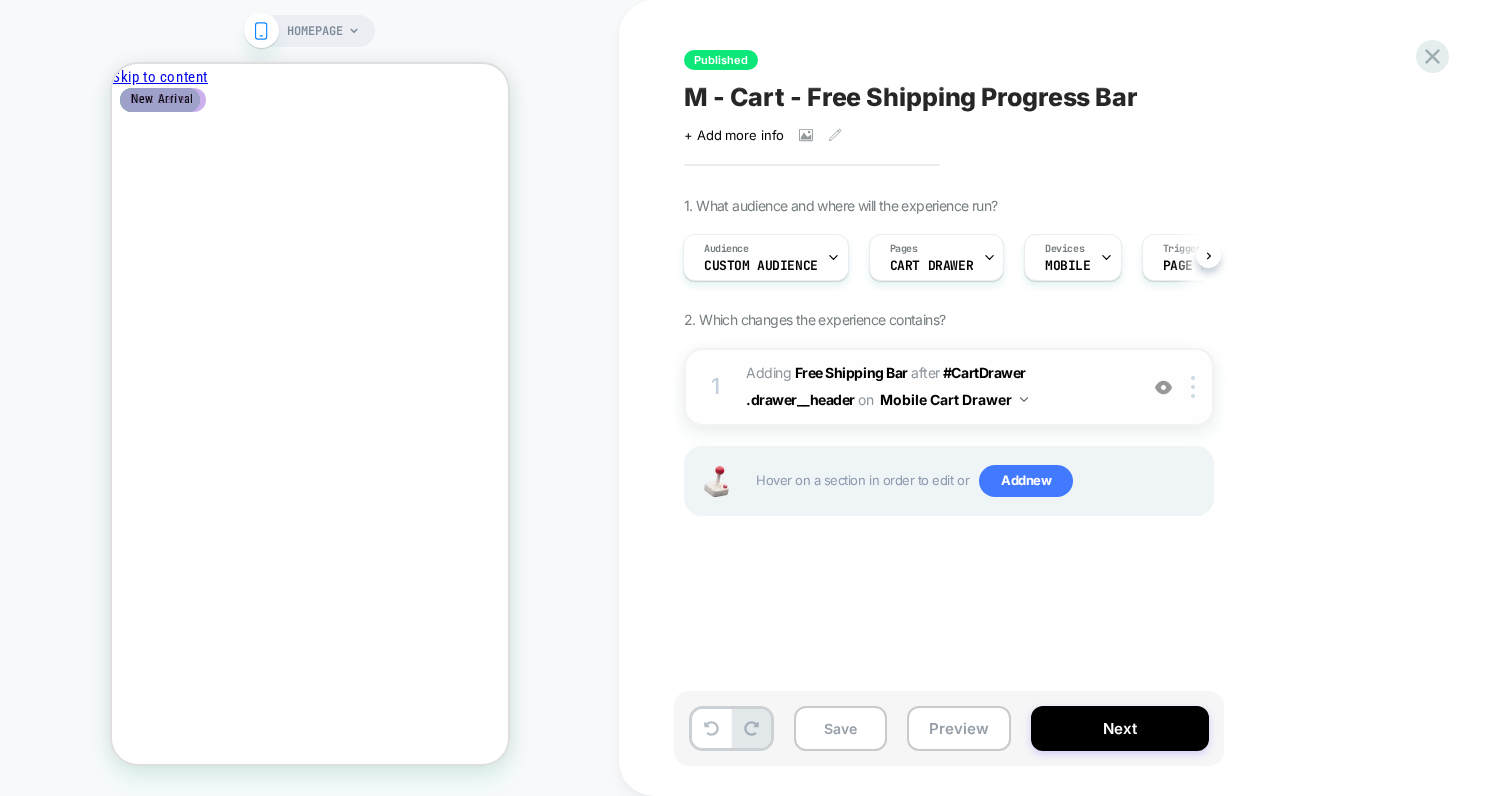 click on "#_loomi_addon_1753279539232 Adding   Free Shipping Bar   AFTER #CartDrawer .drawer__header #CartDrawer .drawer__header   on Mobile Cart Drawer" at bounding box center [936, 387] 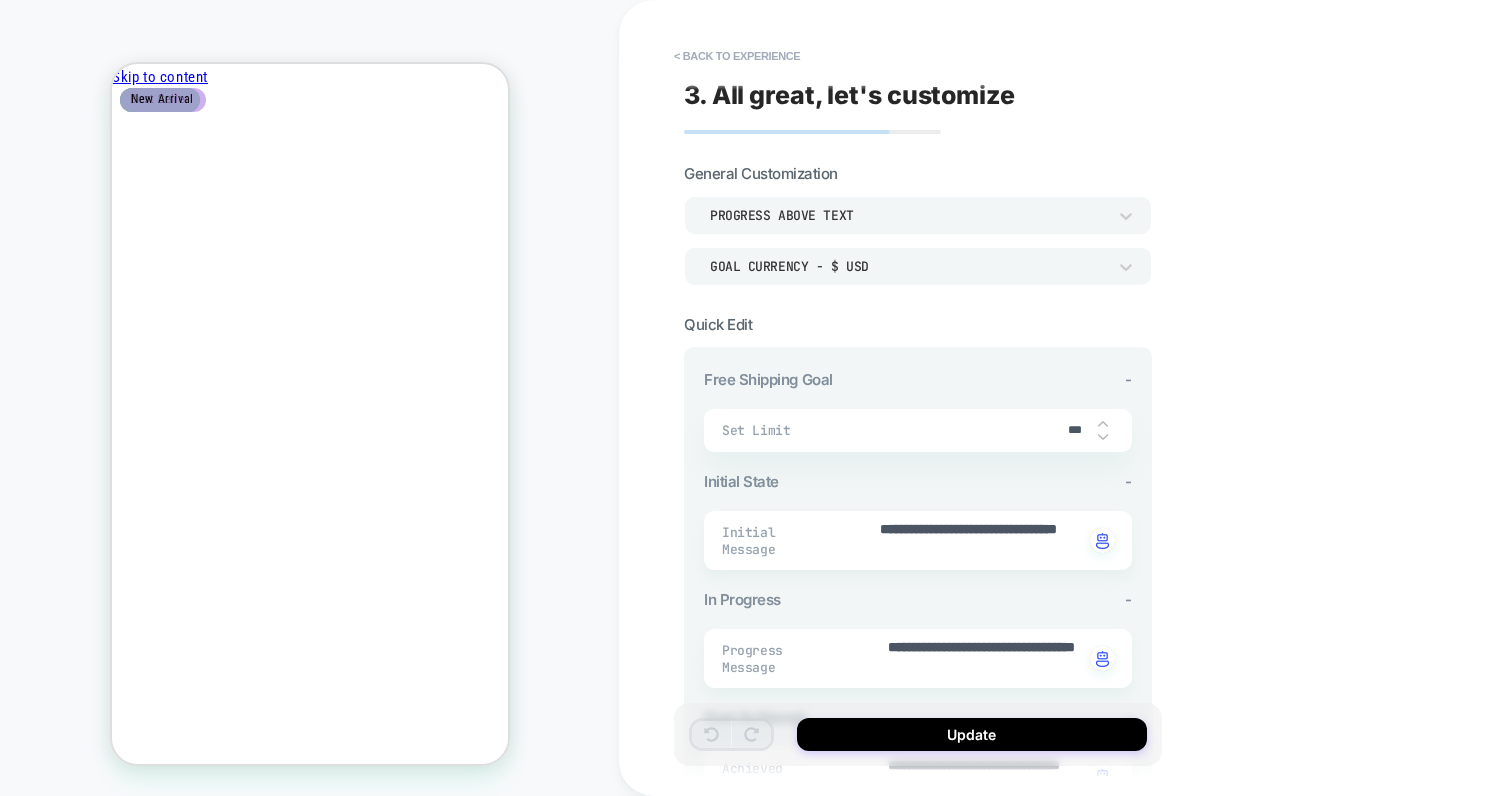 type on "*" 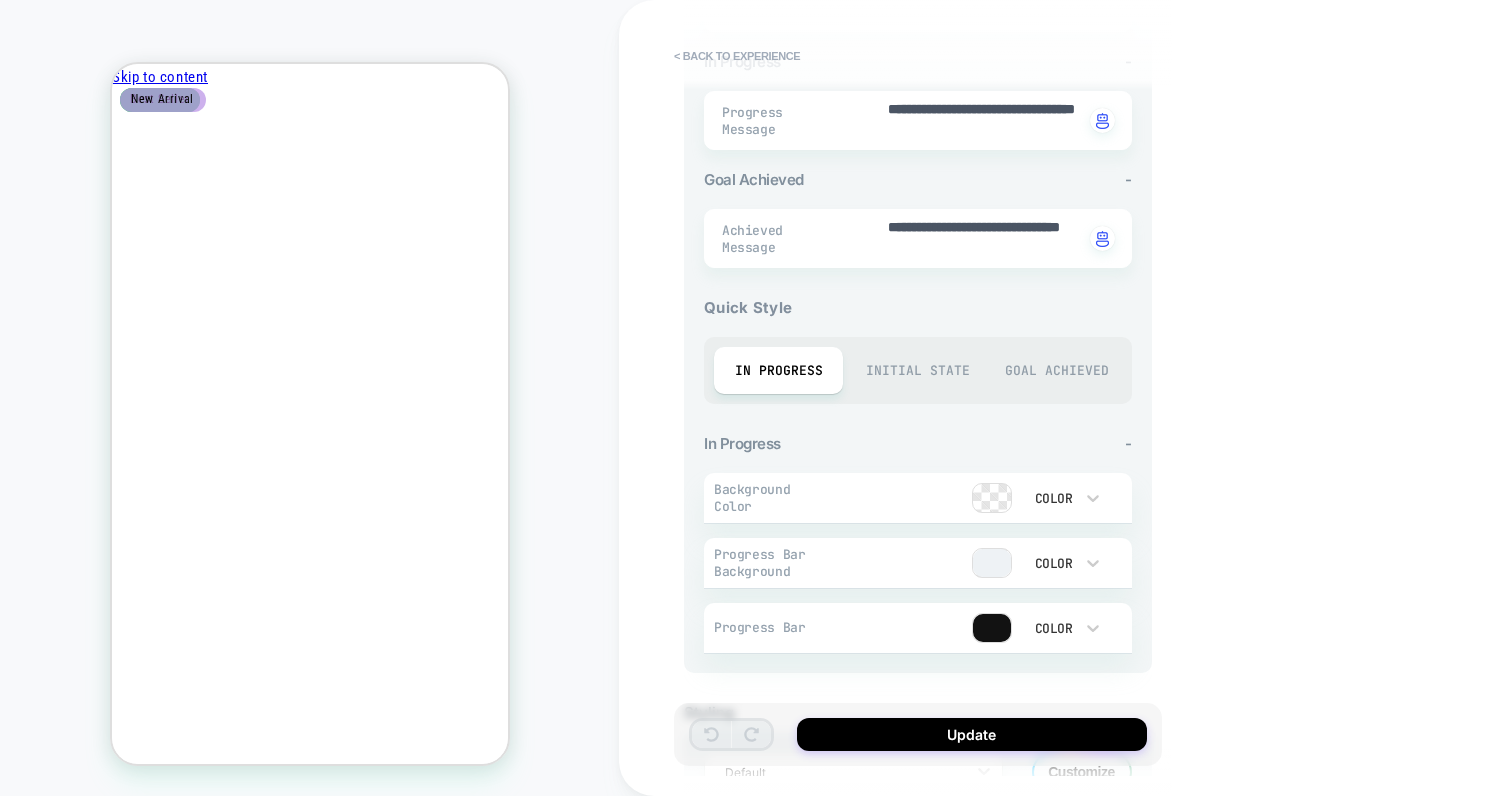scroll, scrollTop: 675, scrollLeft: 0, axis: vertical 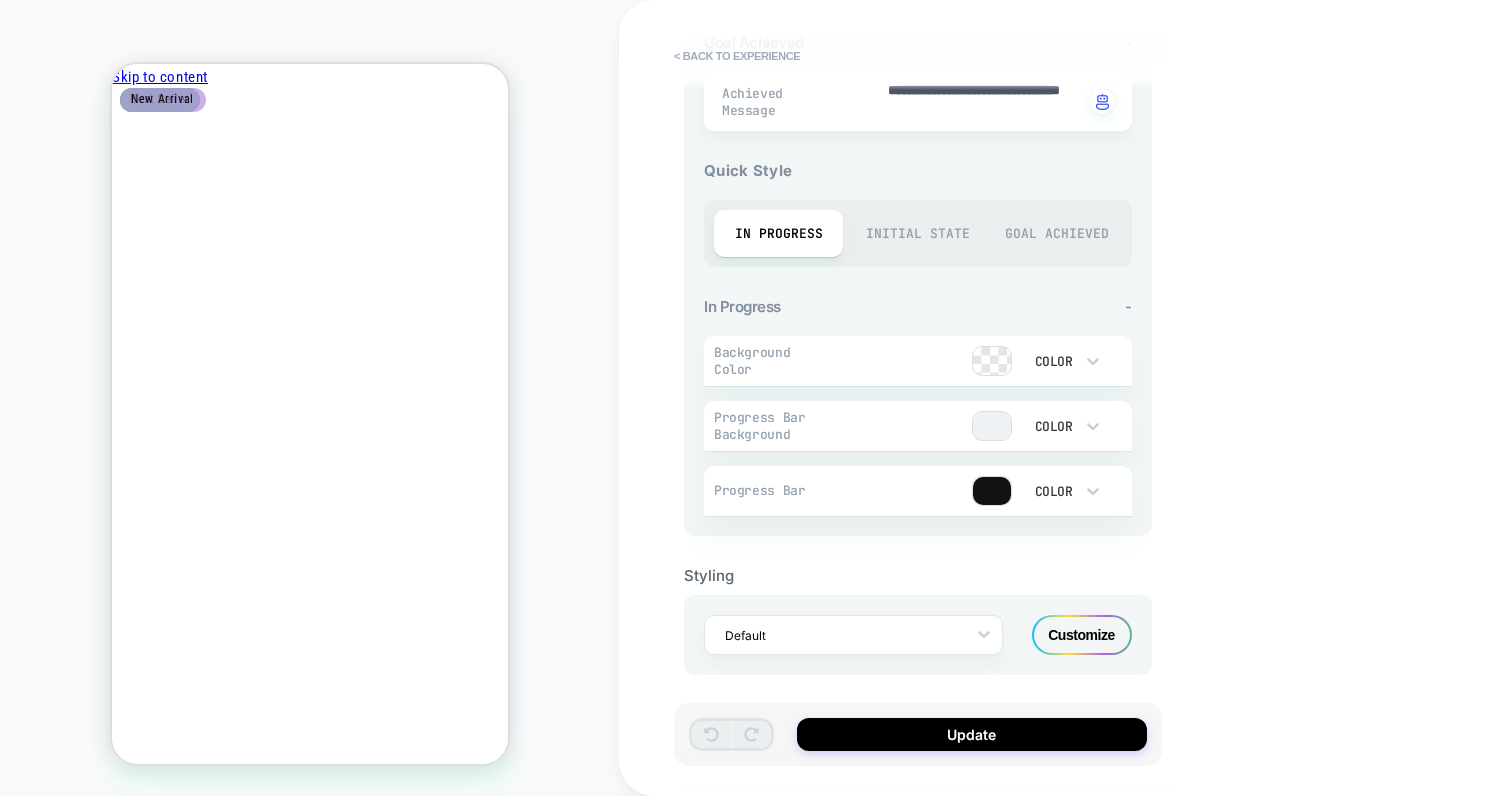 click at bounding box center (992, 491) 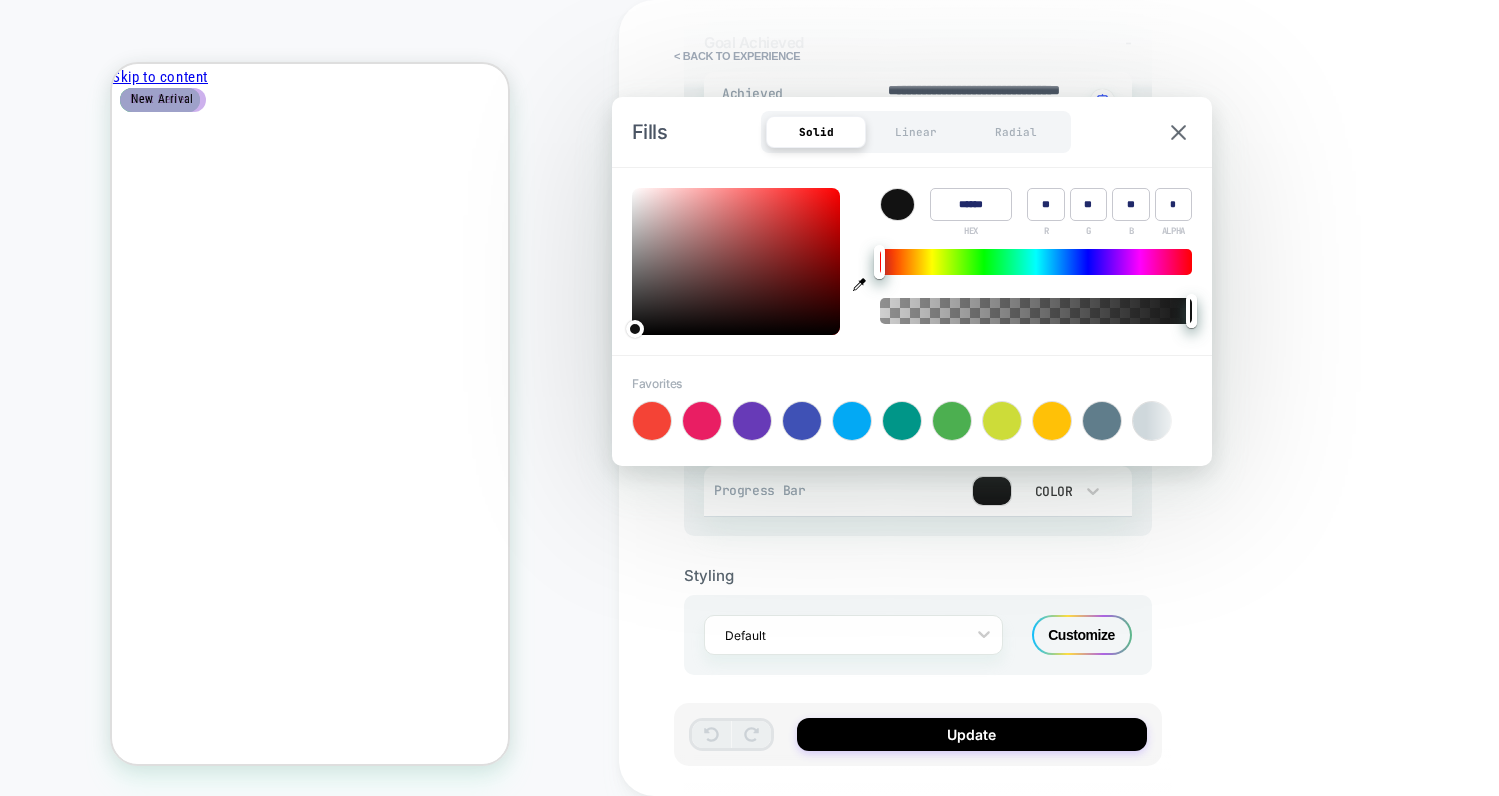 click on "**********" at bounding box center [1059, 398] 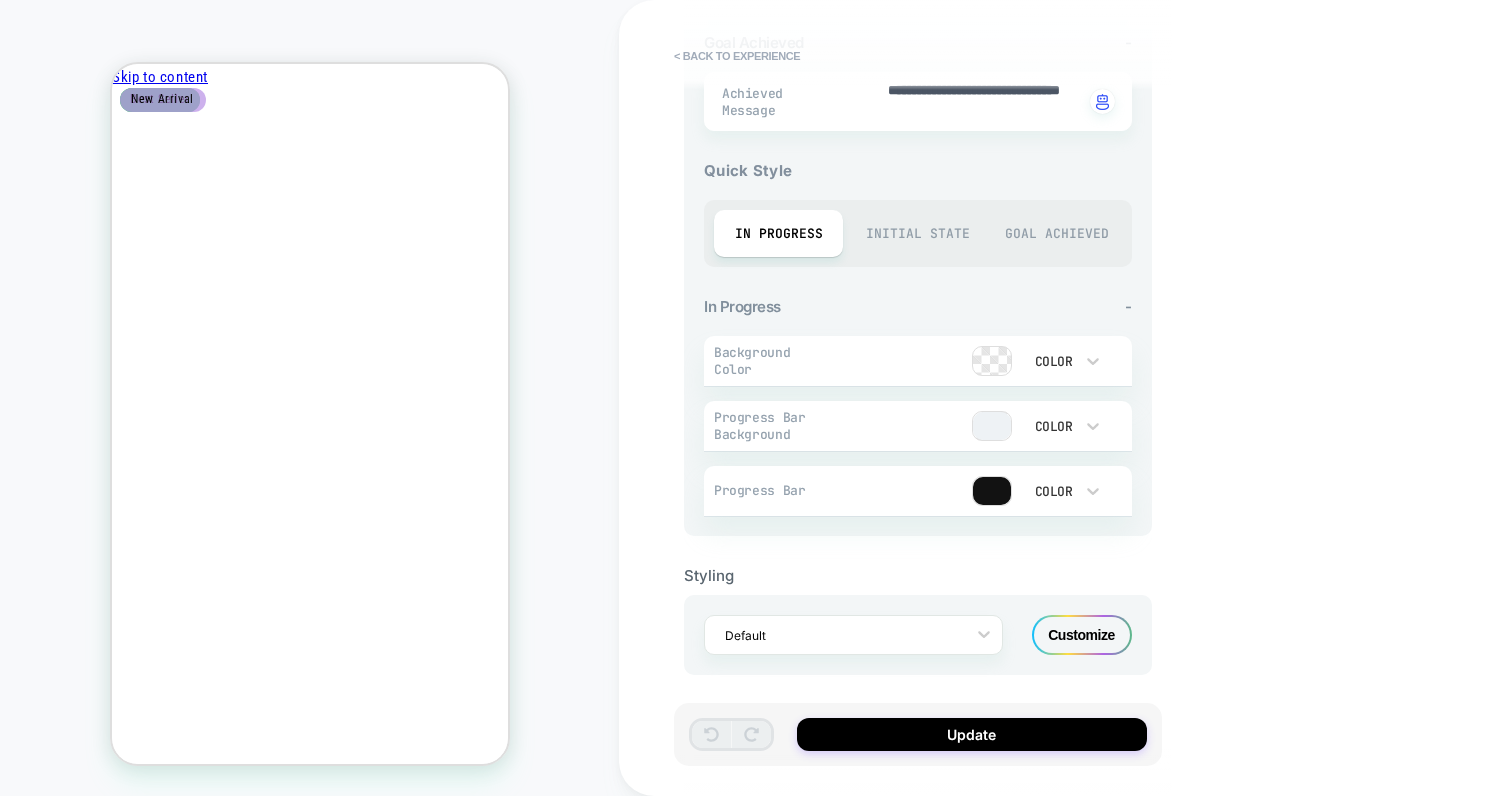 click at bounding box center (992, 491) 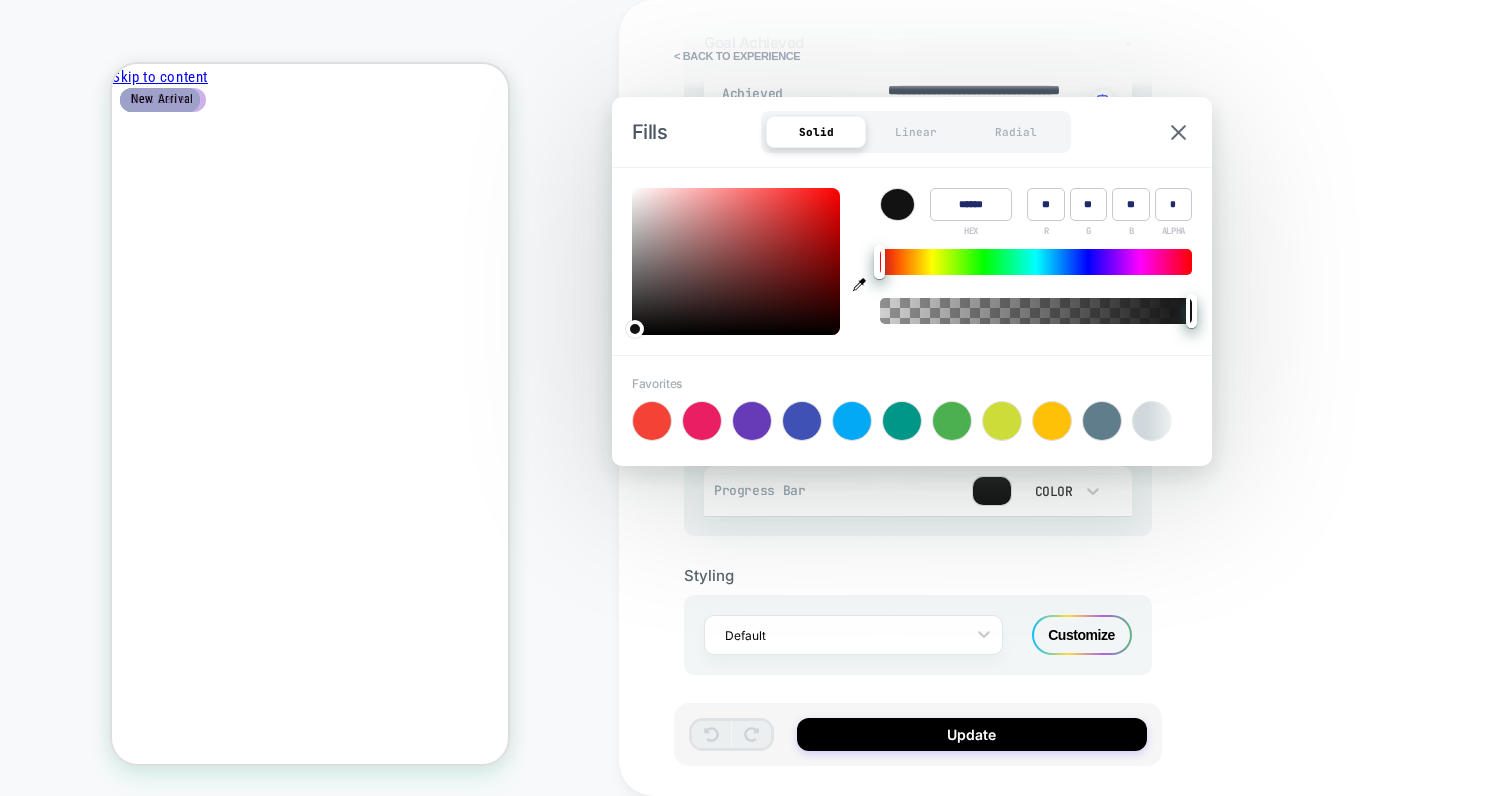 click on "******" at bounding box center [971, 204] 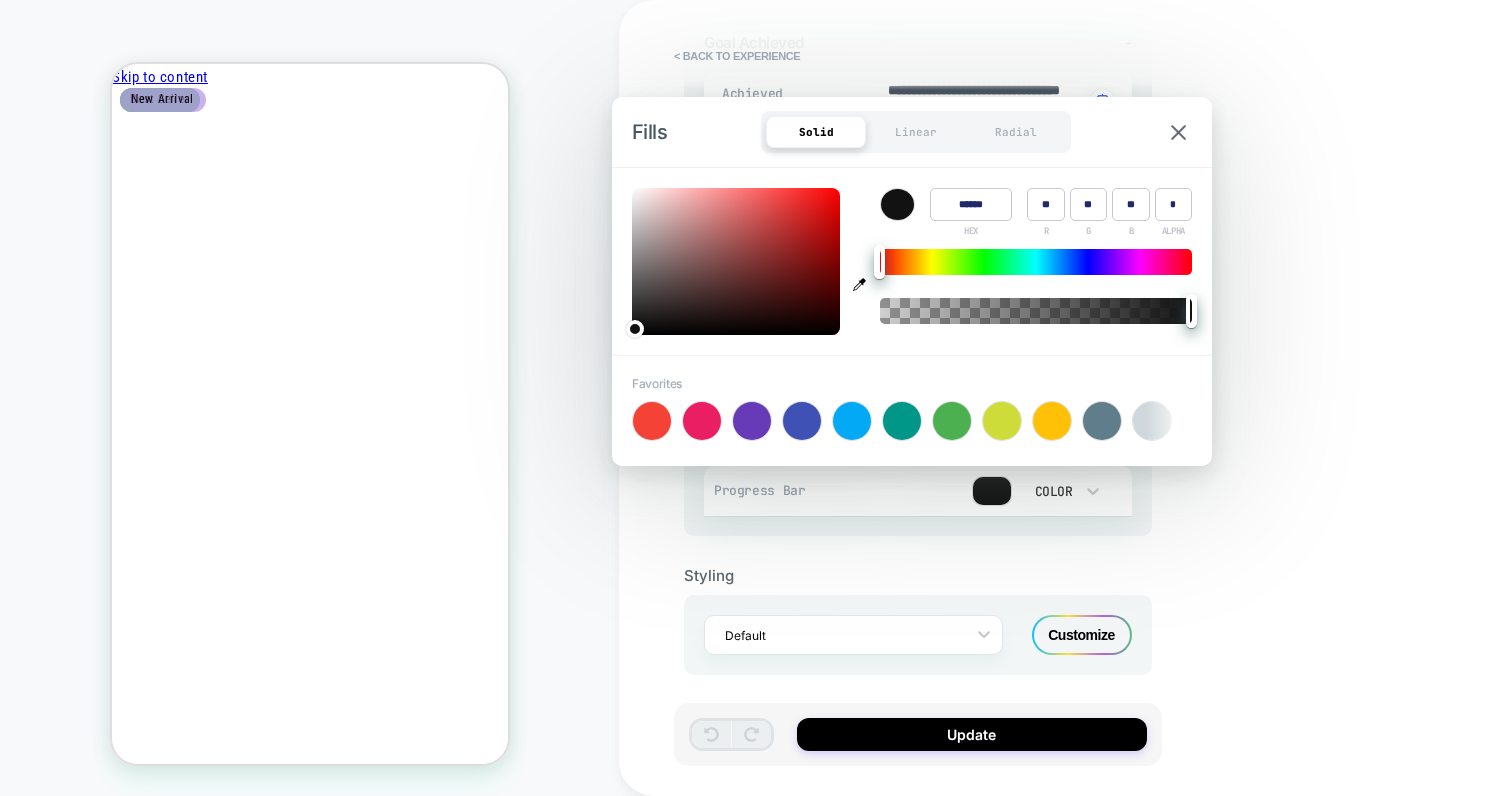 type on "******" 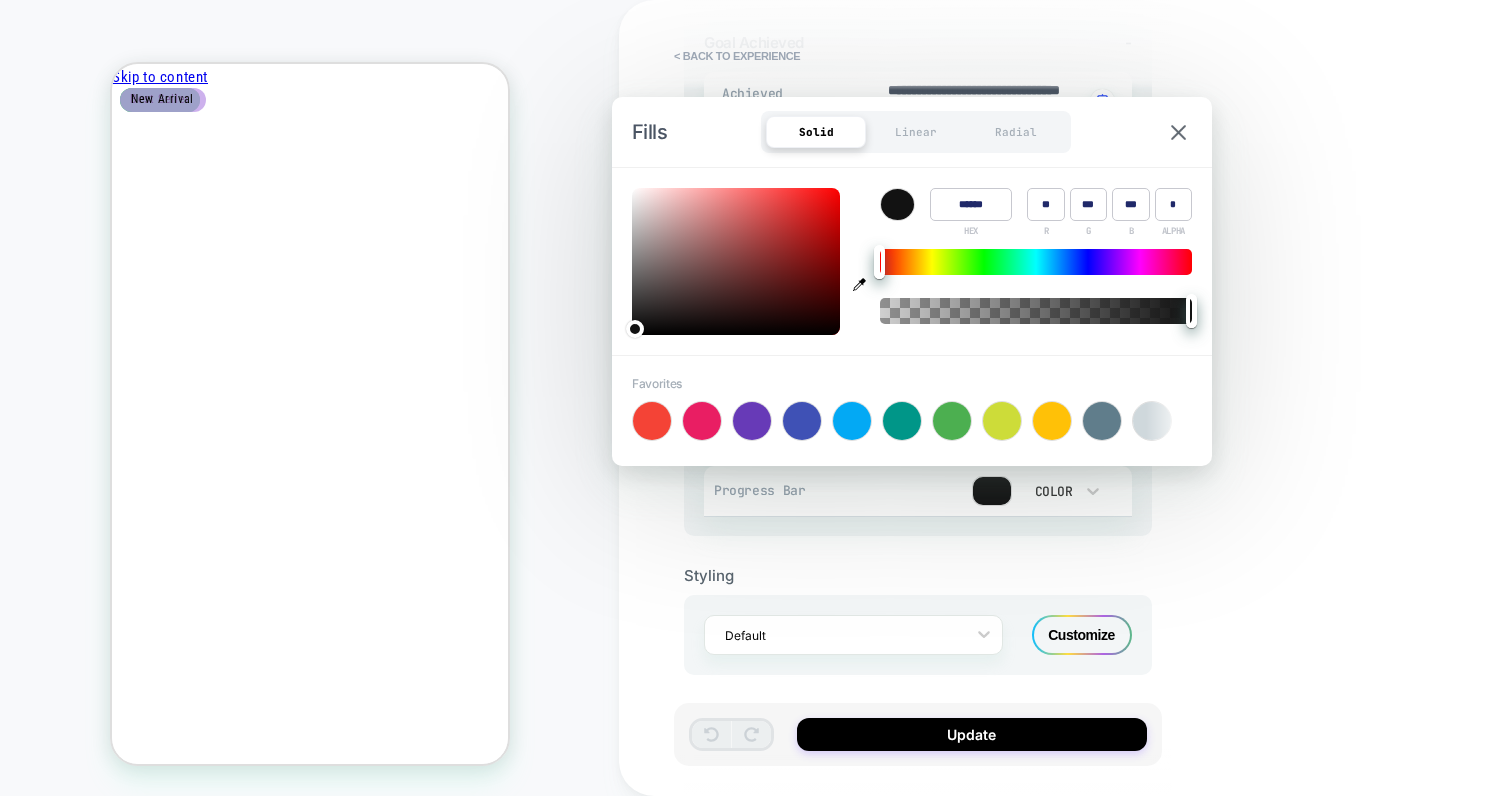 type on "*" 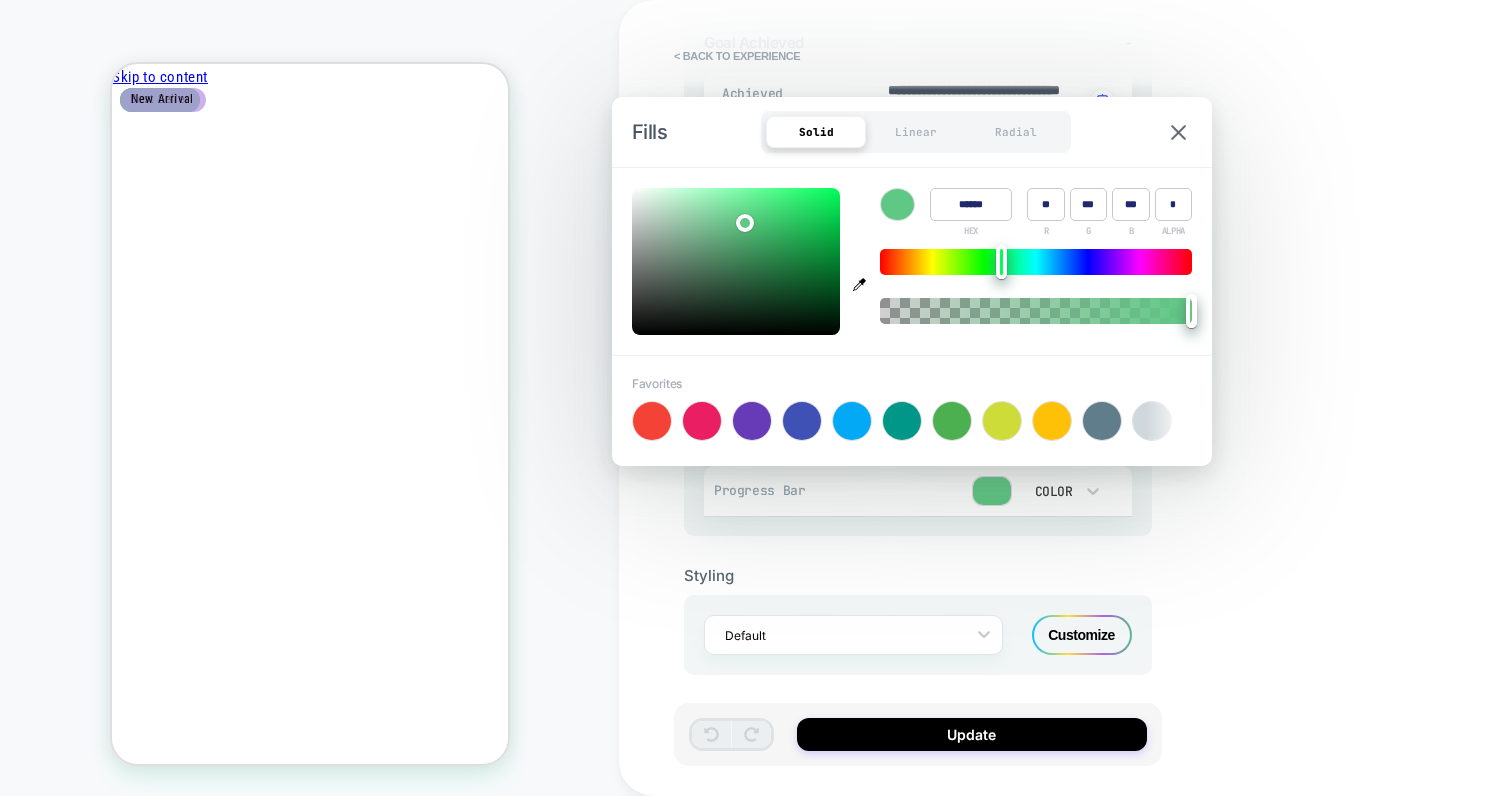 type on "******" 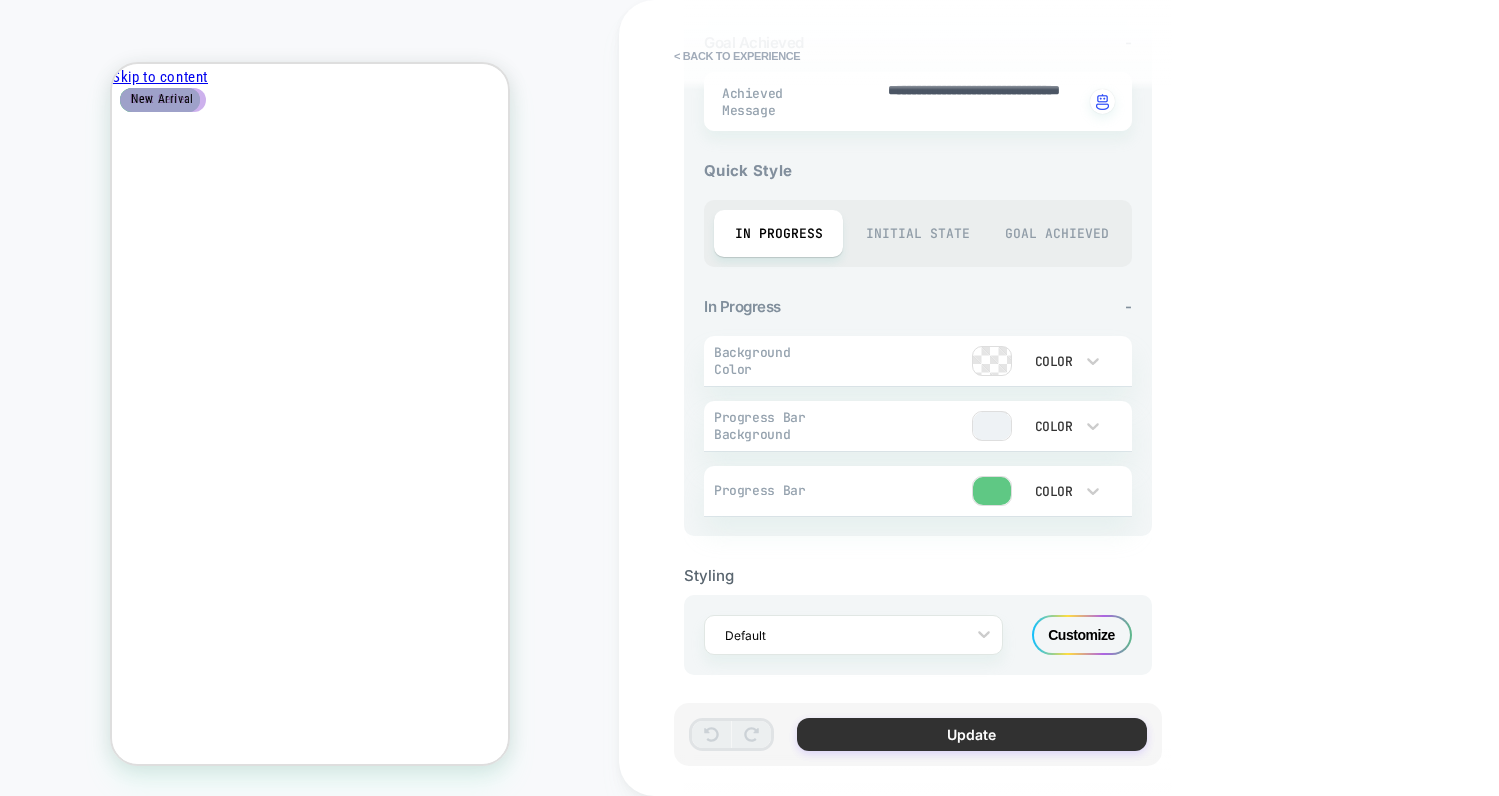 click on "Update" at bounding box center (972, 734) 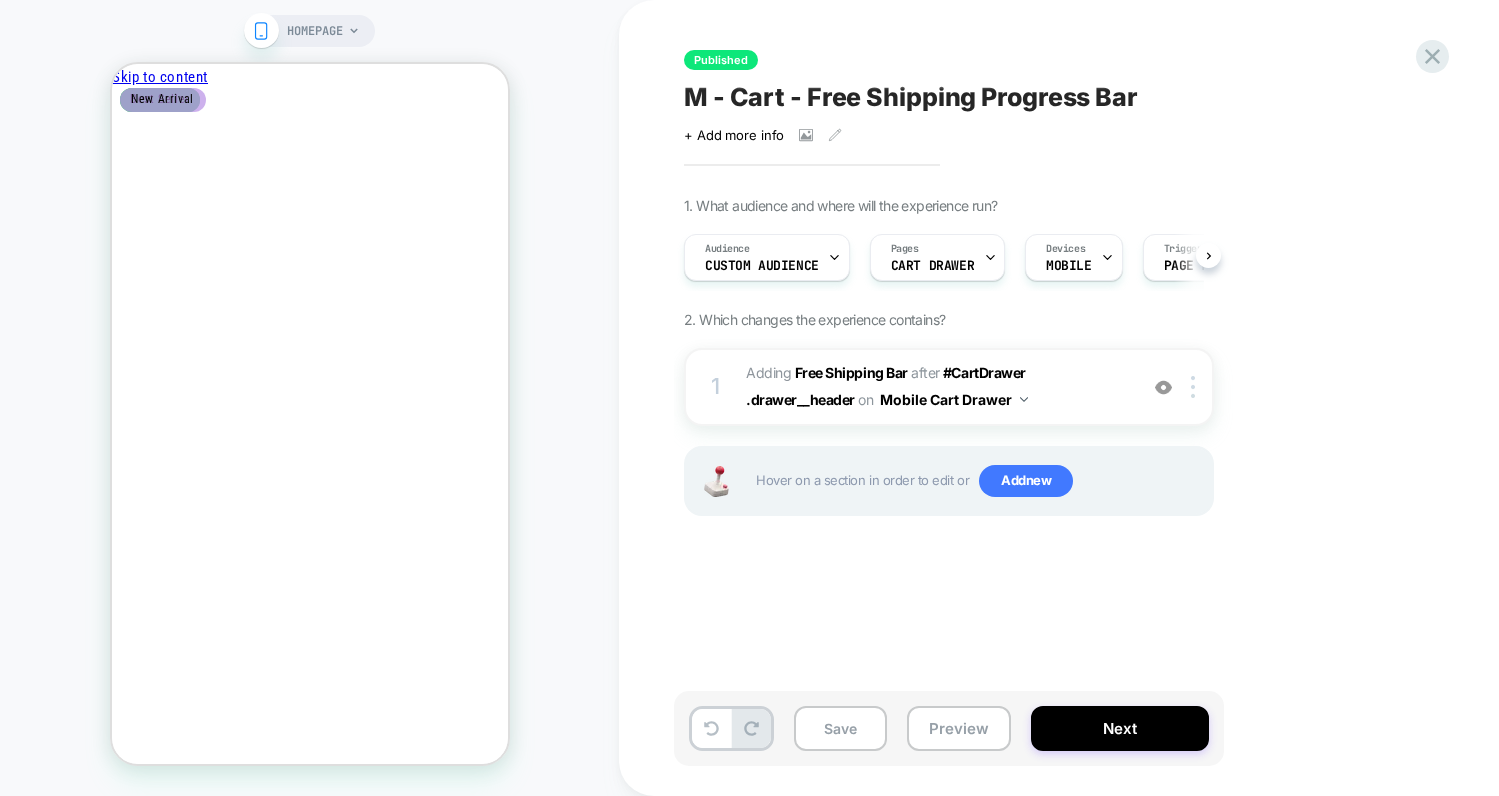 scroll, scrollTop: 0, scrollLeft: 1, axis: horizontal 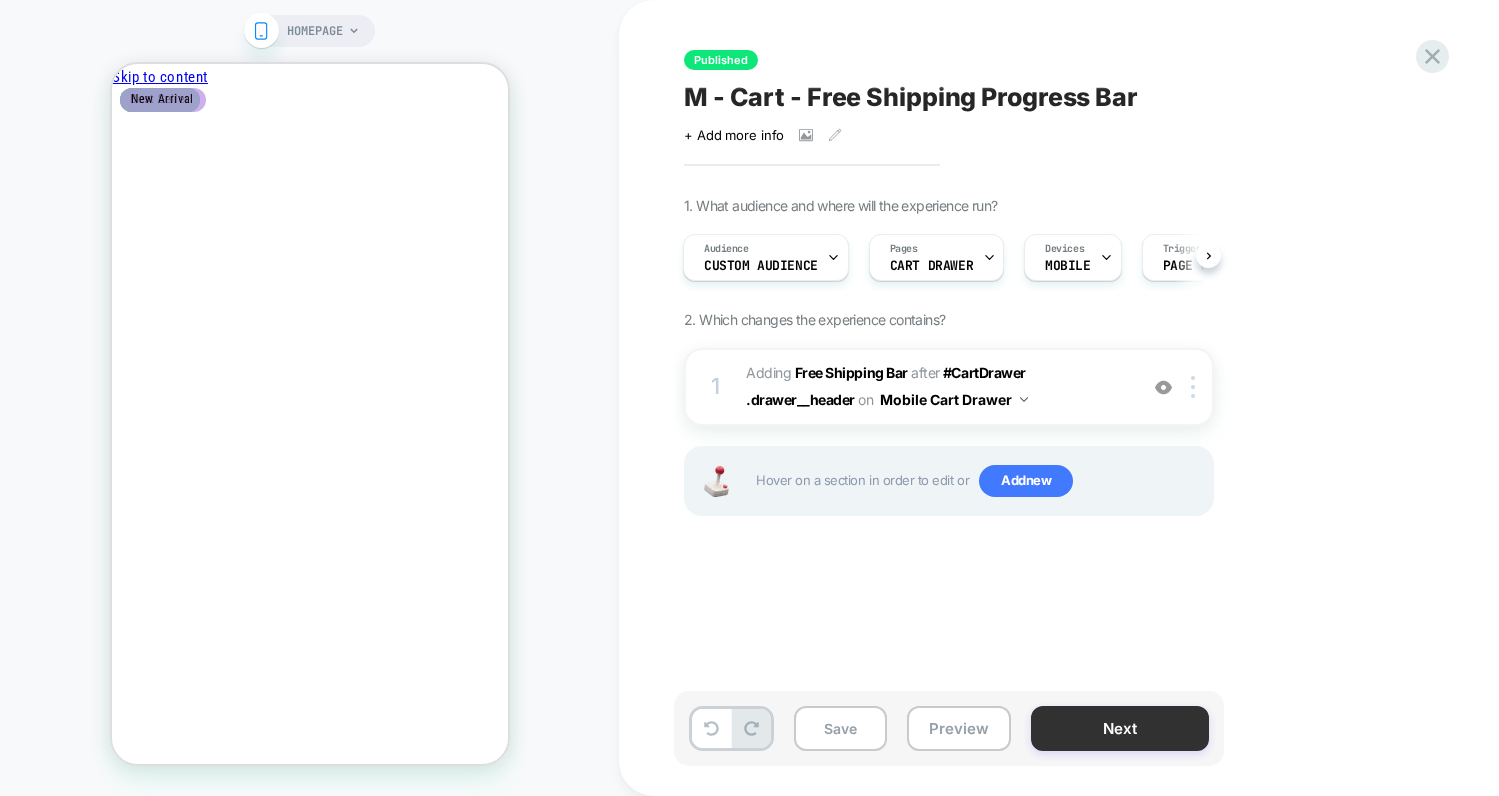 click on "Next" at bounding box center [1120, 728] 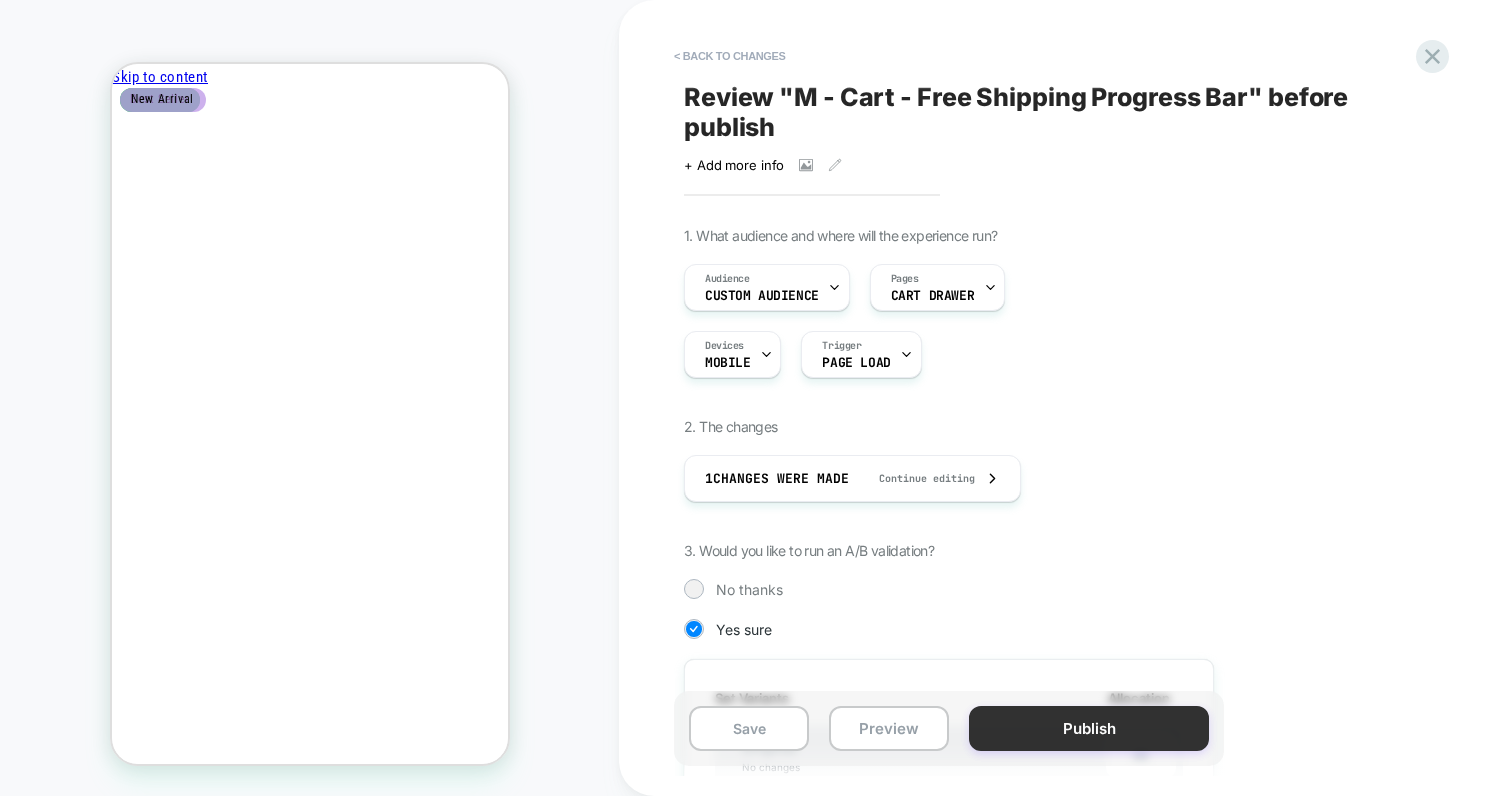 click on "Publish" at bounding box center (1089, 728) 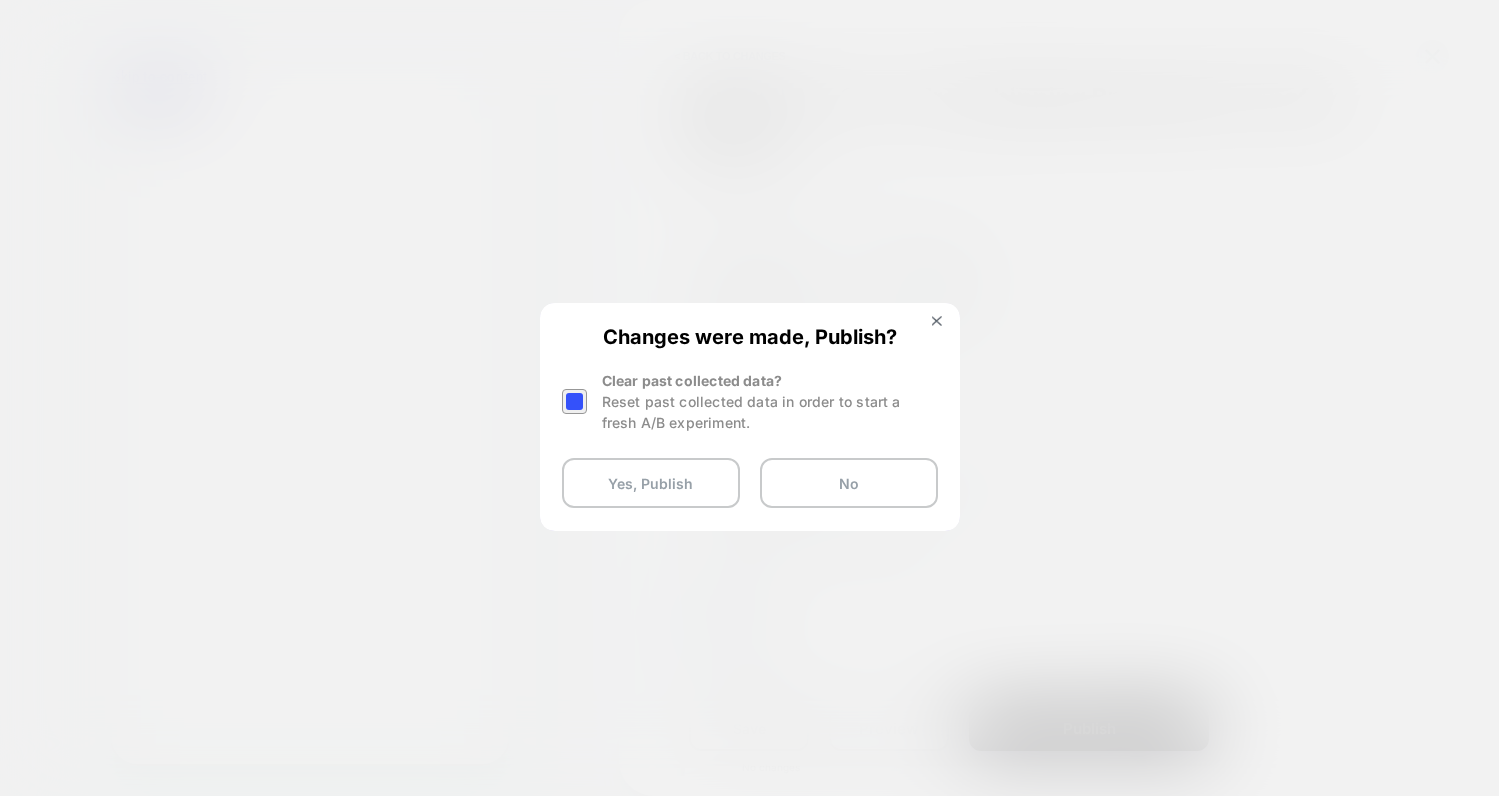 click on "Reset past collected data in order to start a fresh A/B experiment." at bounding box center [770, 412] 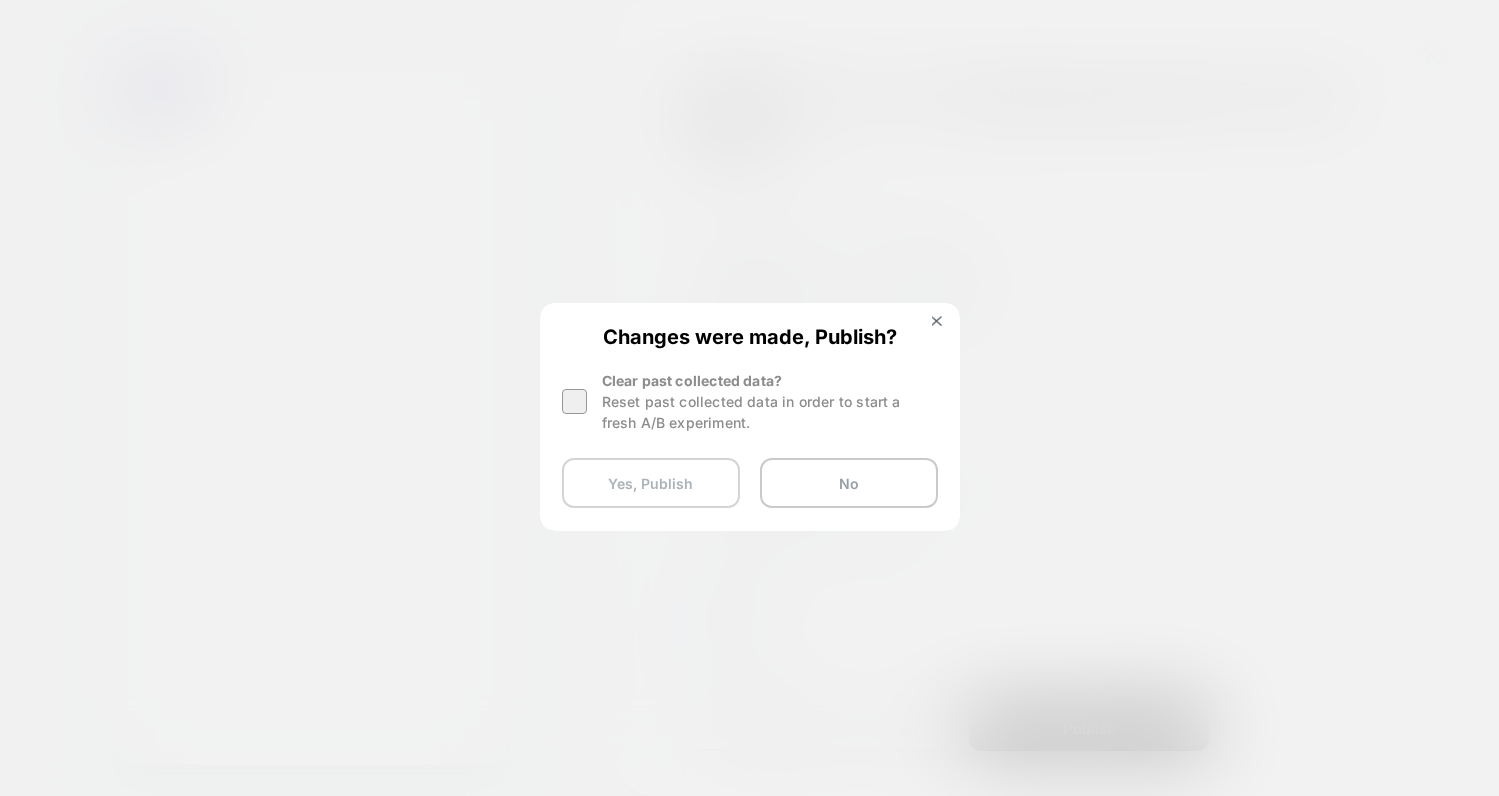 click on "Yes, Publish" at bounding box center (651, 483) 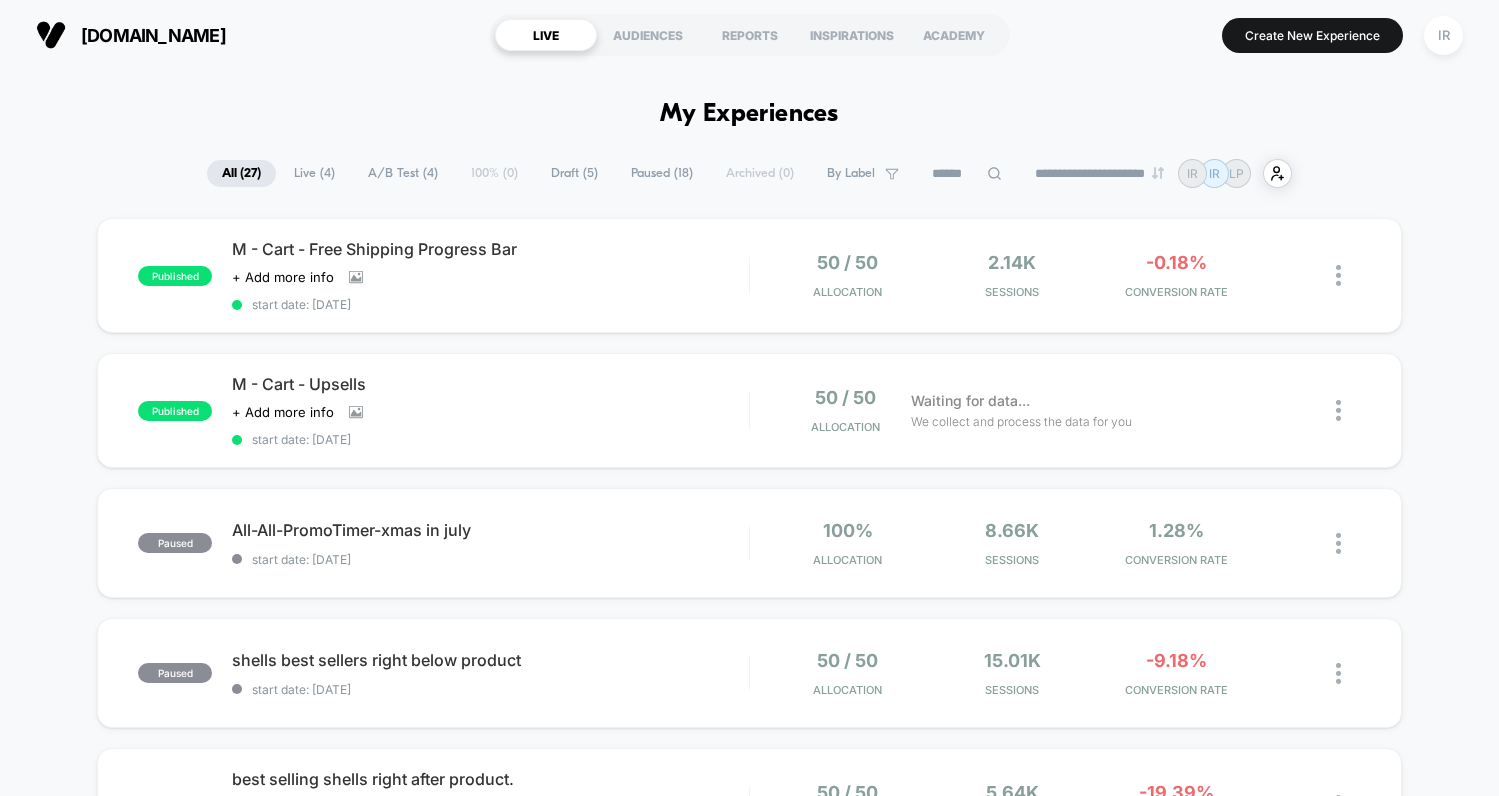 scroll, scrollTop: 0, scrollLeft: 0, axis: both 